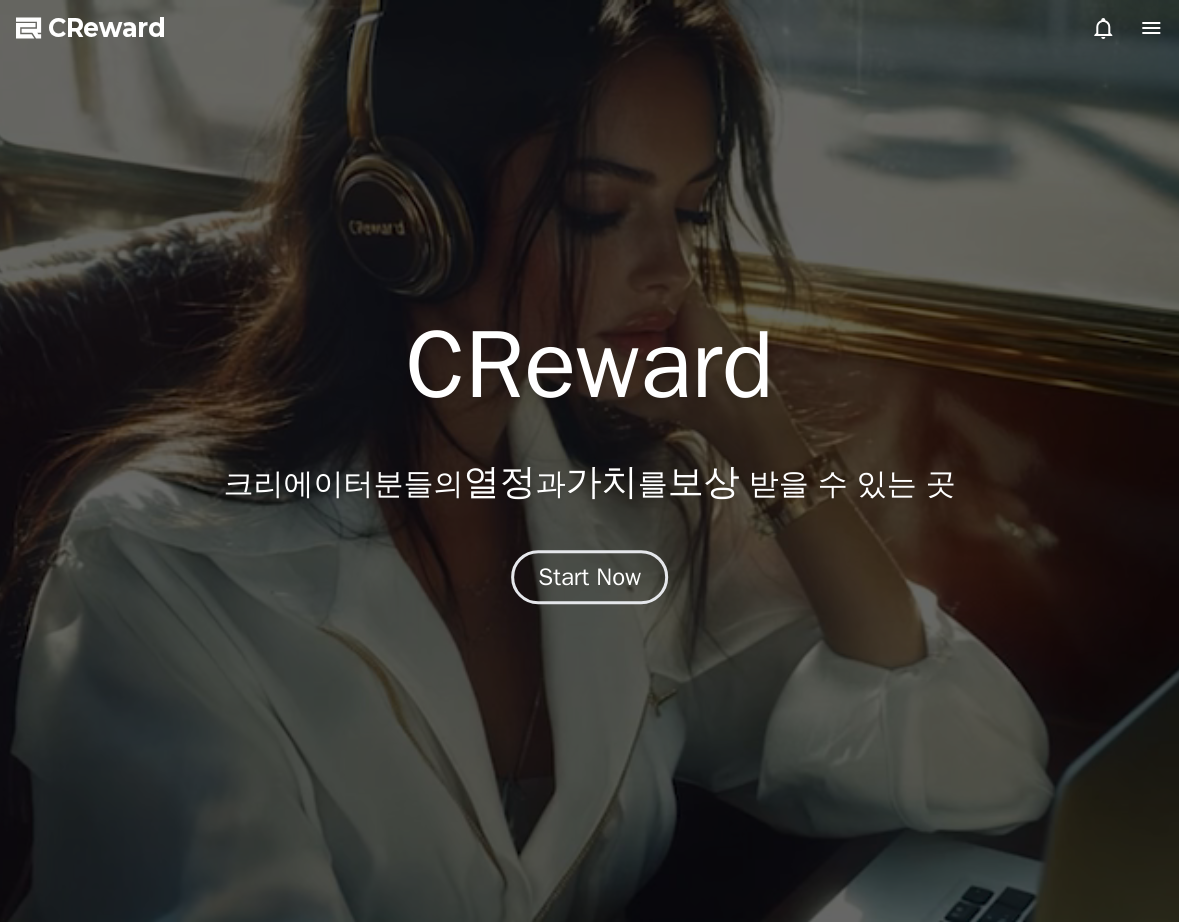 scroll, scrollTop: 0, scrollLeft: 0, axis: both 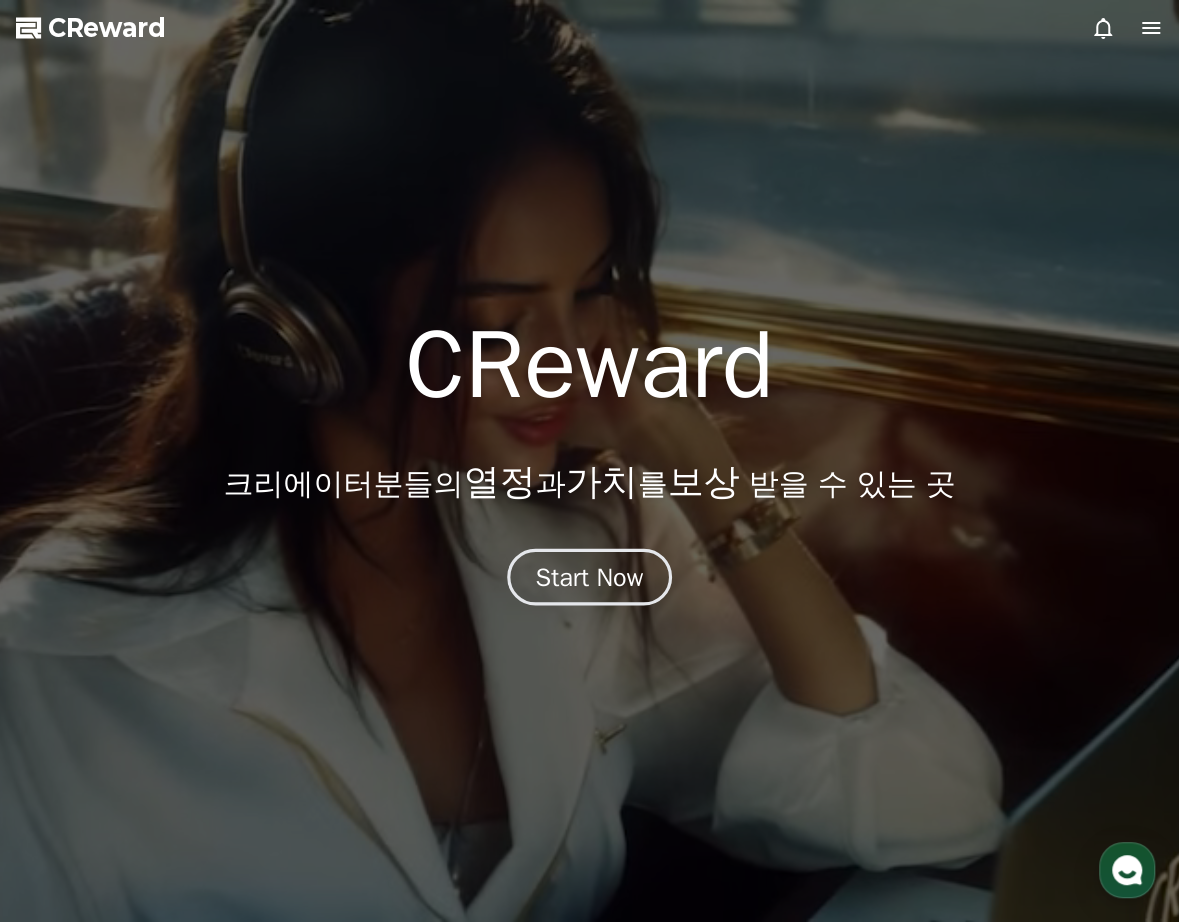 click on "Start Now" at bounding box center [590, 577] 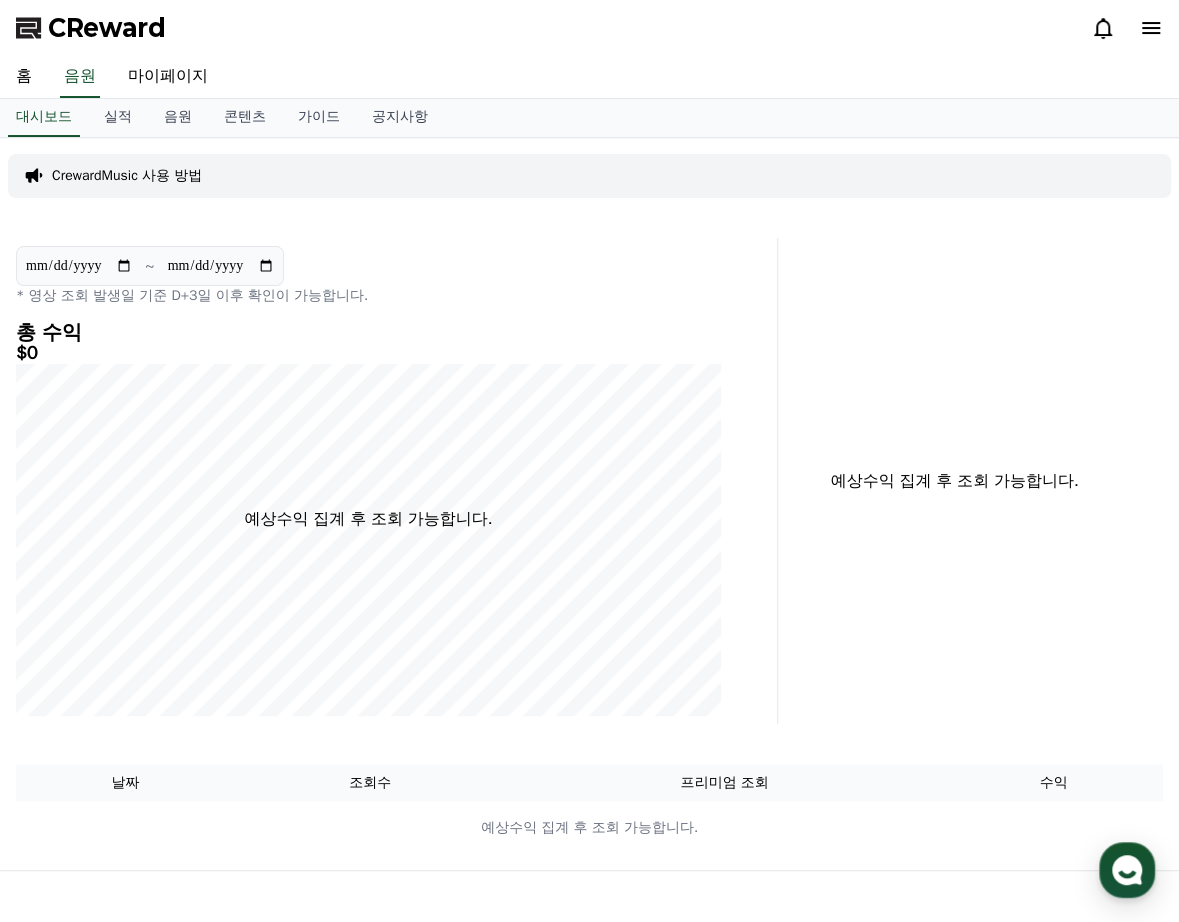 click 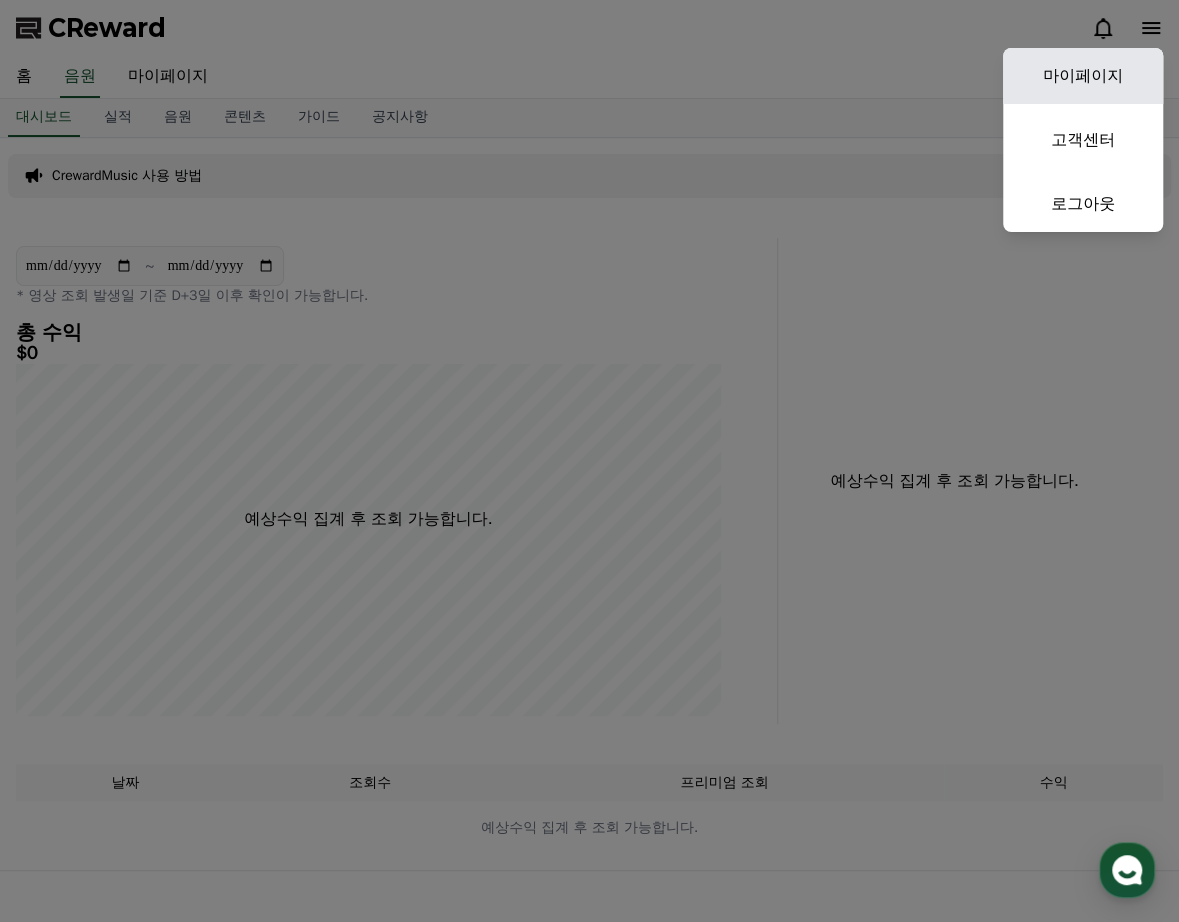 click on "마이페이지" at bounding box center (1083, 76) 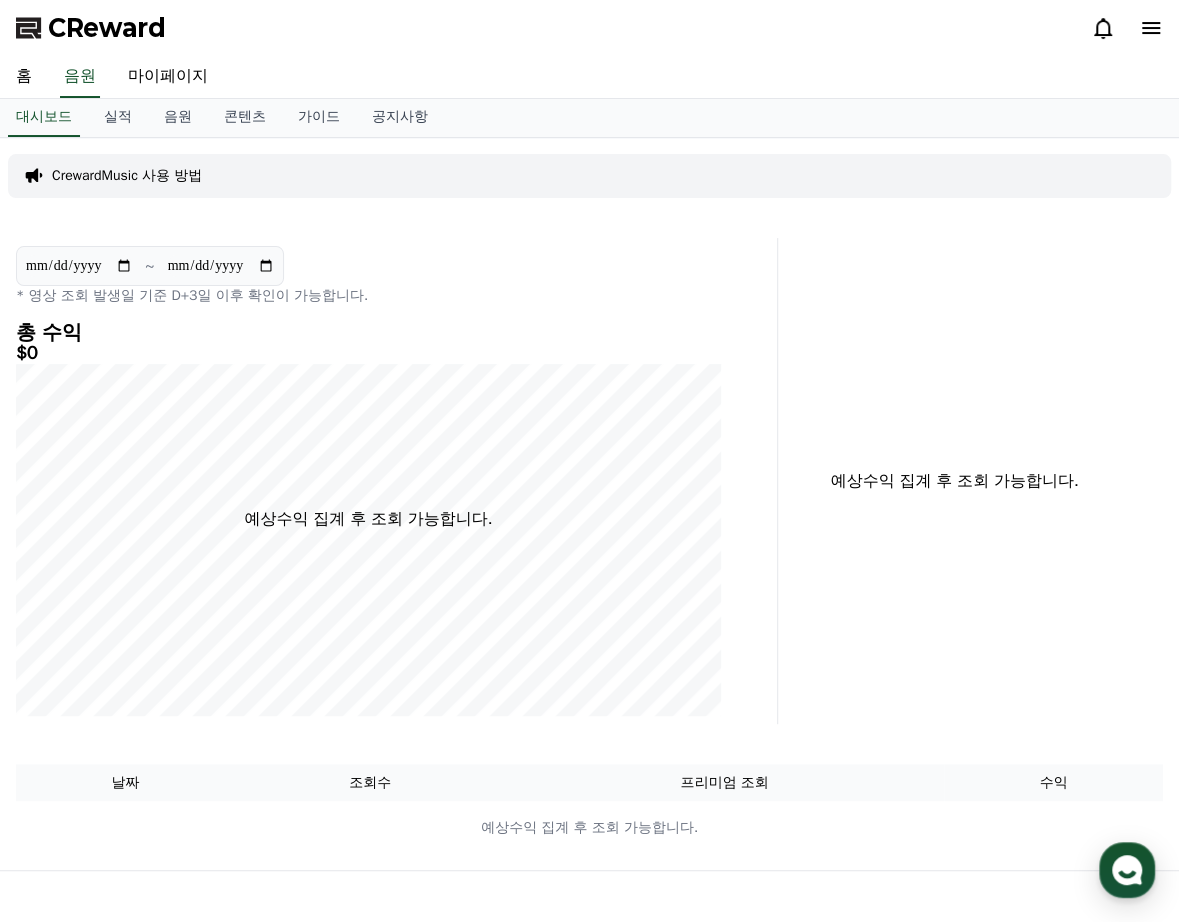 select on "**********" 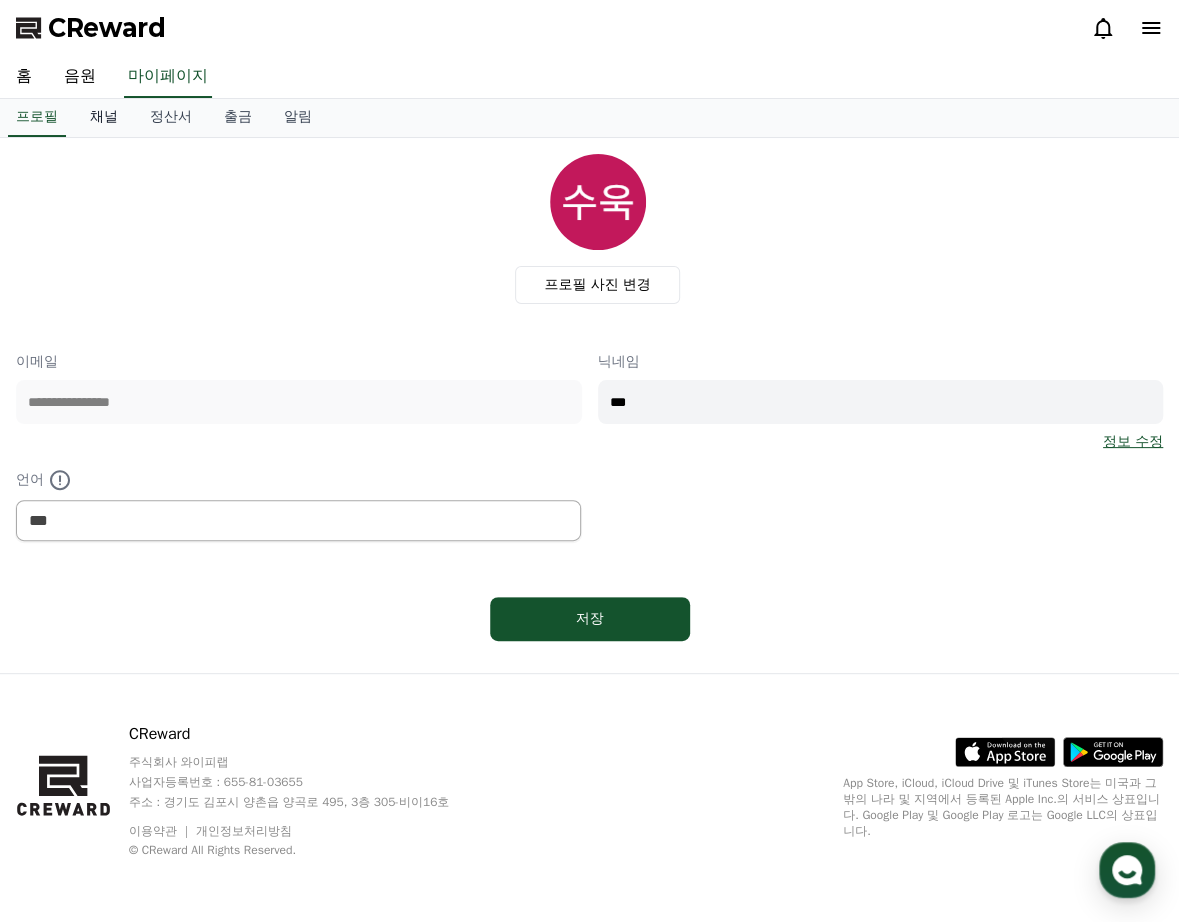 click on "채널" at bounding box center [104, 118] 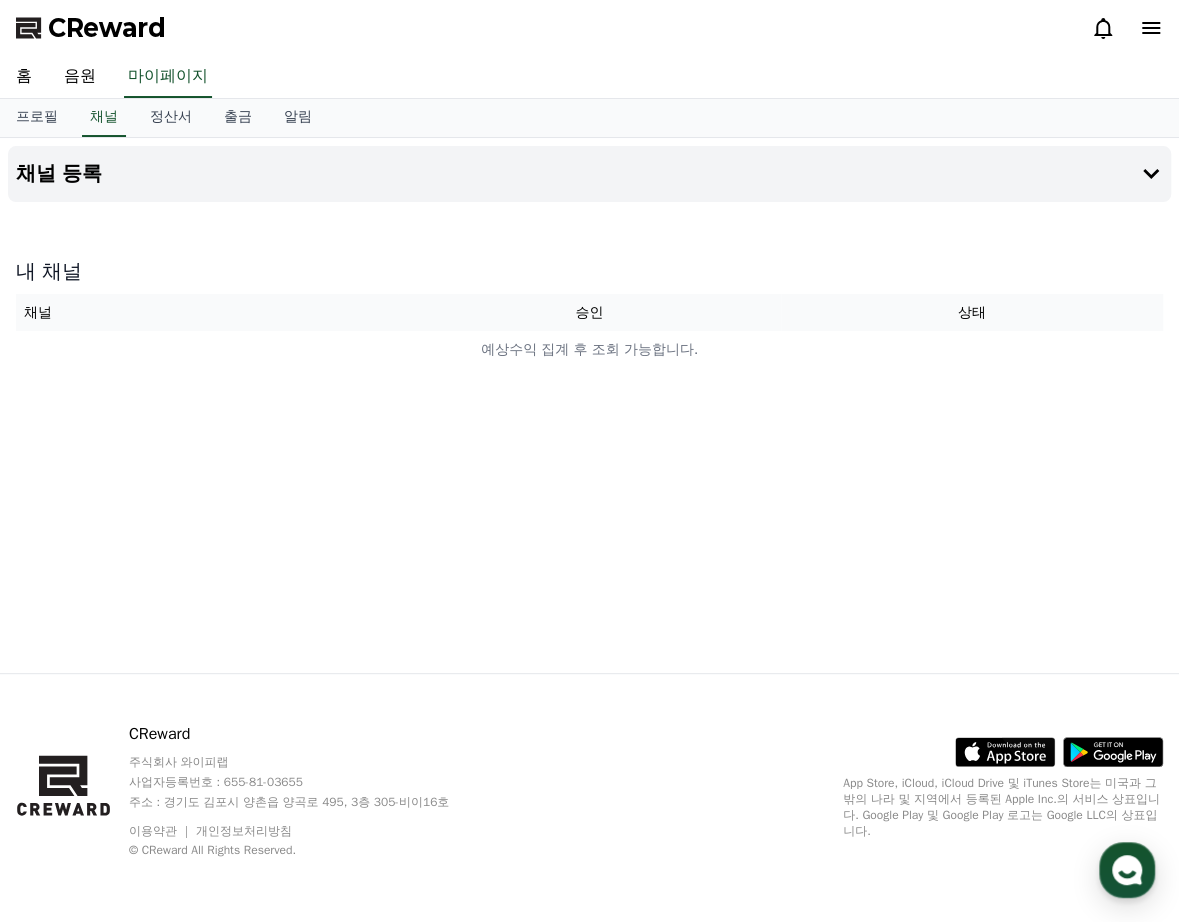 click on "채널 등록             내 채널   채널   승인   상태   예상수익 집계 후 조회 가능합니다." at bounding box center (589, 405) 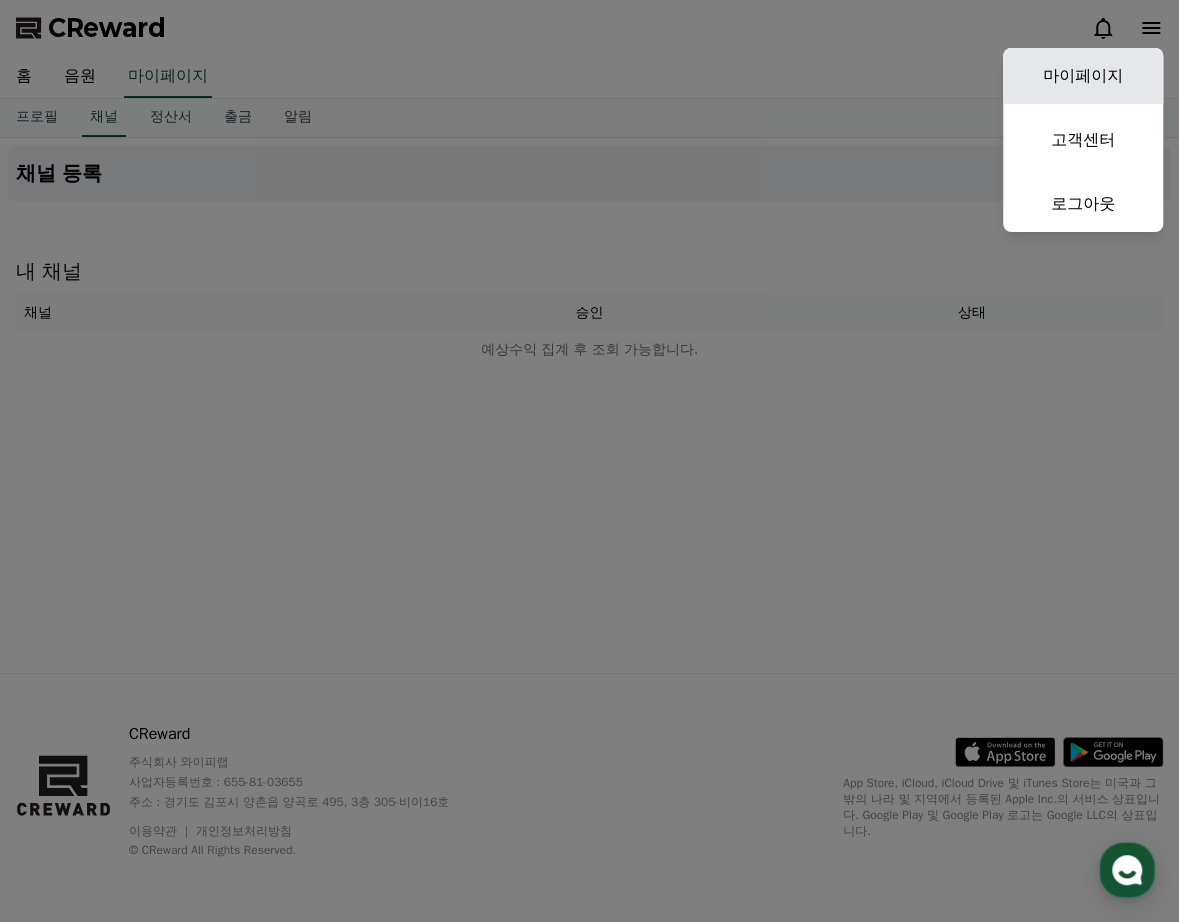 click on "마이페이지" at bounding box center (1083, 76) 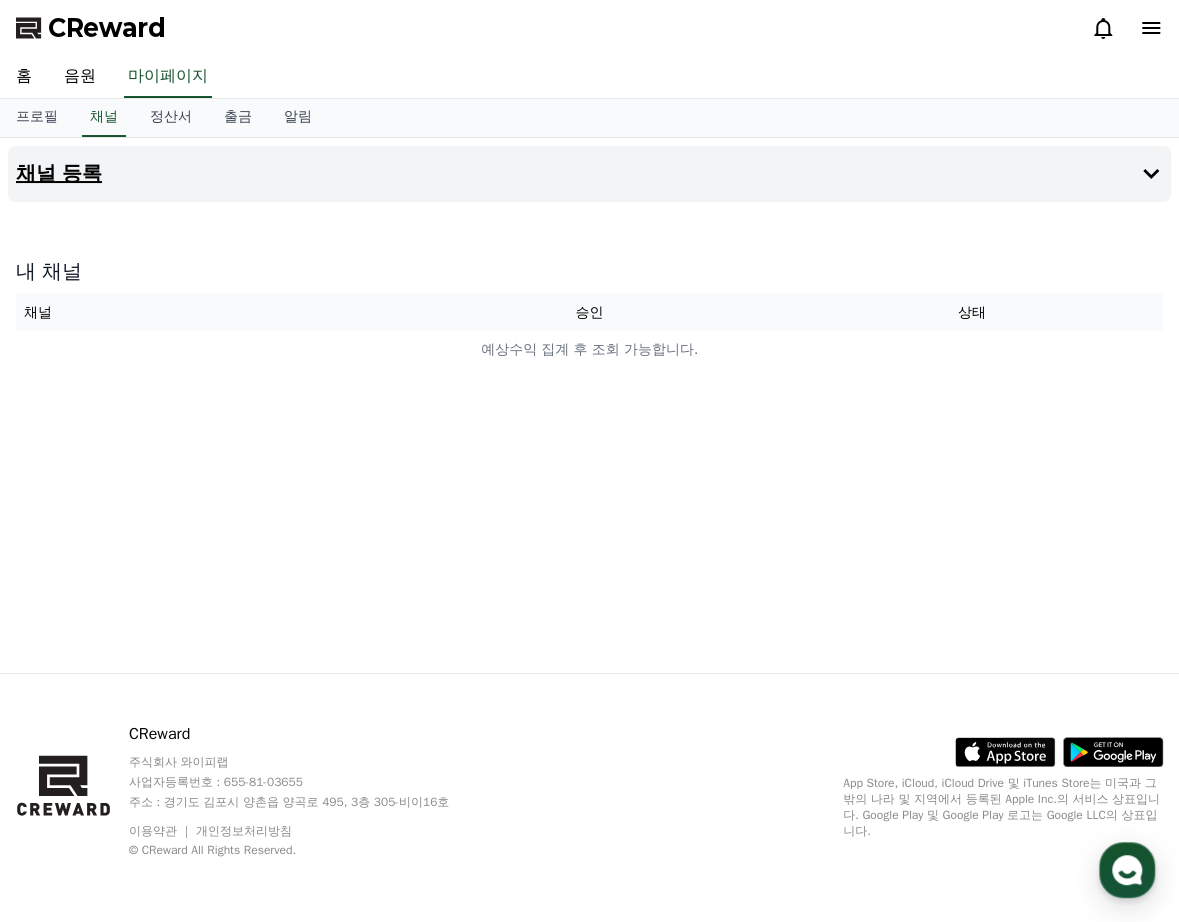 select on "**********" 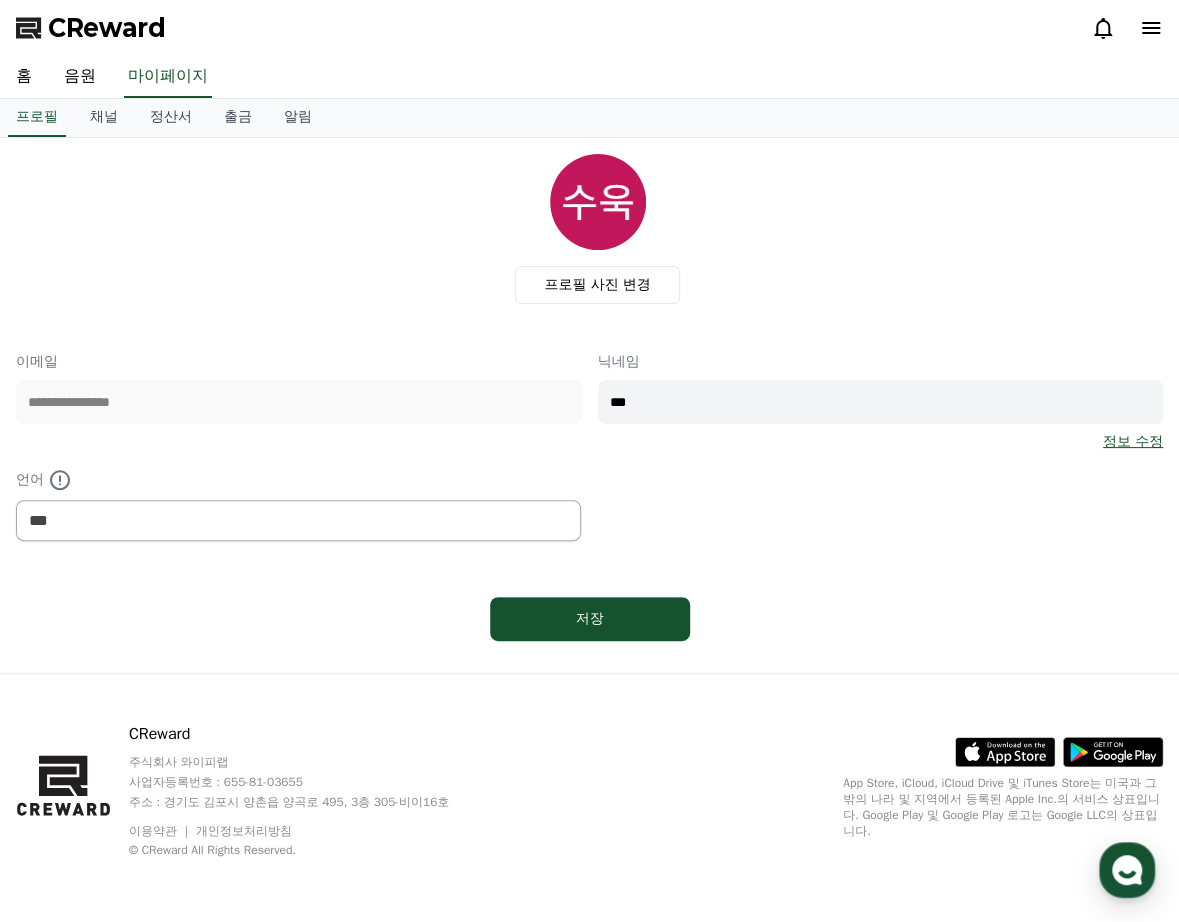 click on "**********" at bounding box center [589, 401] 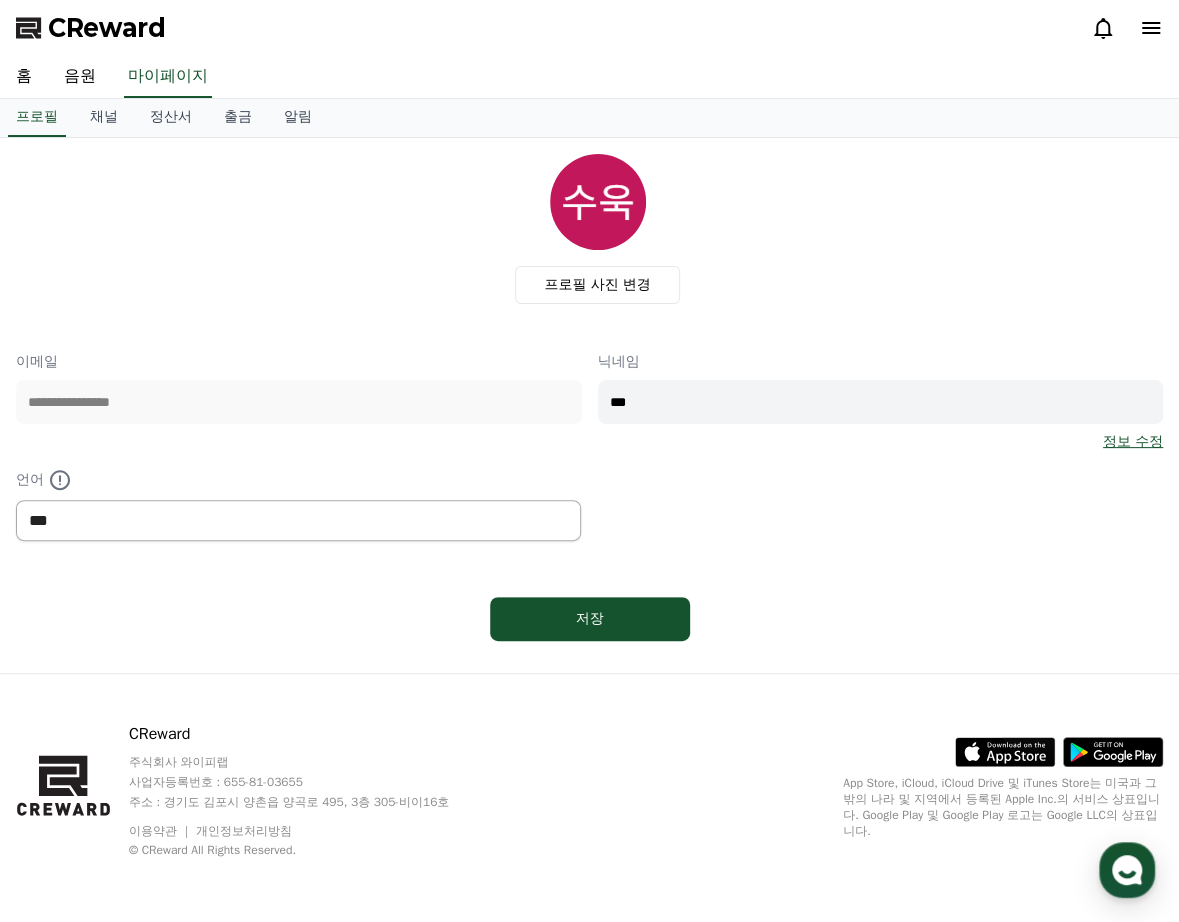 click on "*** ******* ***" at bounding box center [298, 520] 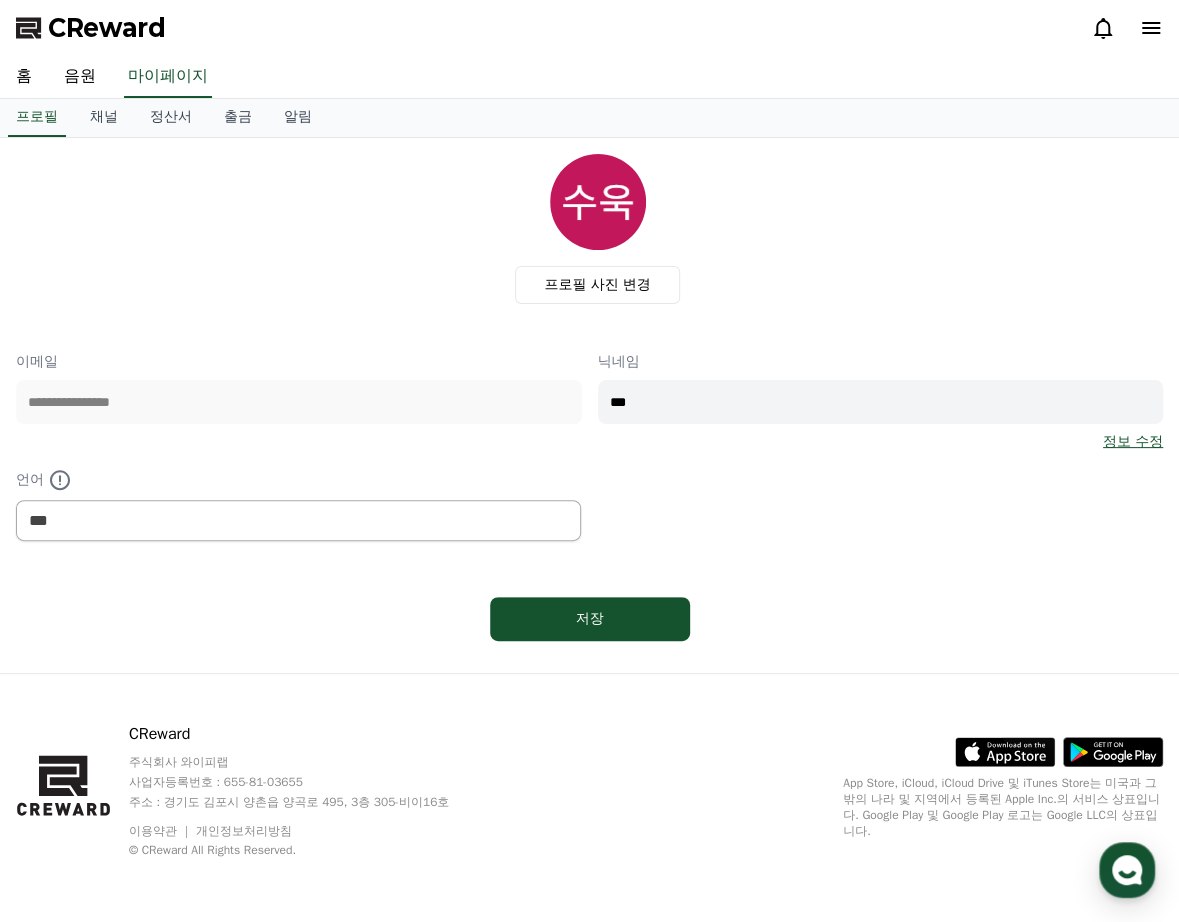 drag, startPoint x: 806, startPoint y: 536, endPoint x: 874, endPoint y: 492, distance: 80.99383 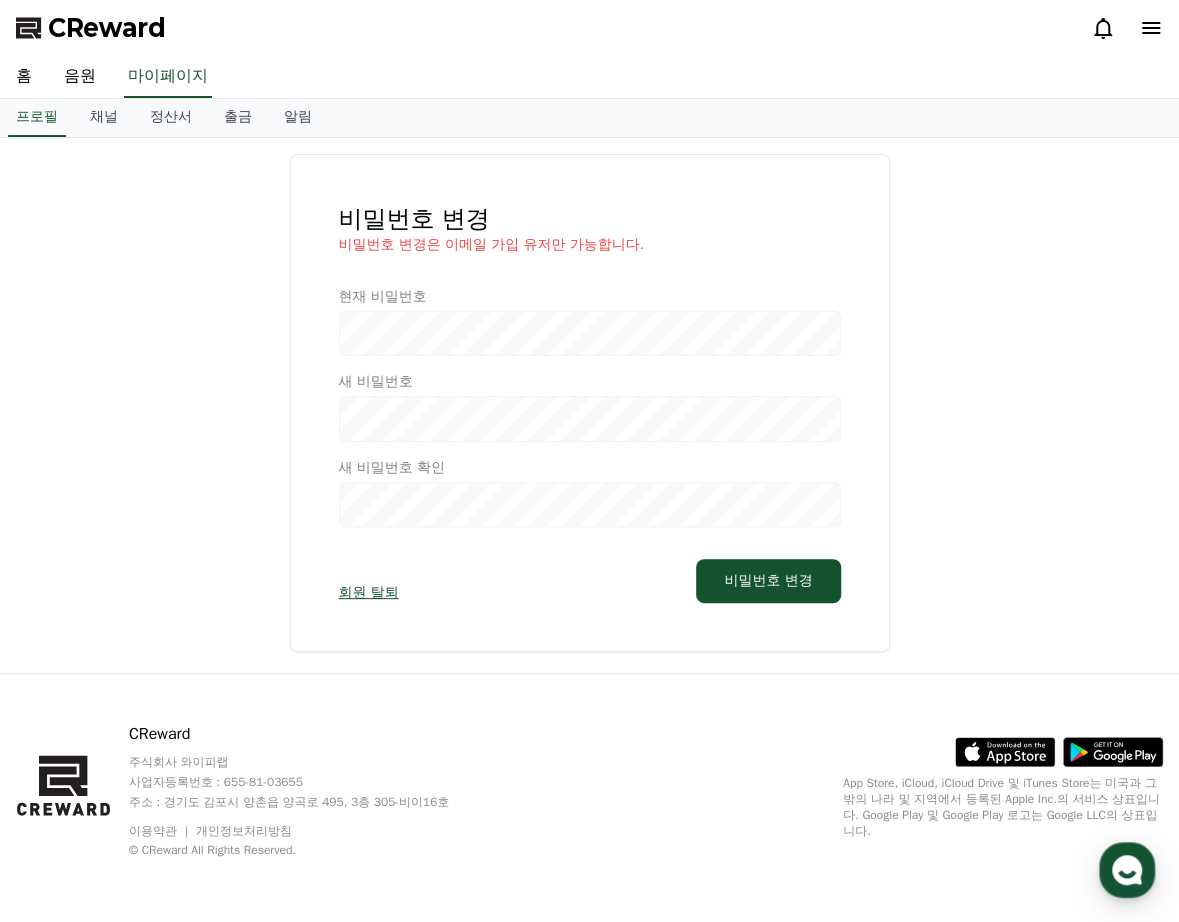 click at bounding box center (590, 407) 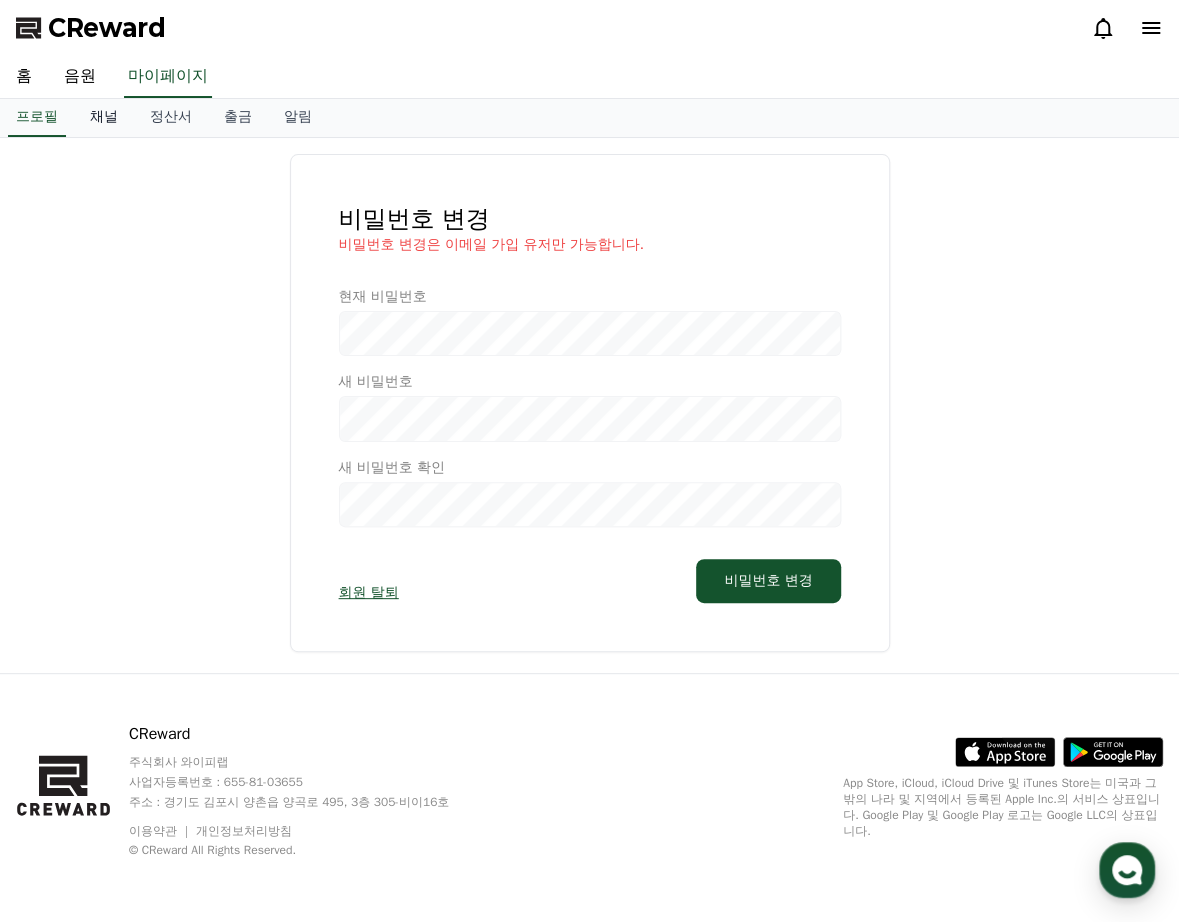 click on "채널" at bounding box center (104, 118) 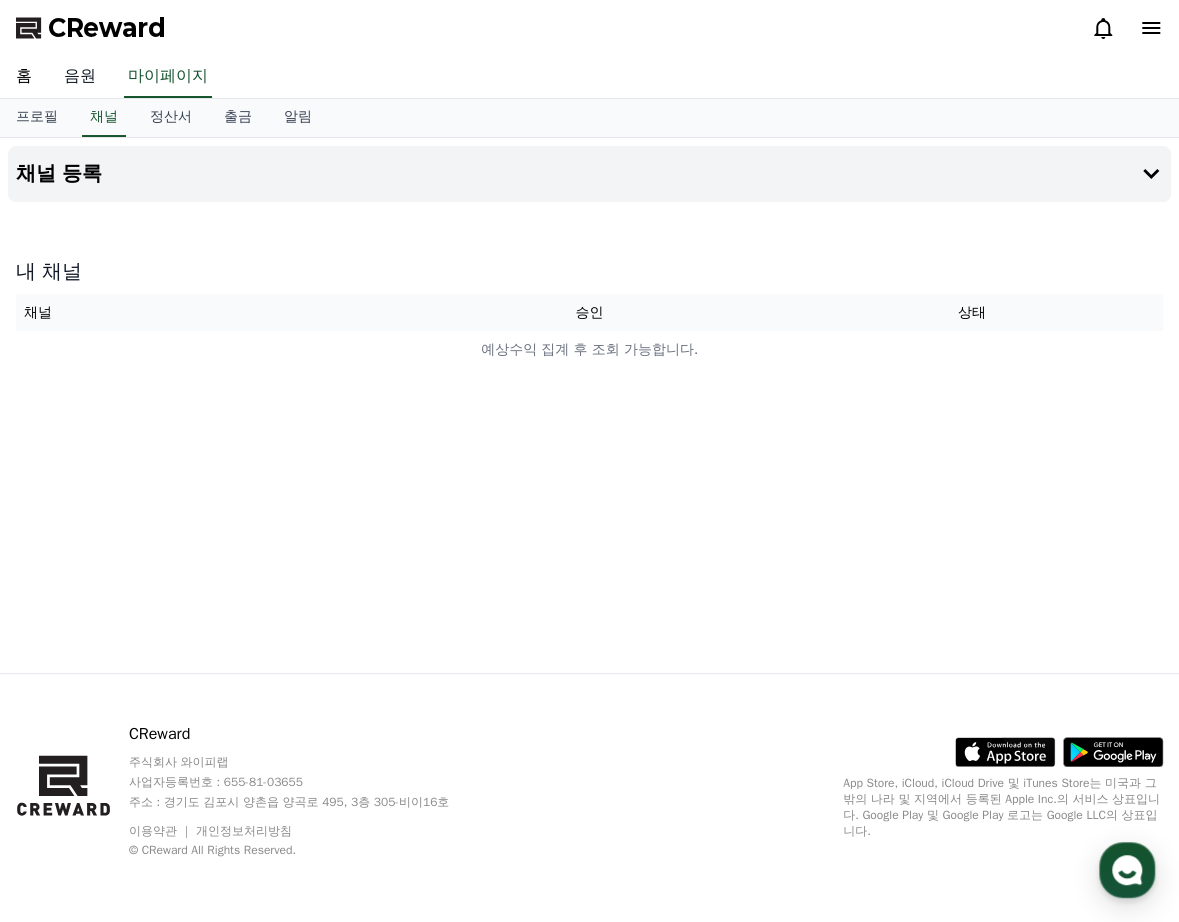 click on "음원" at bounding box center (80, 77) 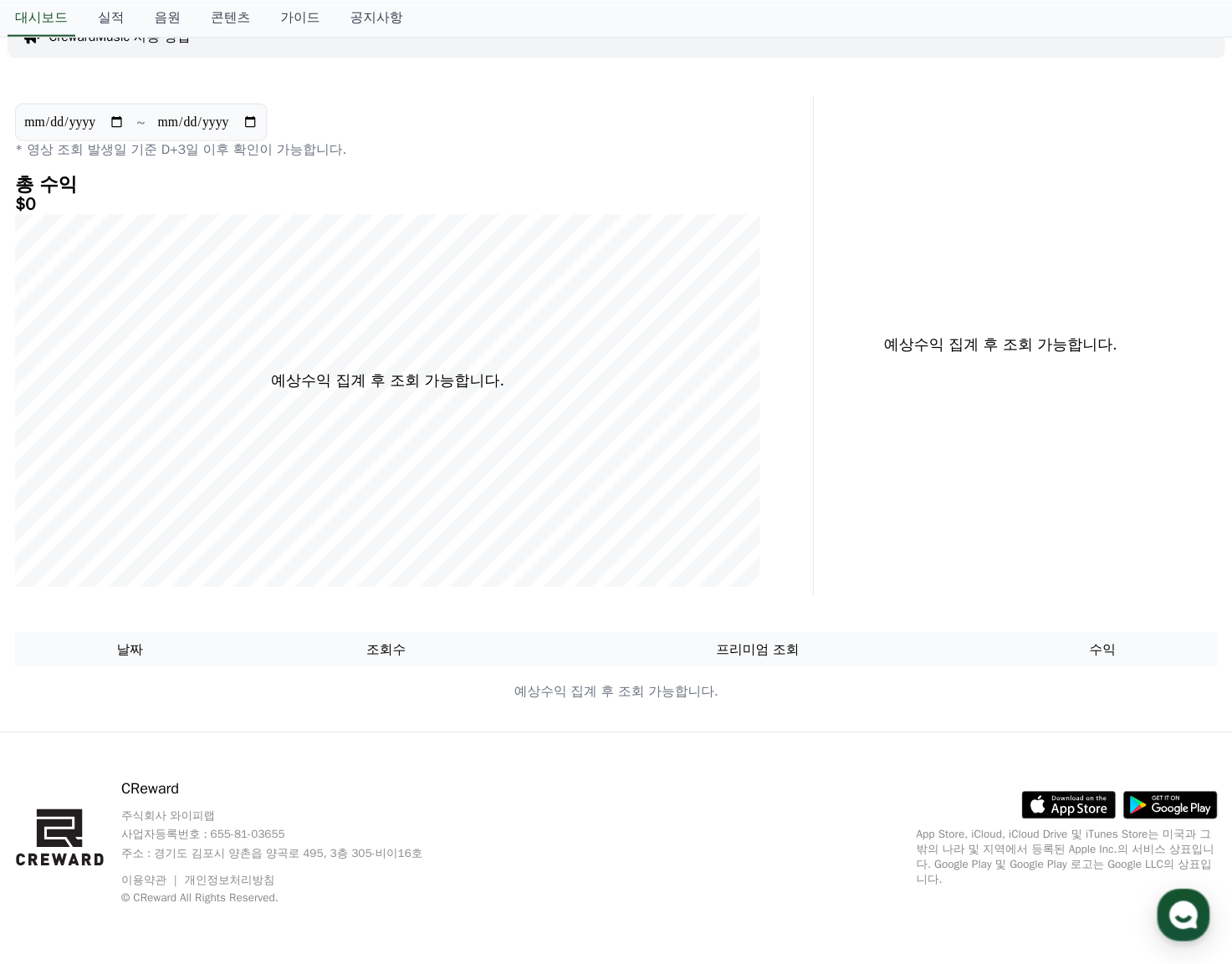 scroll, scrollTop: 0, scrollLeft: 0, axis: both 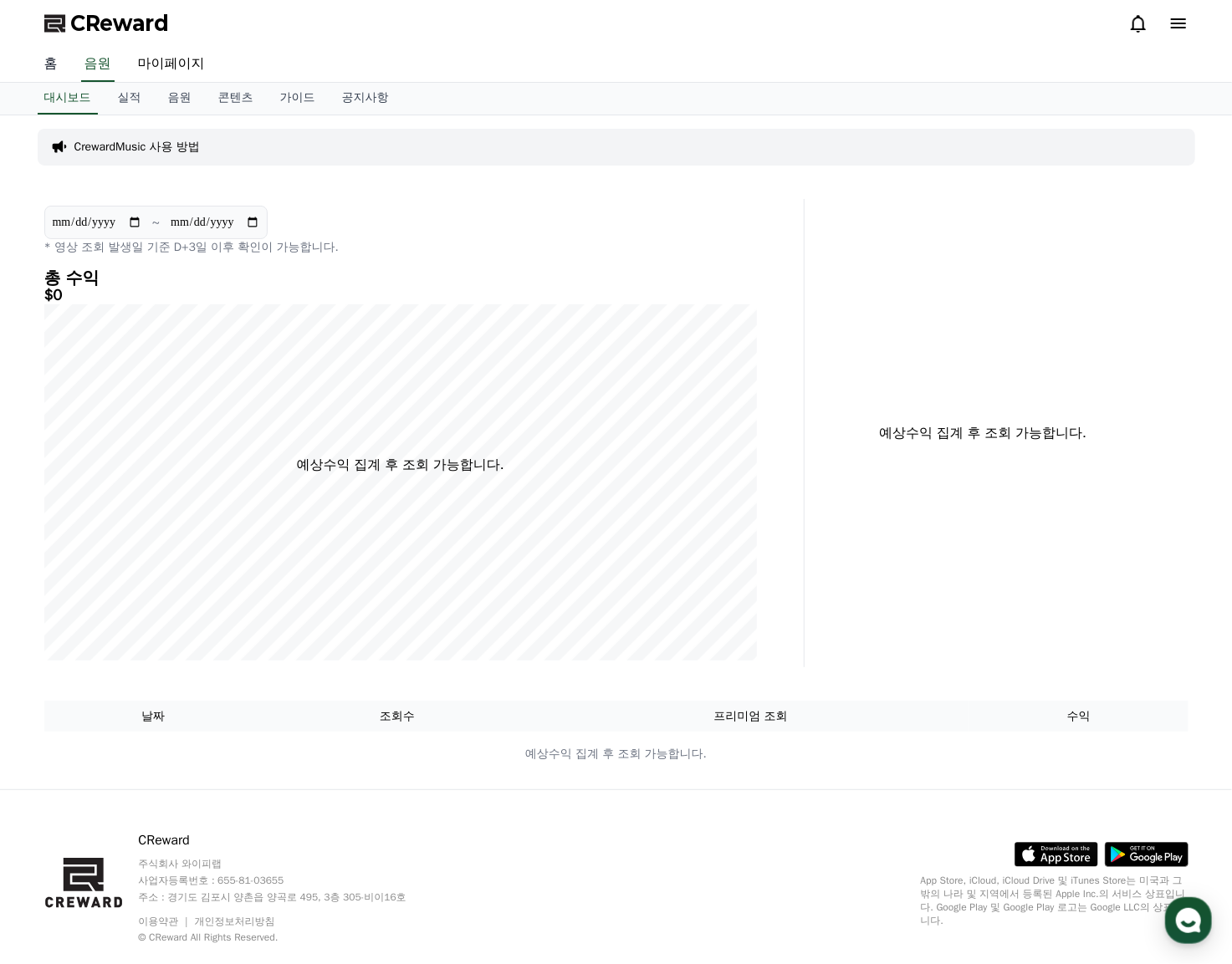 click on "홈" at bounding box center [51, 64] 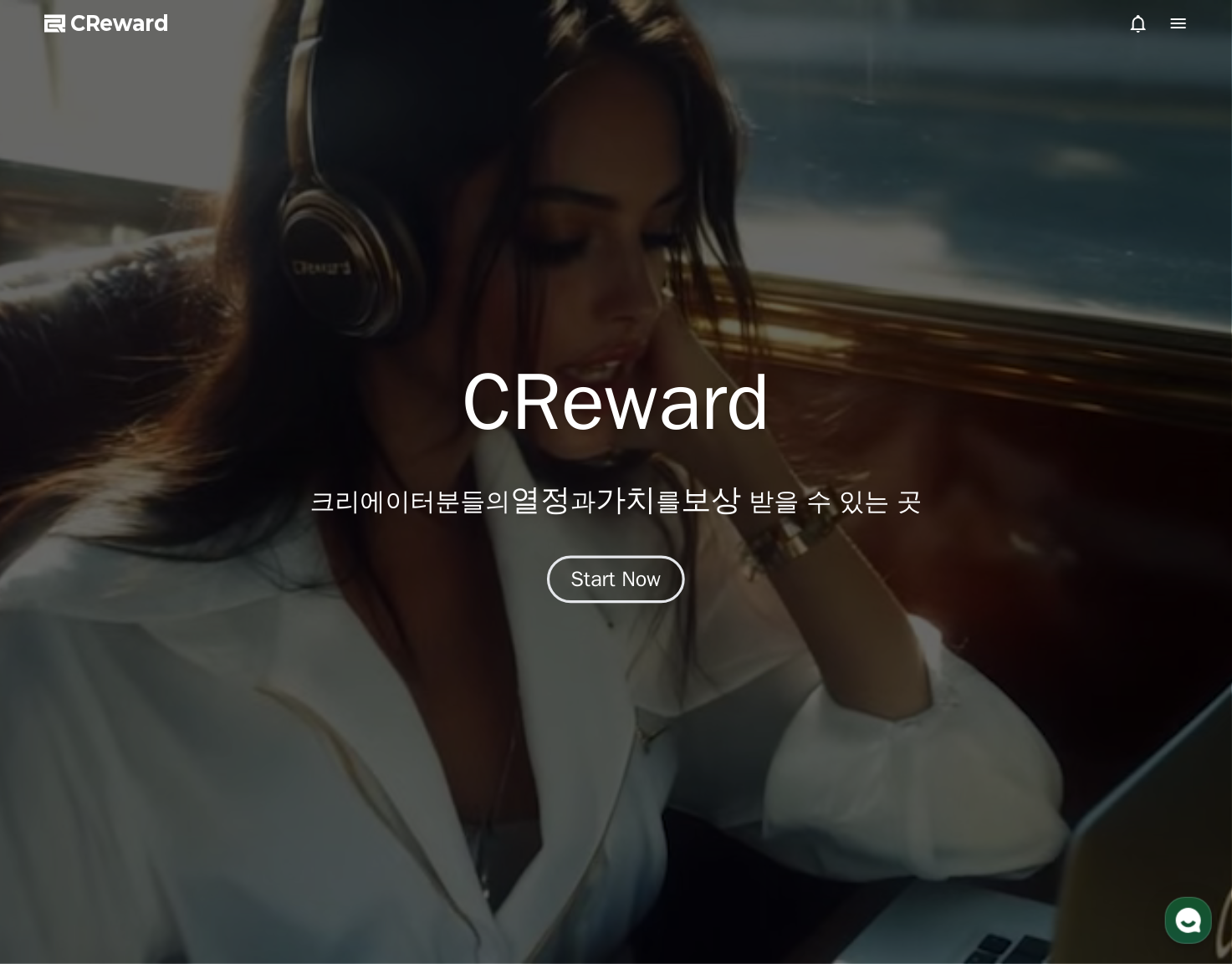 click on "Start Now" at bounding box center [616, 579] 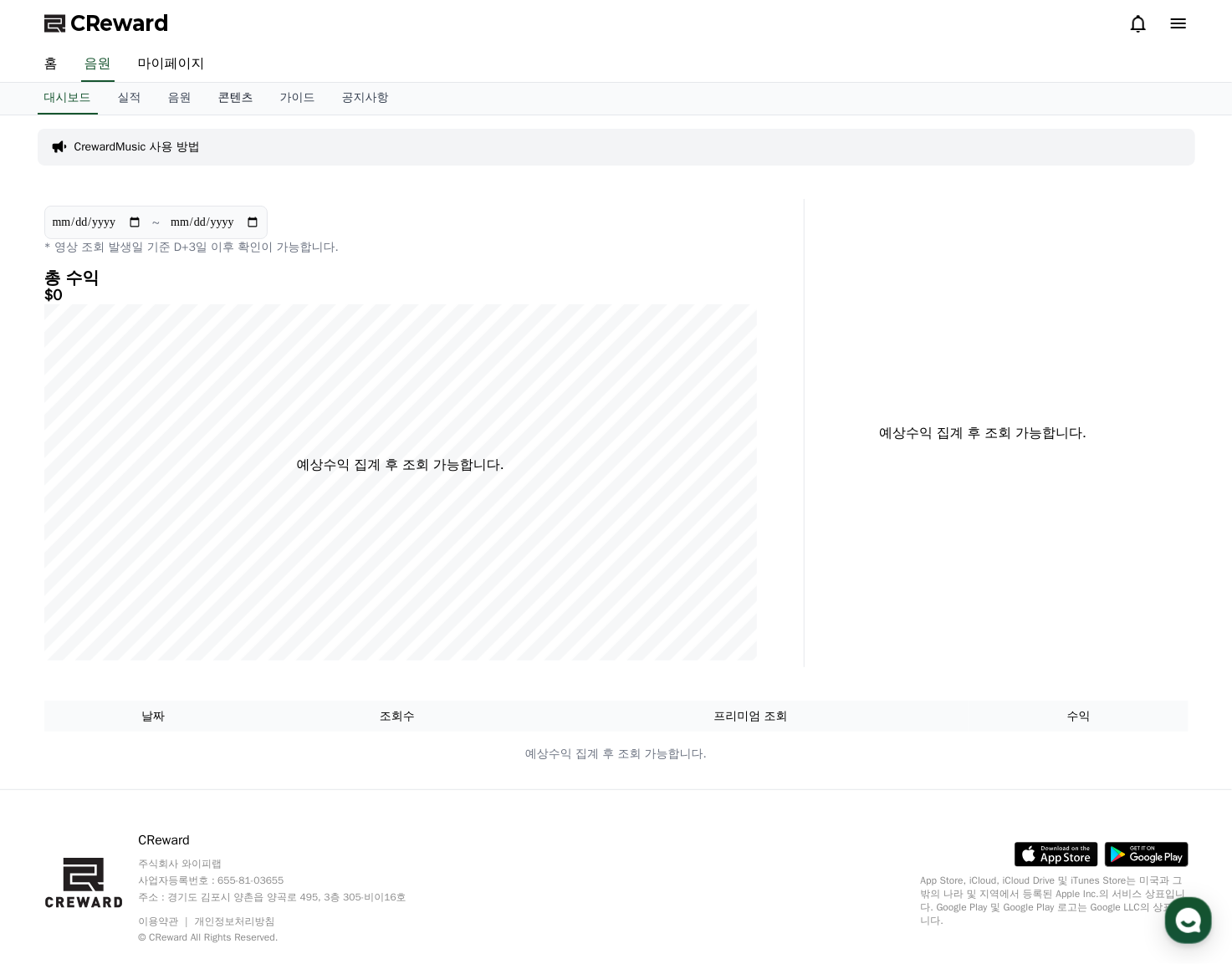 click on "콘텐츠" at bounding box center [236, 99] 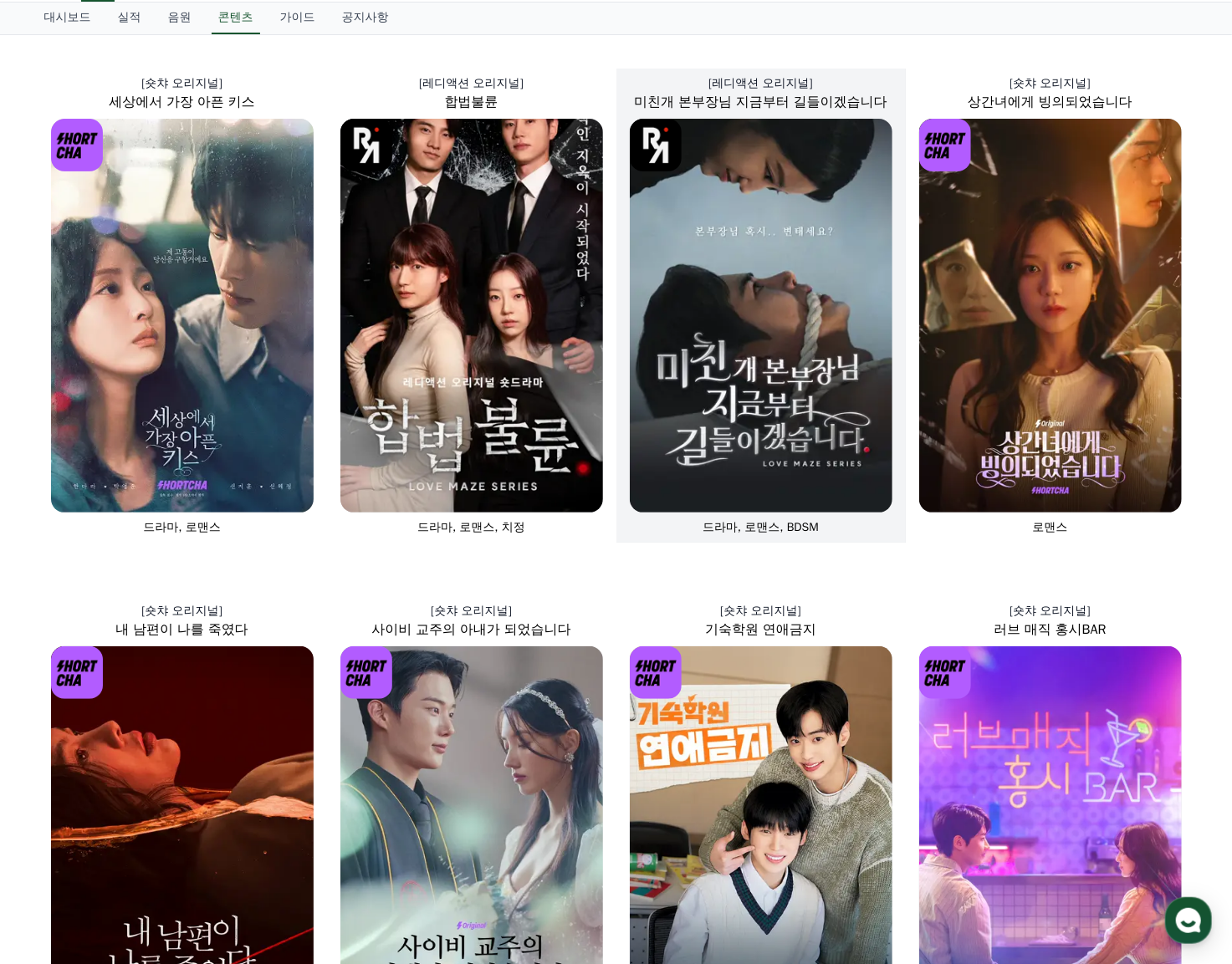 scroll, scrollTop: 0, scrollLeft: 0, axis: both 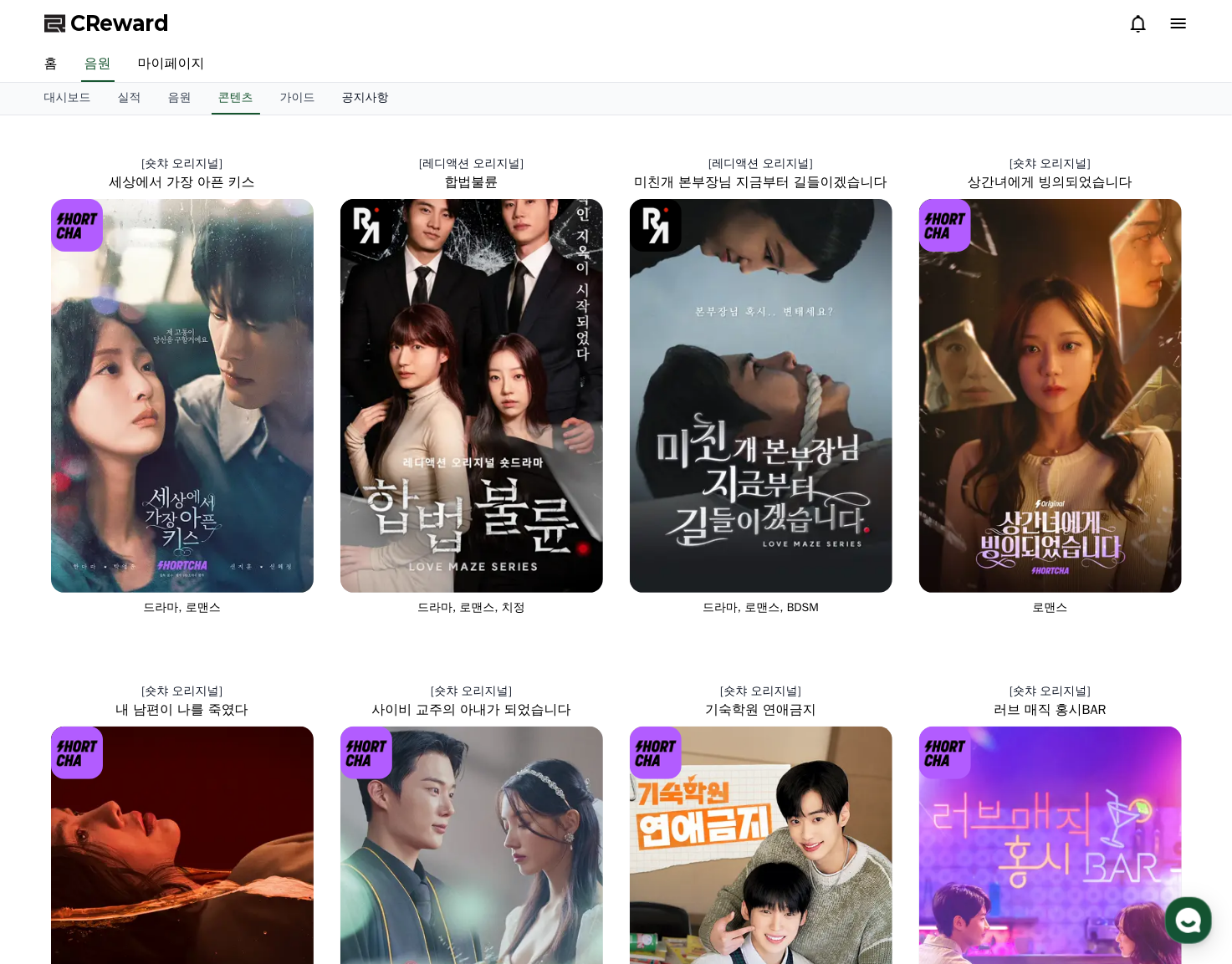 click on "공지사항" at bounding box center [366, 99] 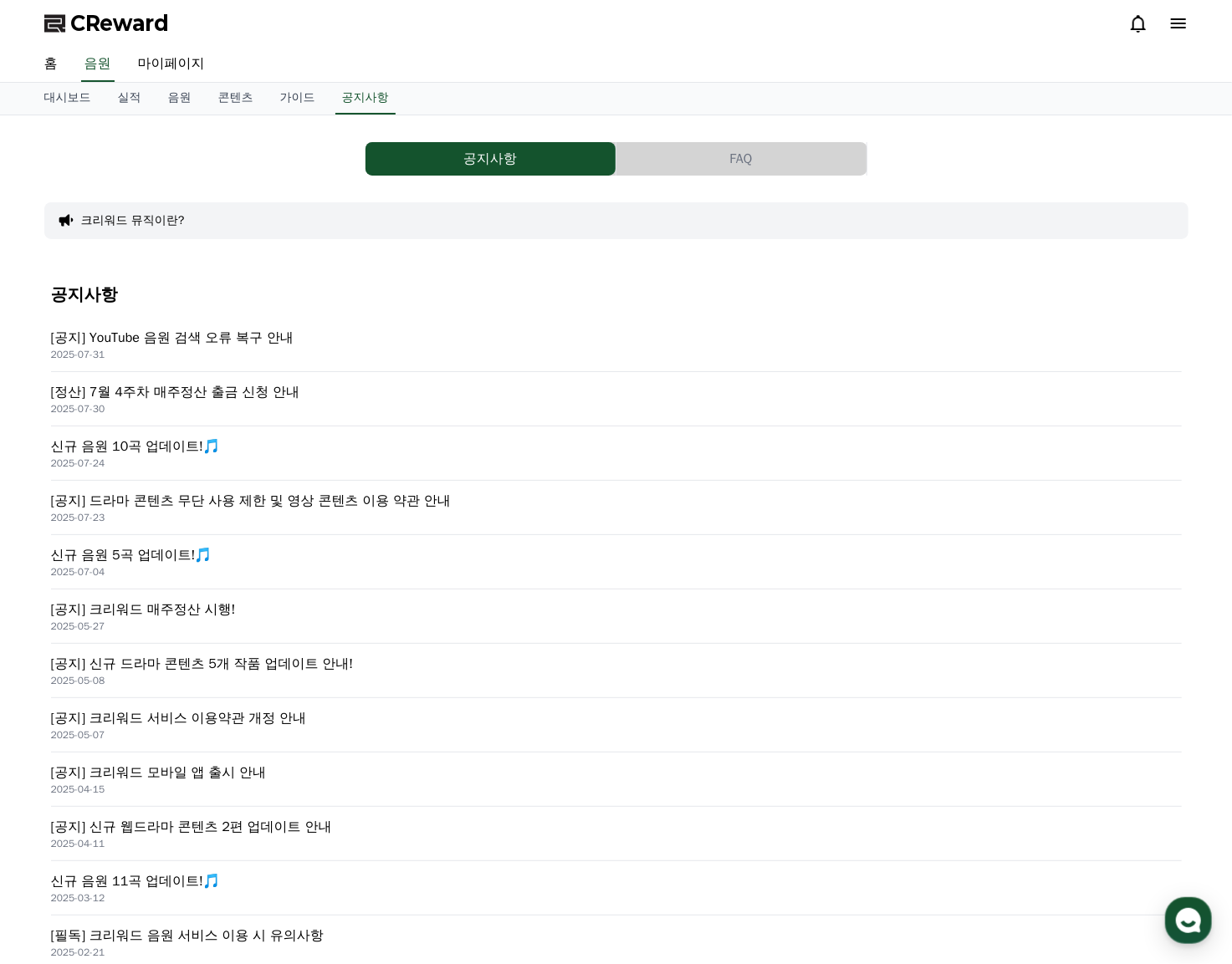 click on "공지사항" at bounding box center [616, 295] 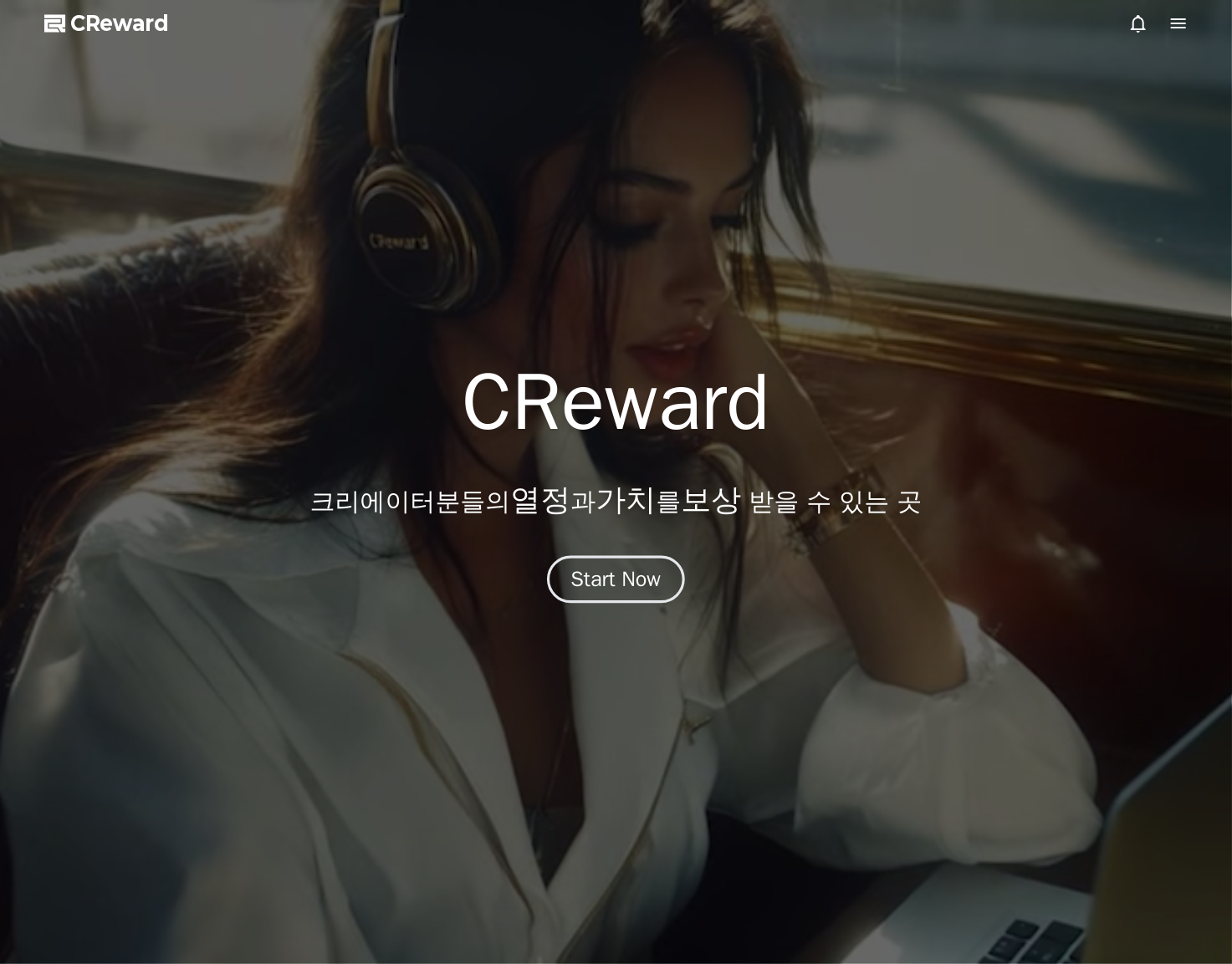 scroll, scrollTop: 0, scrollLeft: 0, axis: both 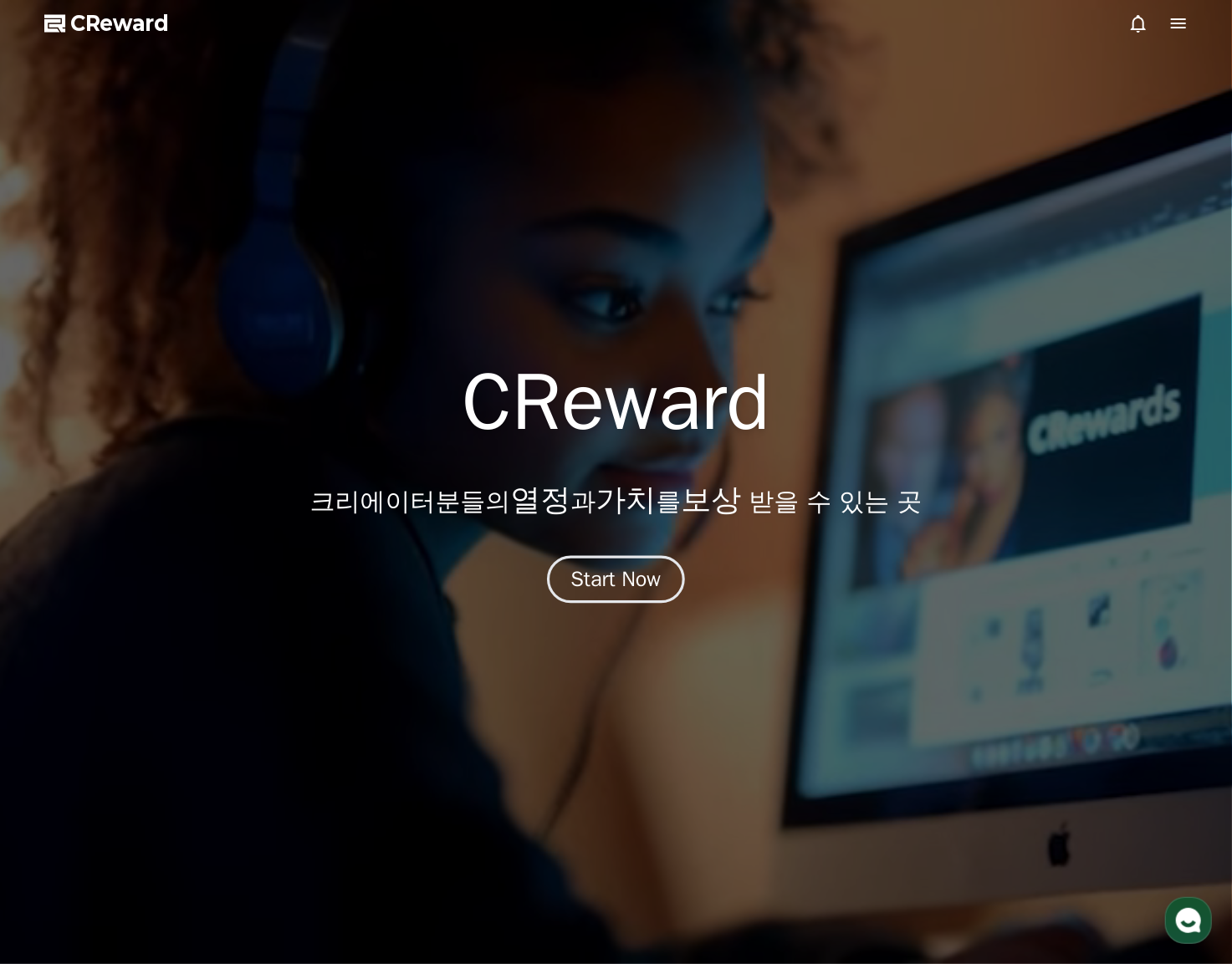 click on "Start Now" at bounding box center [616, 579] 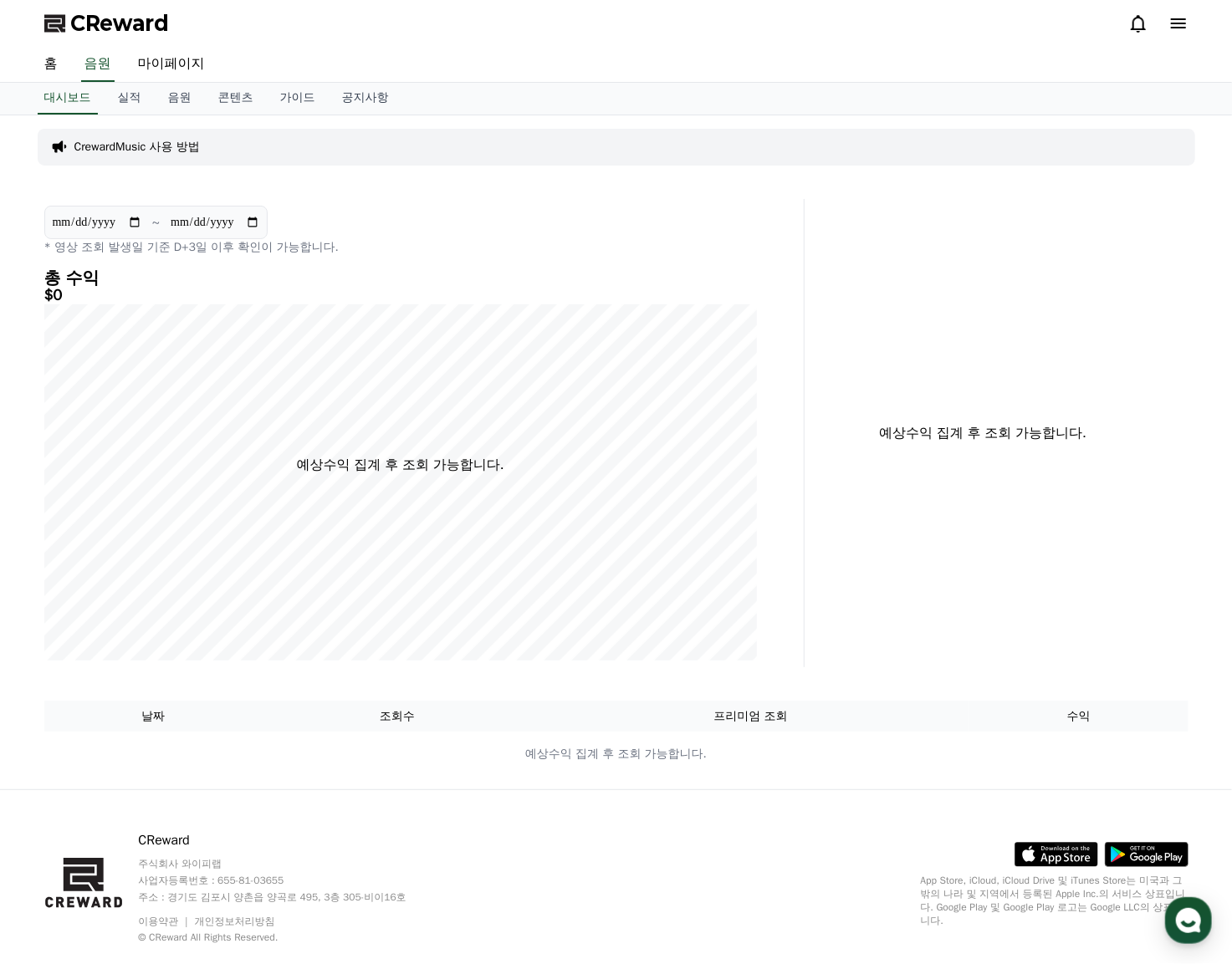 click on "날짜 조회수 프리미엄 조회 수익 예상수익 집계 후 조회 가능합니다." at bounding box center (616, 738) 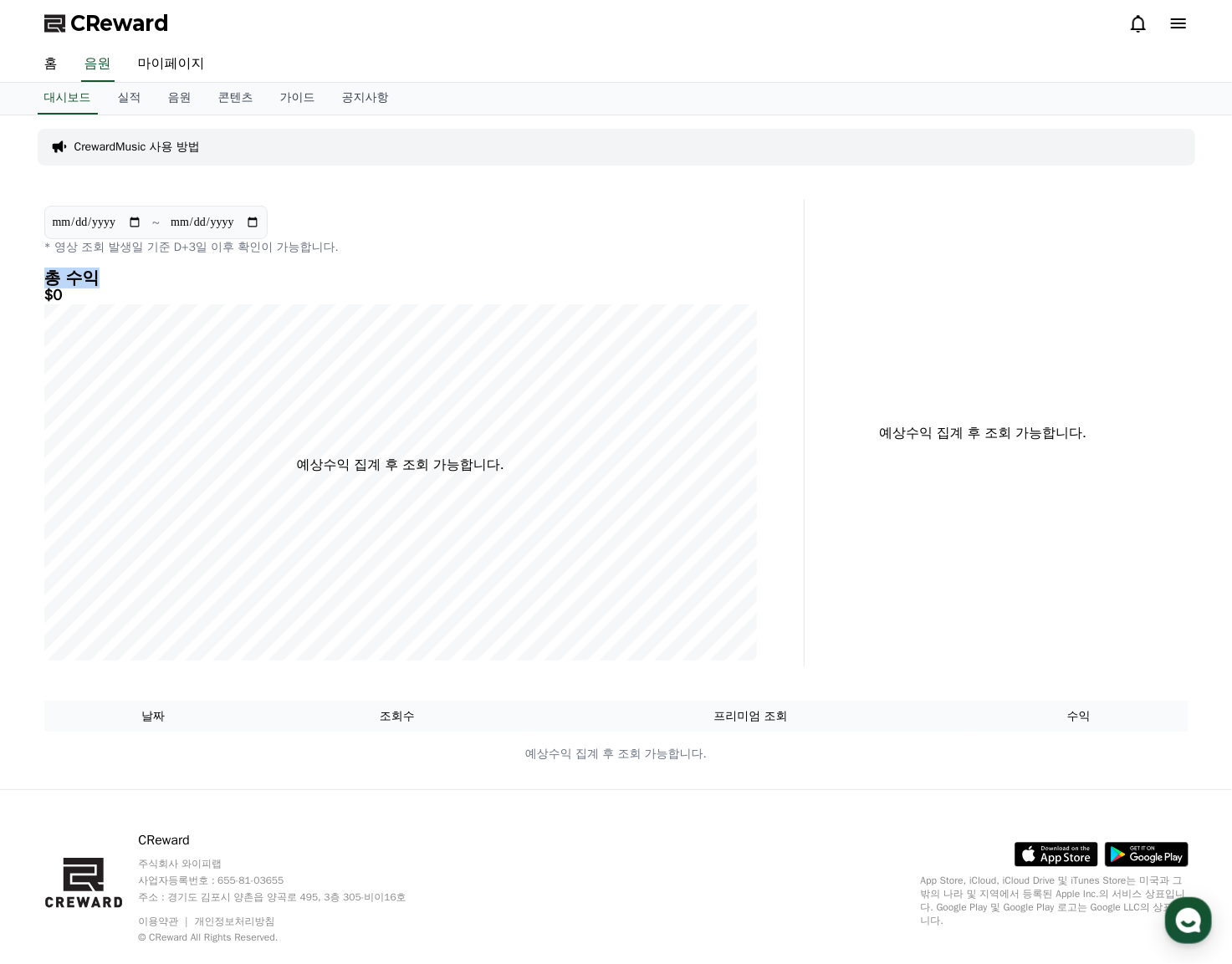 drag, startPoint x: 429, startPoint y: 254, endPoint x: 407, endPoint y: 242, distance: 25.059928 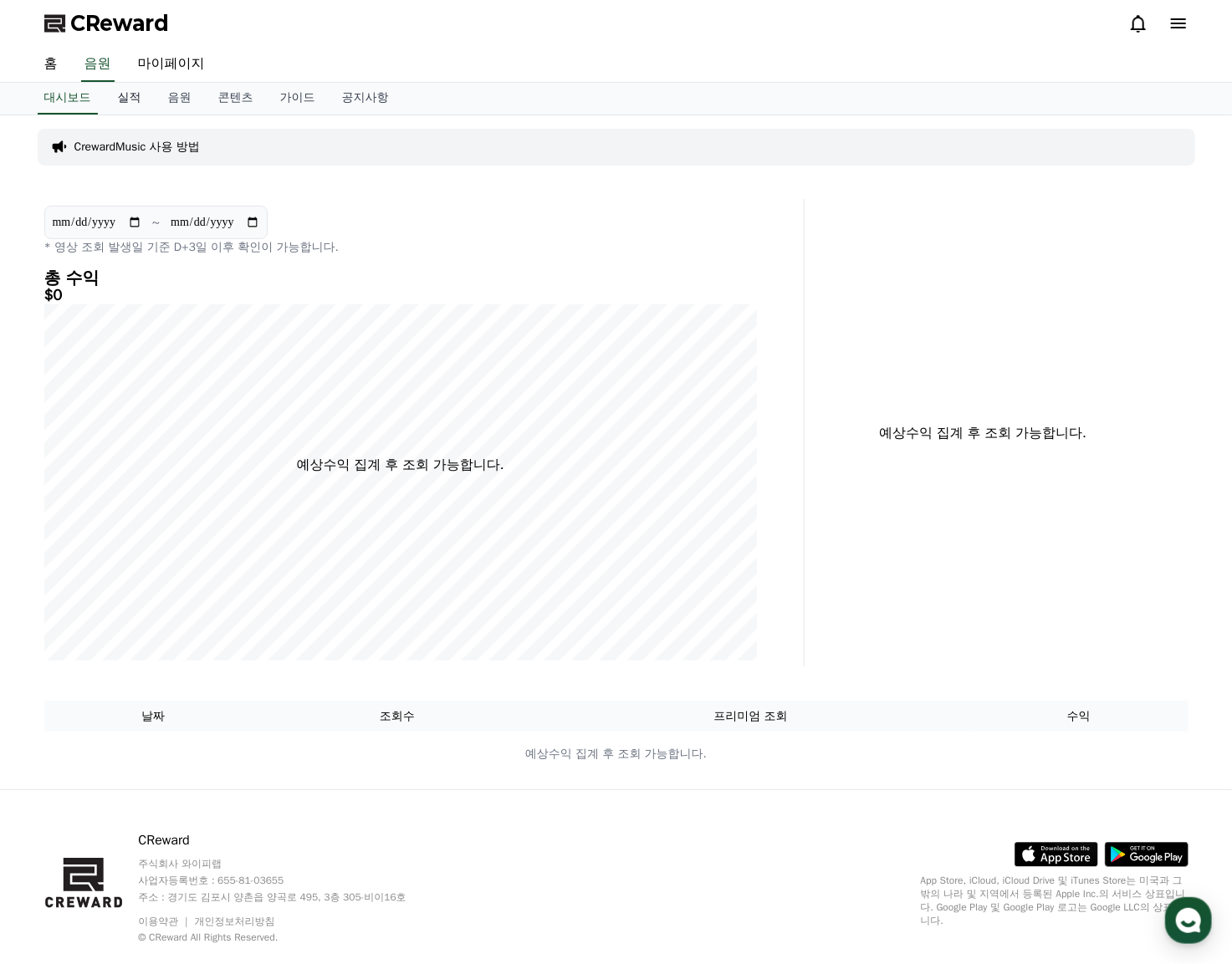 click on "실적" at bounding box center (130, 99) 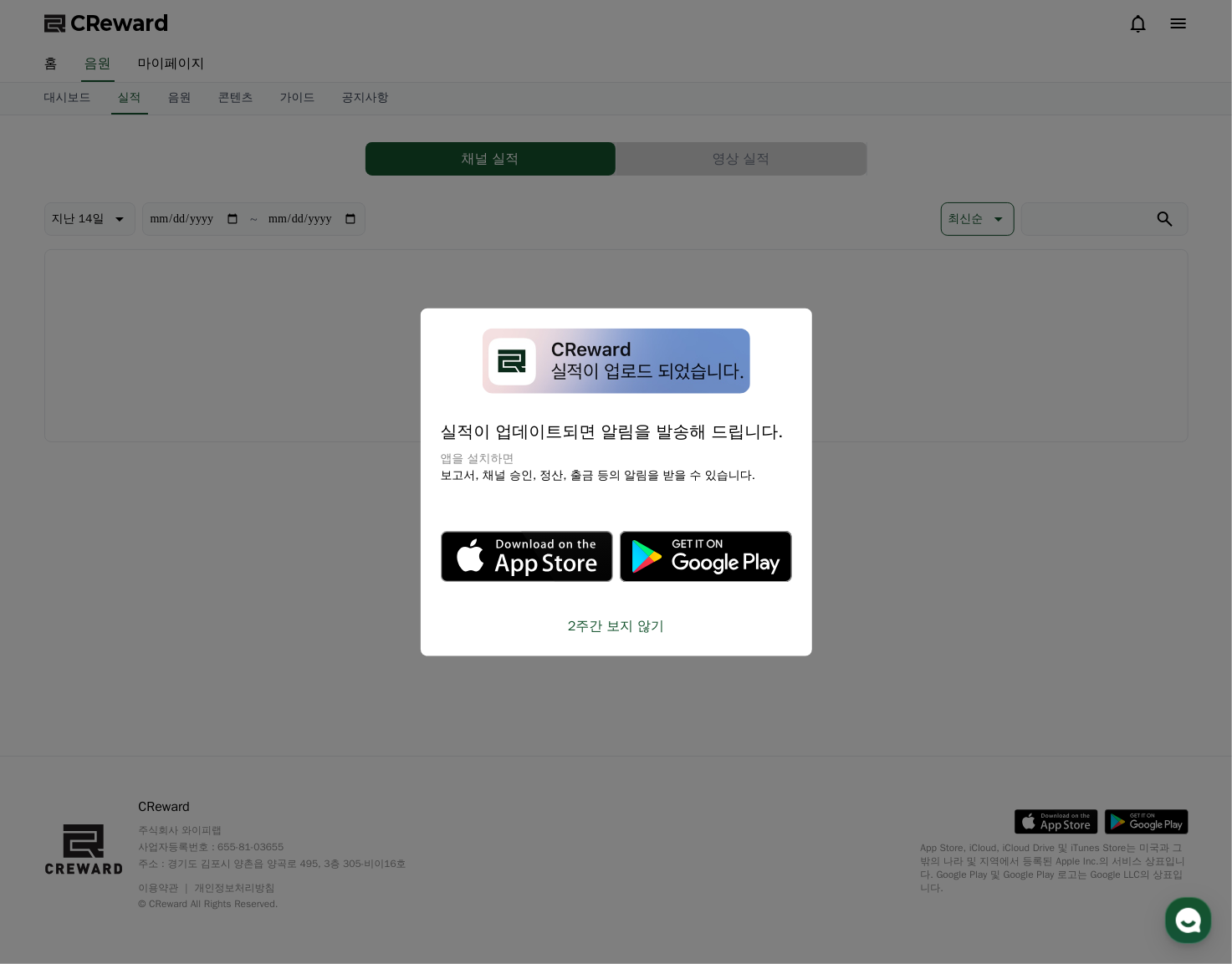 type 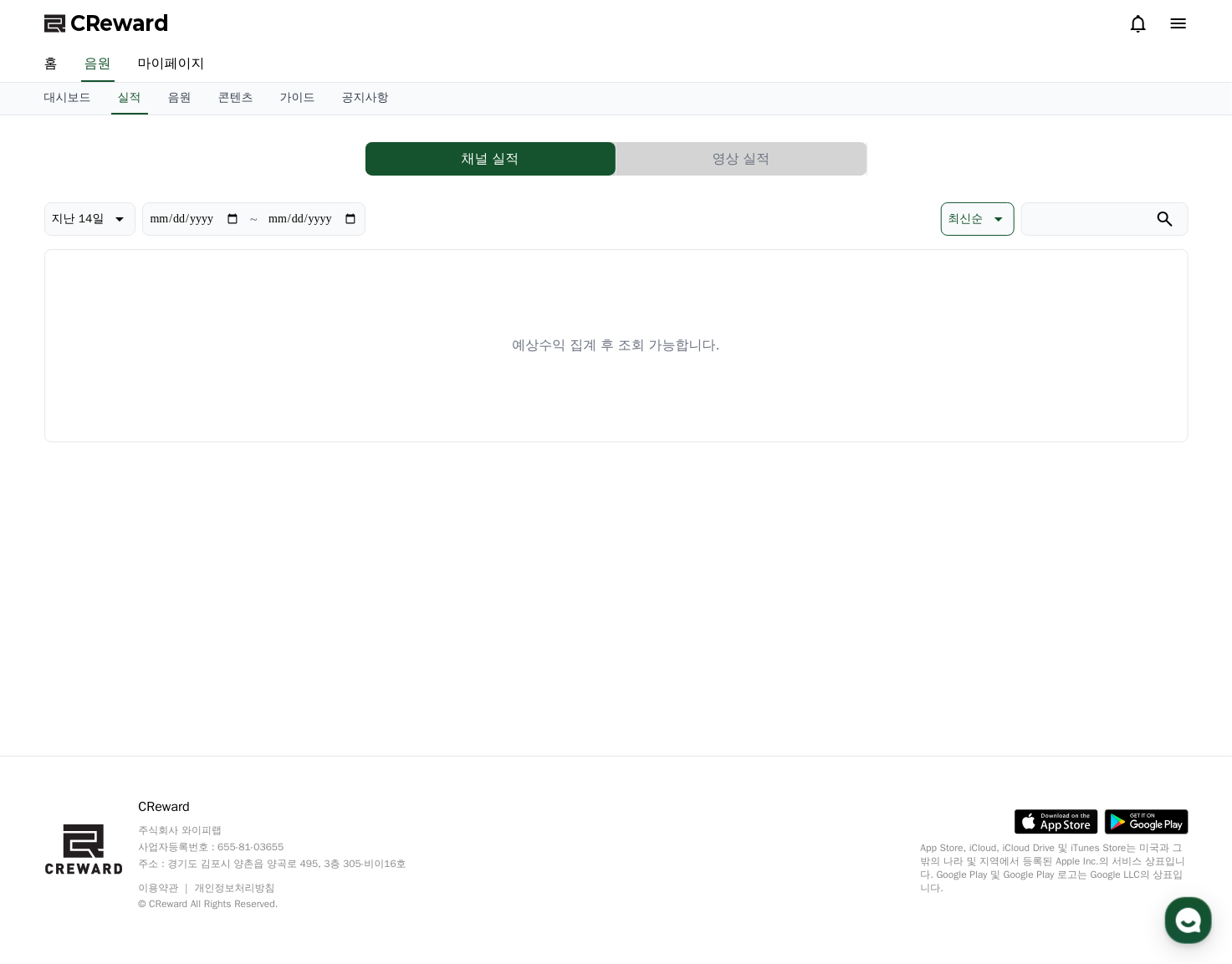 click on "예상수익 집계 후 조회 가능합니다." at bounding box center (616, 345) 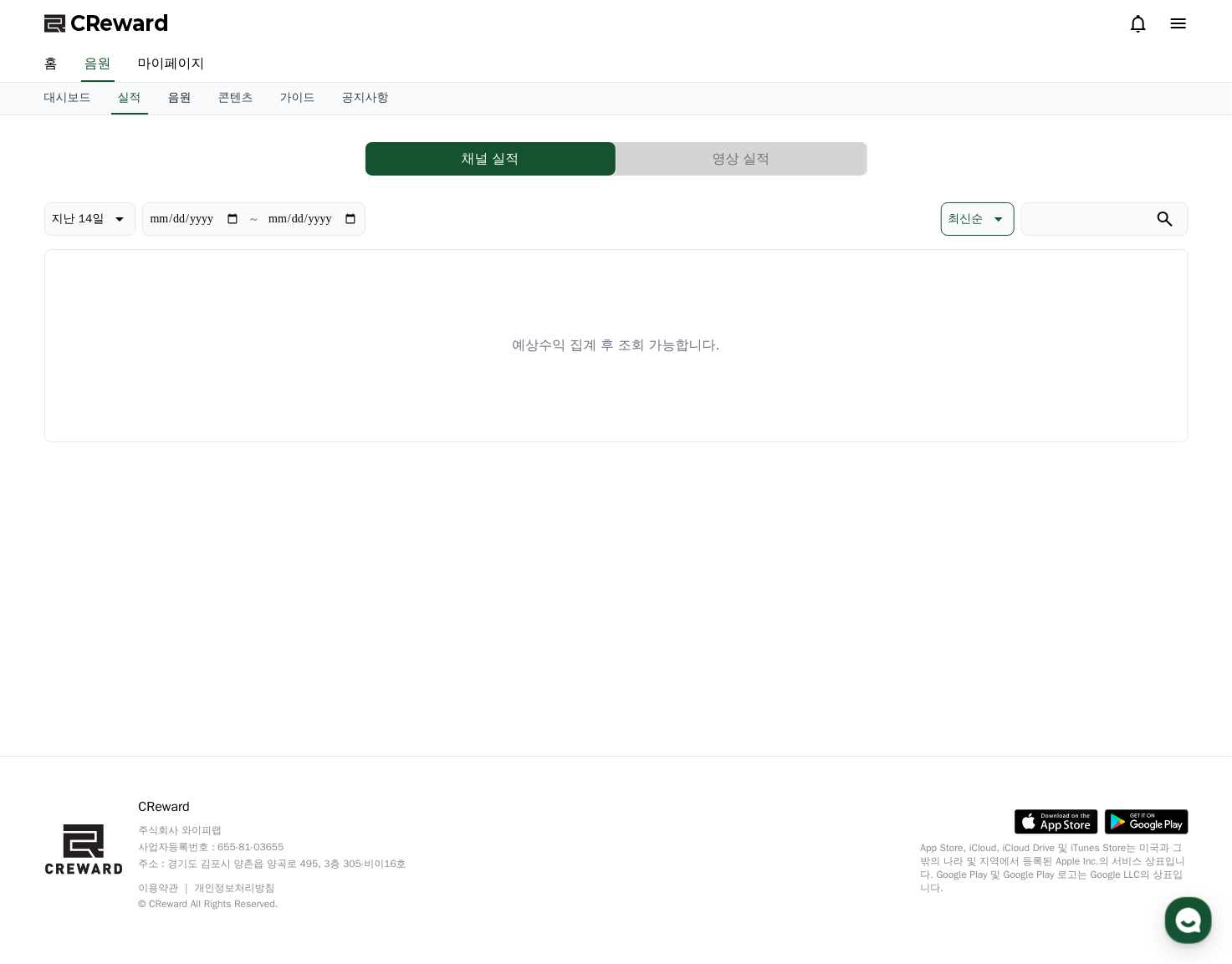 click on "음원" at bounding box center [180, 99] 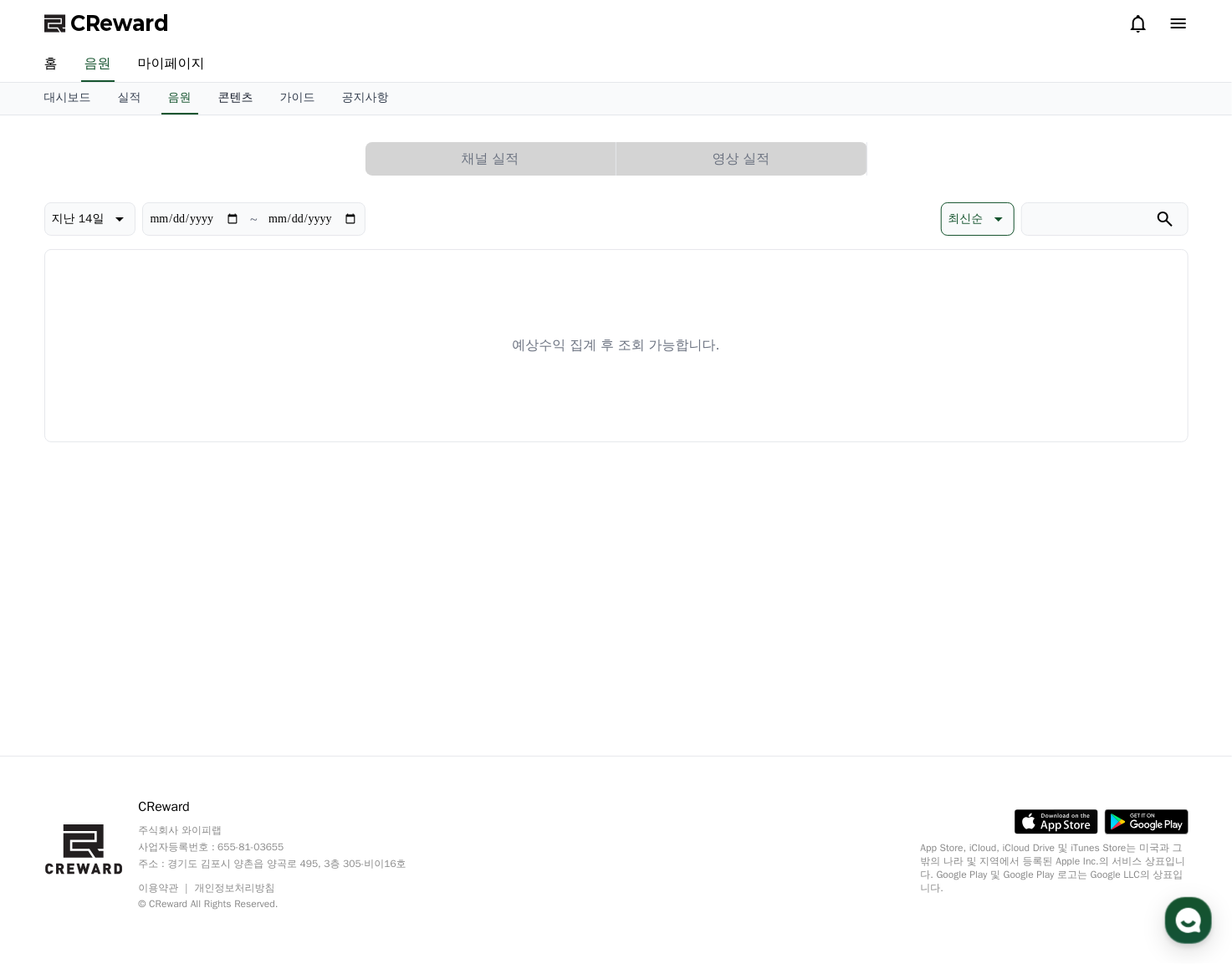 click on "콘텐츠" at bounding box center [236, 99] 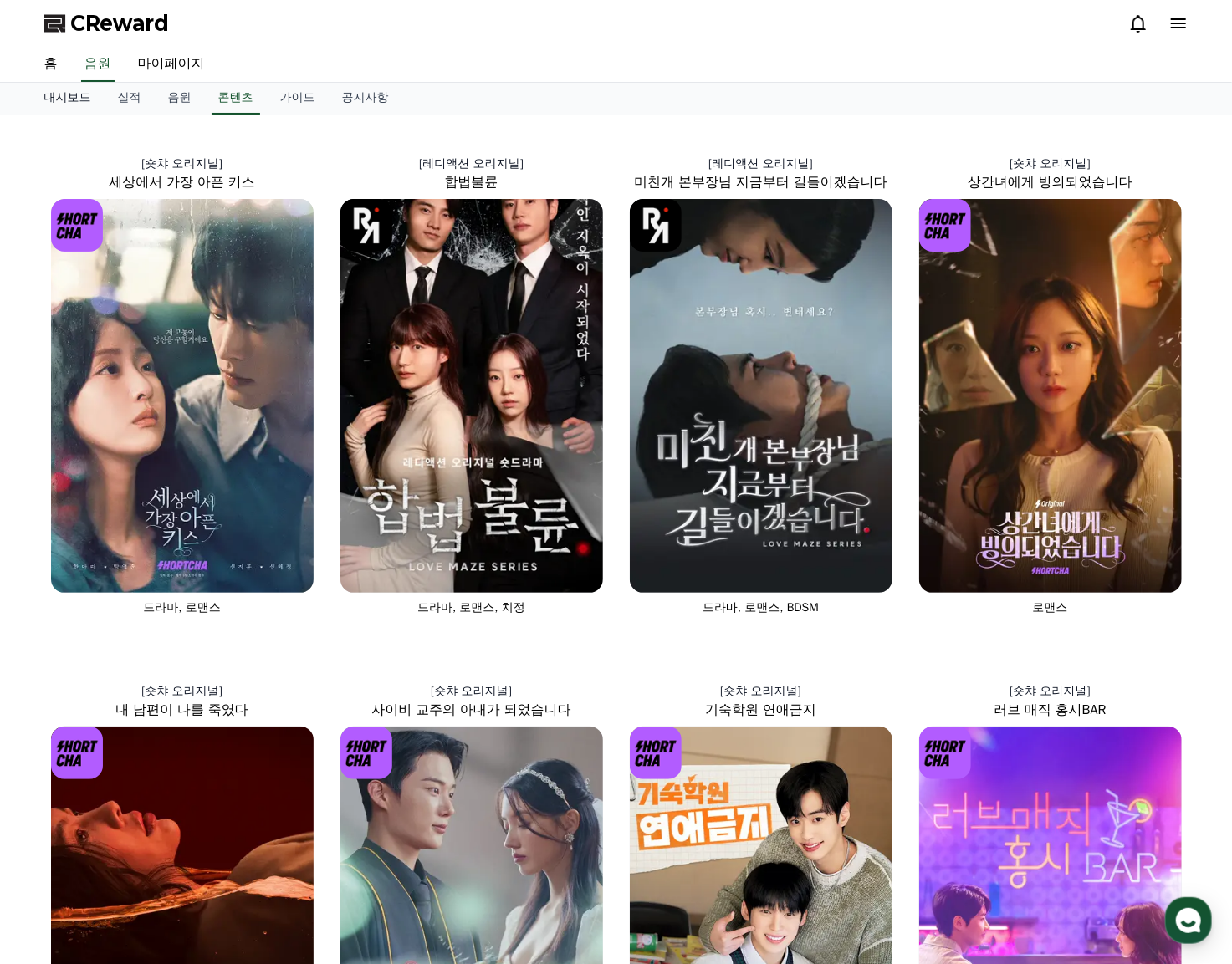 click on "대시보드" at bounding box center (68, 99) 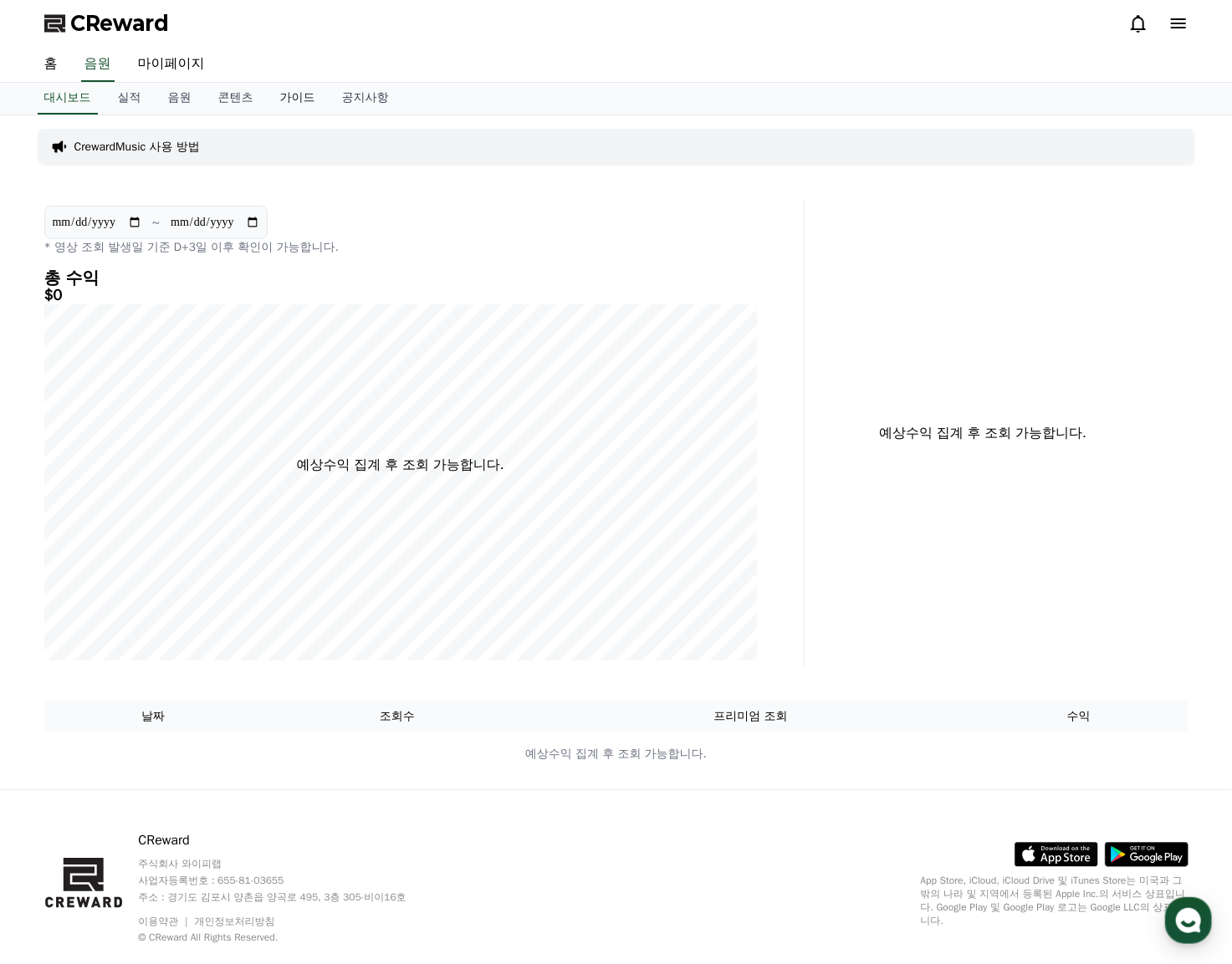 click on "가이드" at bounding box center [298, 99] 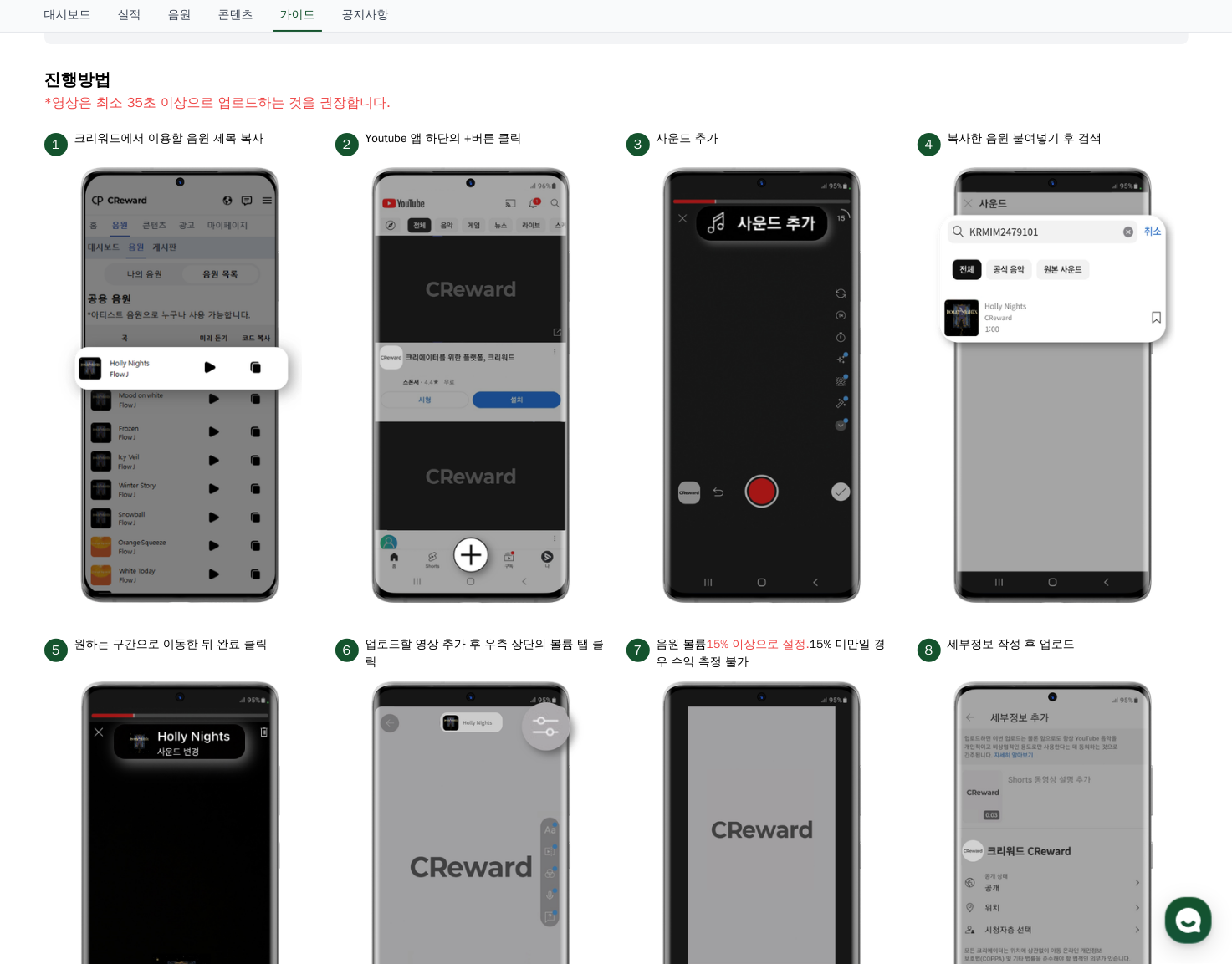 scroll, scrollTop: 0, scrollLeft: 0, axis: both 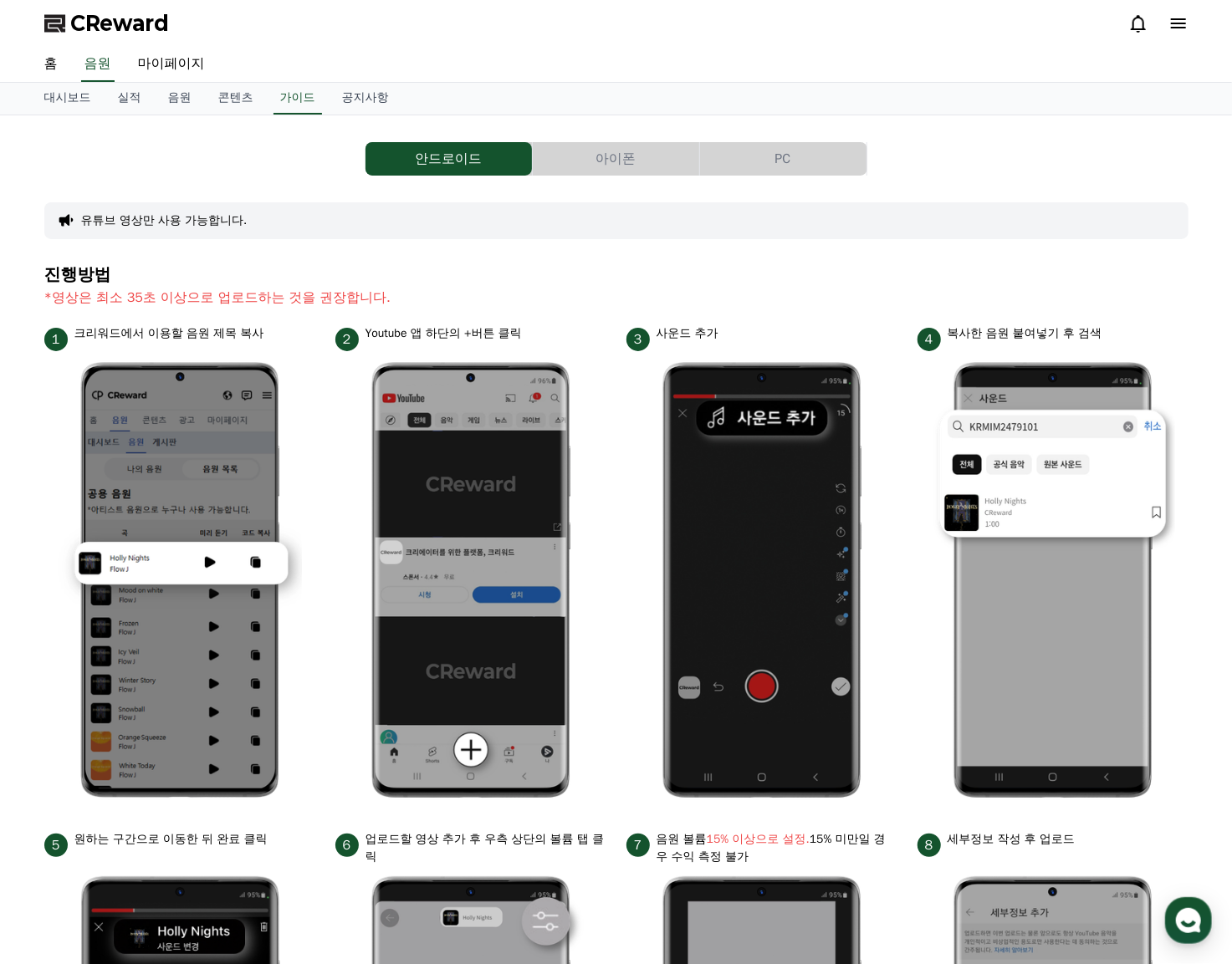 drag, startPoint x: 478, startPoint y: 303, endPoint x: 495, endPoint y: 278, distance: 30.23243 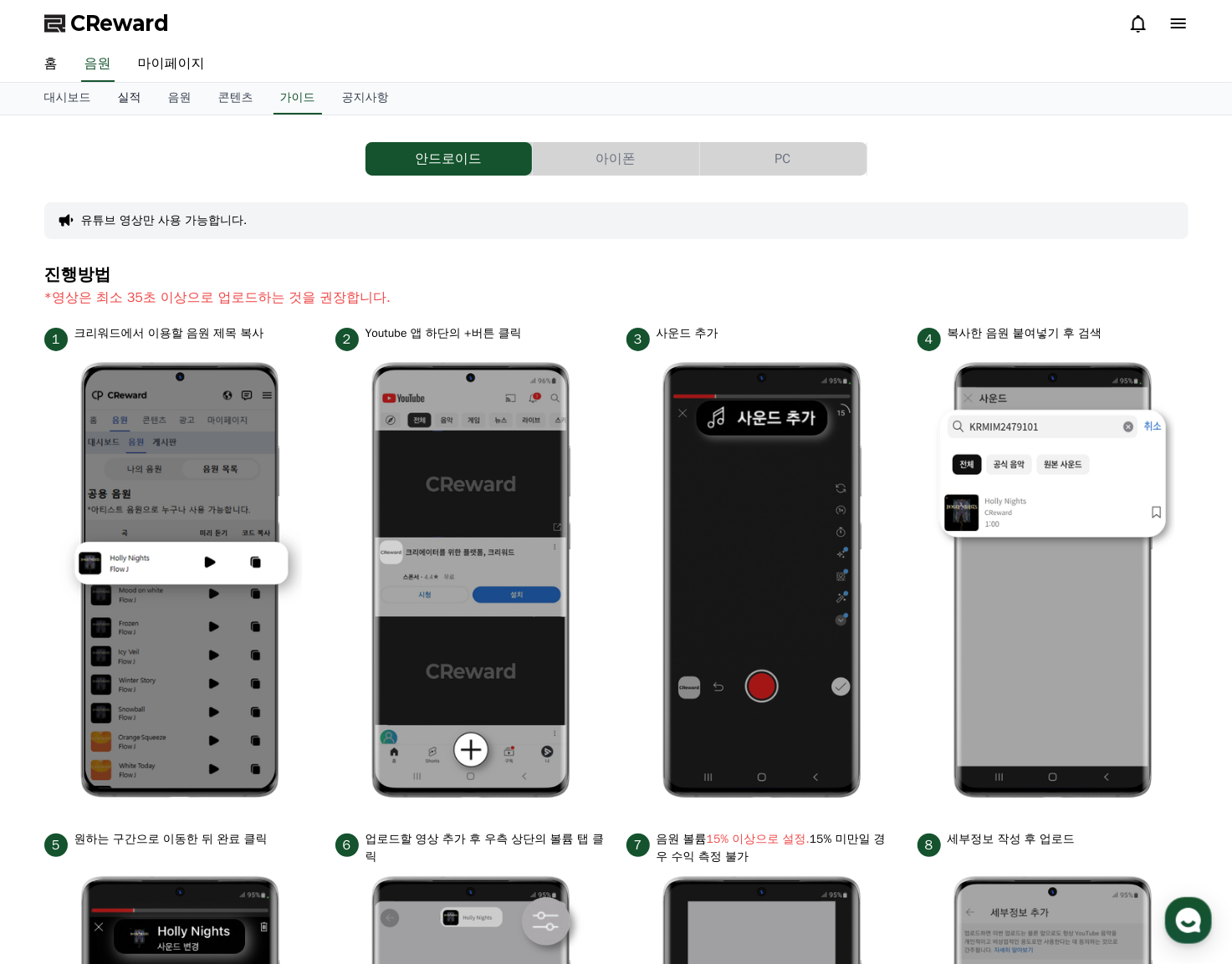 click on "실적" at bounding box center (130, 99) 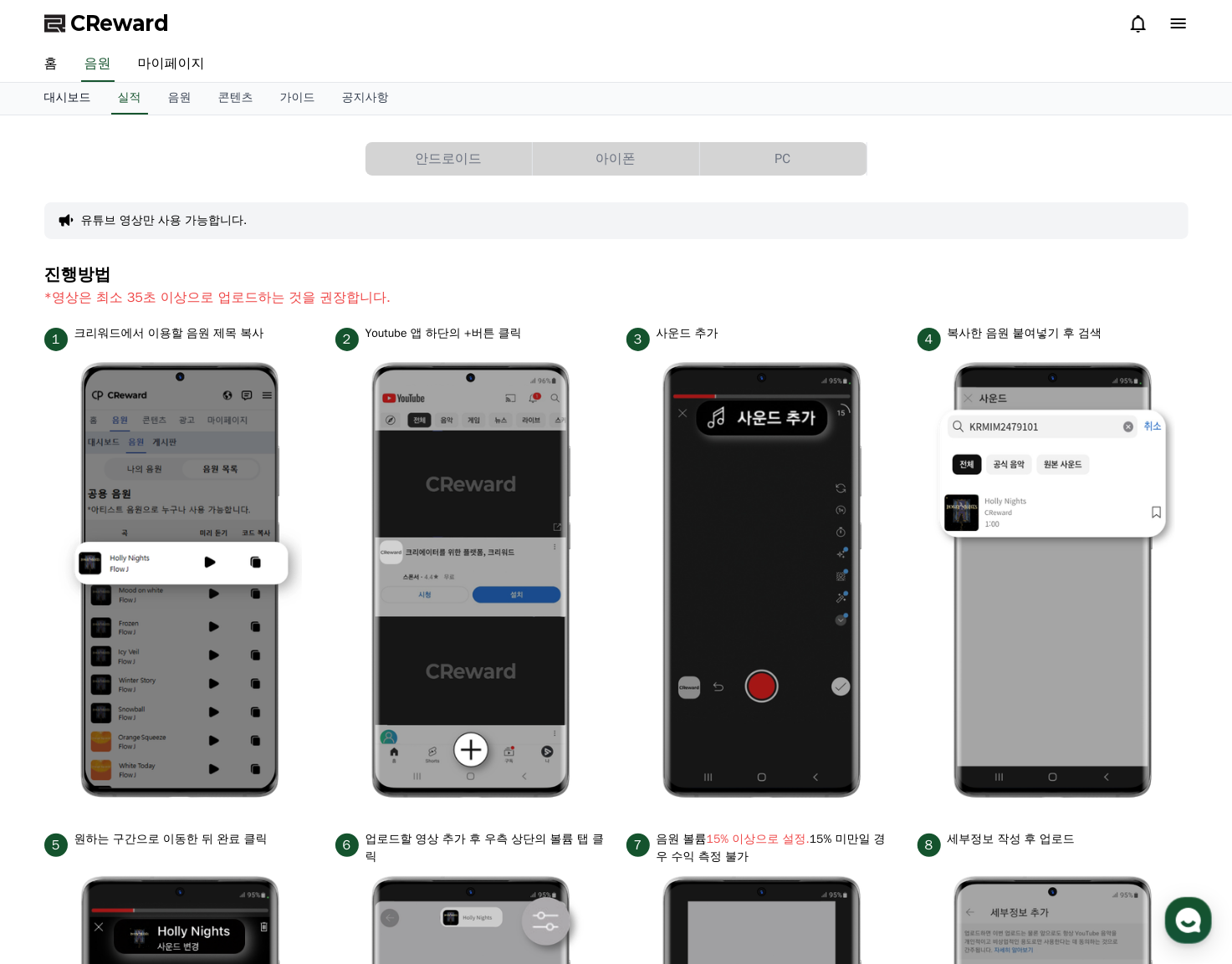 click on "대시보드" at bounding box center [68, 99] 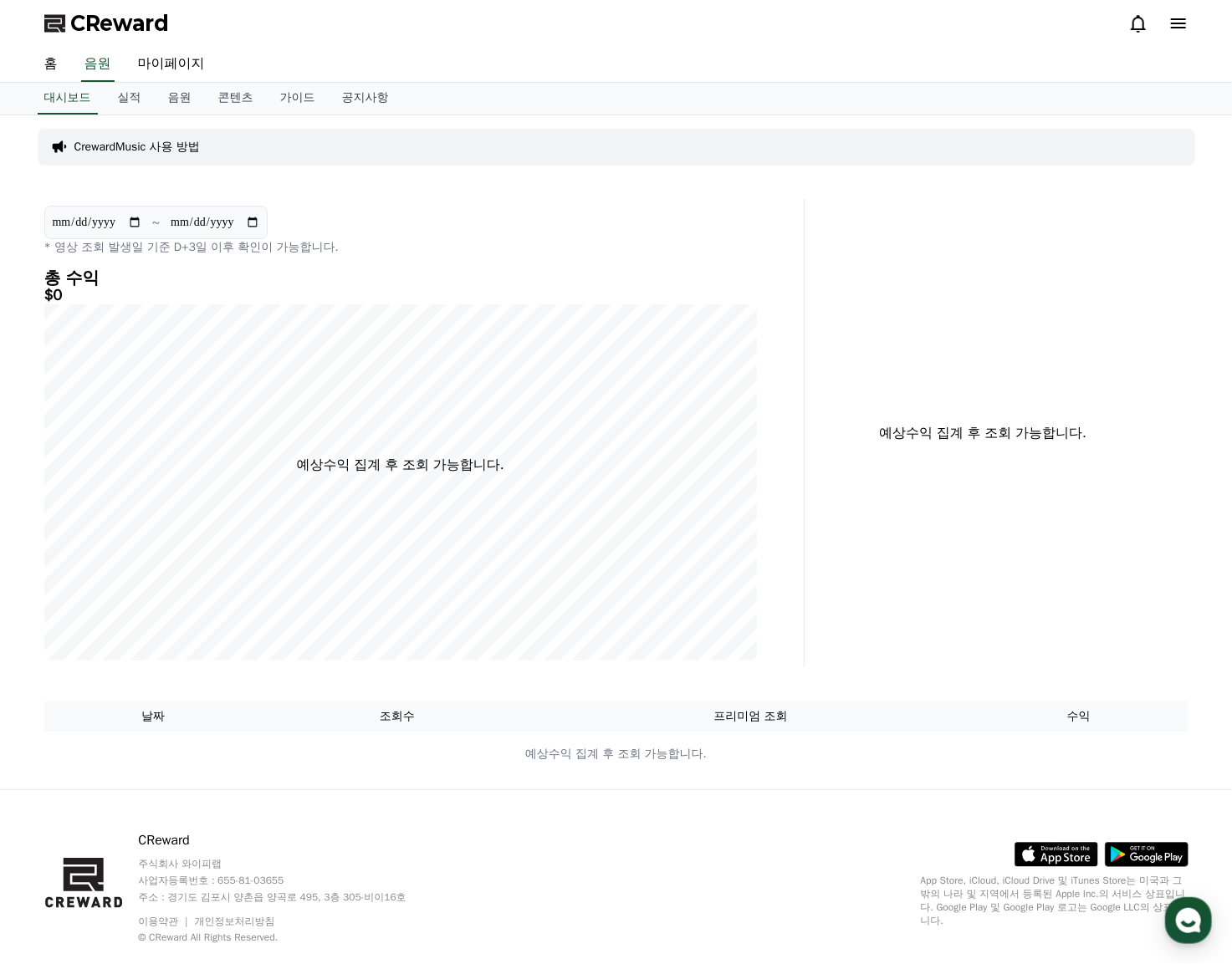 click on "홈 음원 마이페이지" at bounding box center (616, 64) 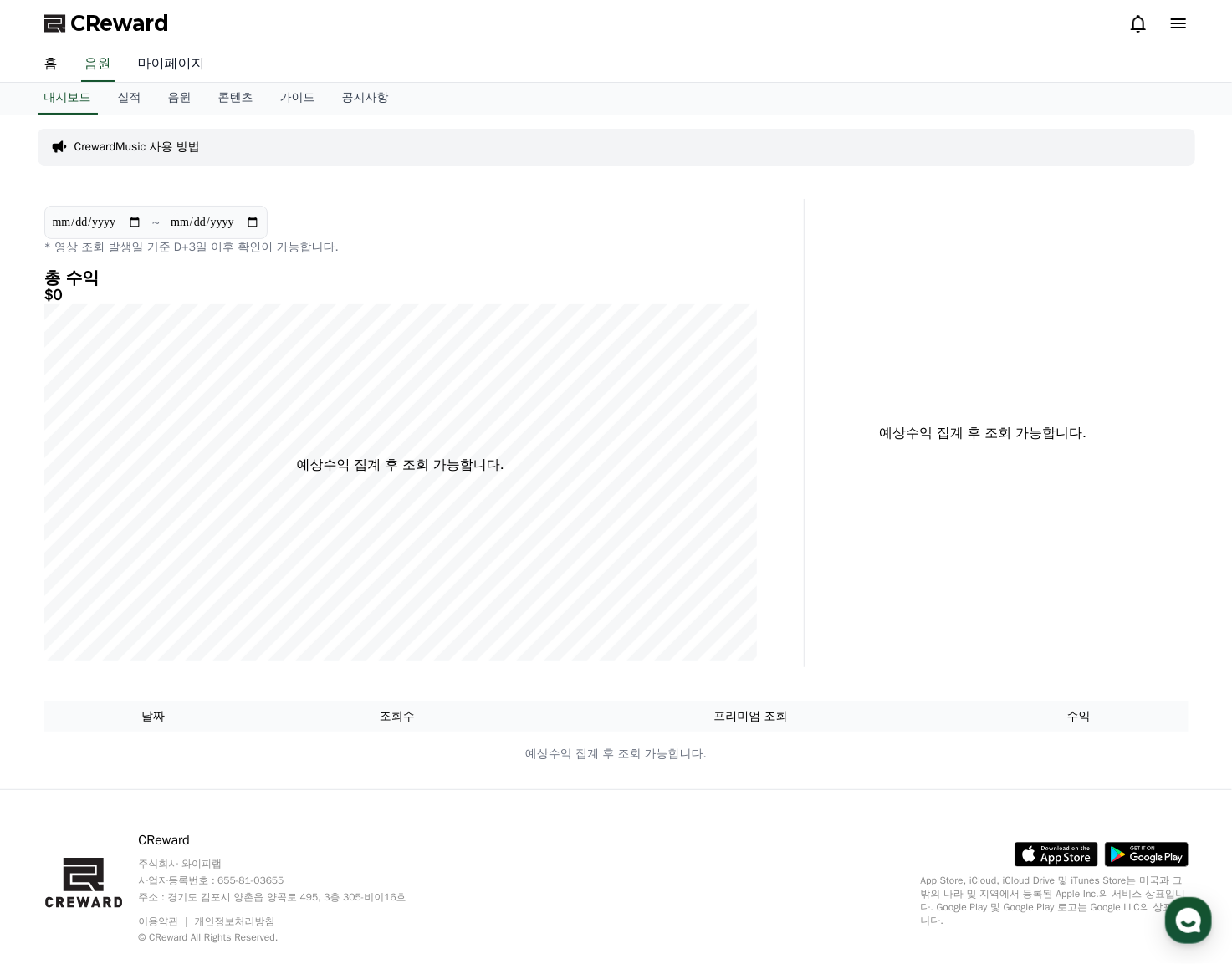 click on "마이페이지" at bounding box center (171, 64) 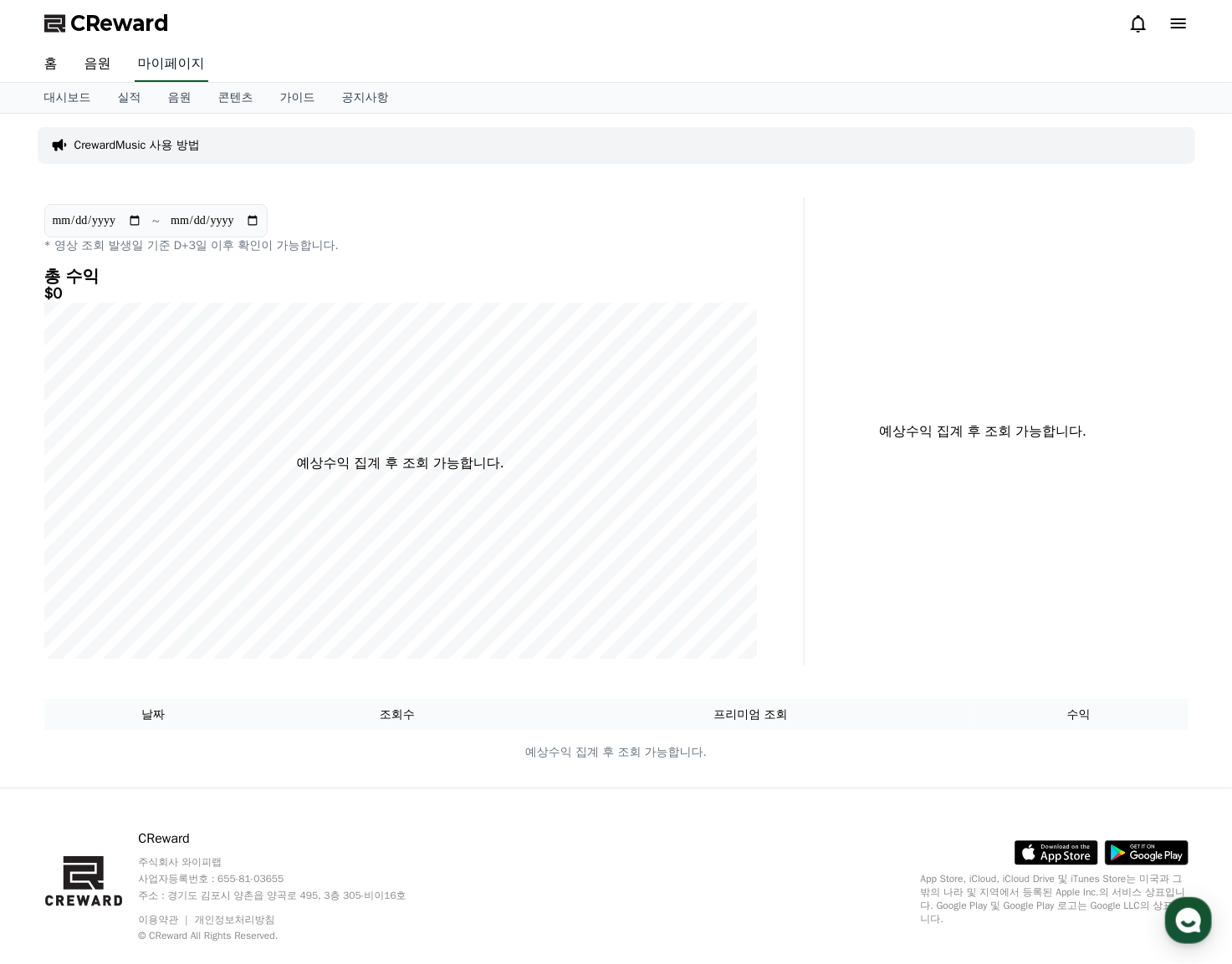 select on "**********" 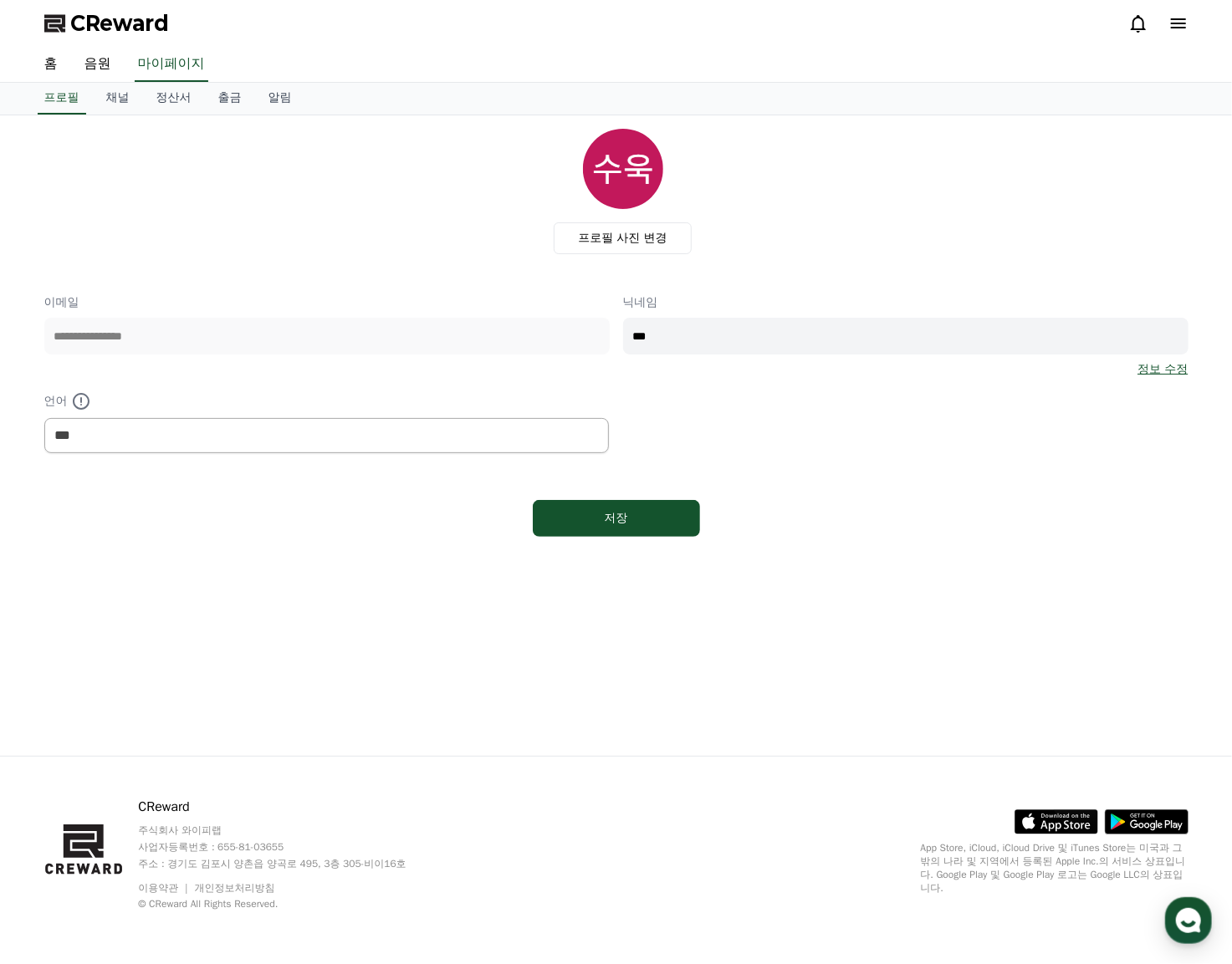 click on "프로필 사진 변경" at bounding box center (623, 191) 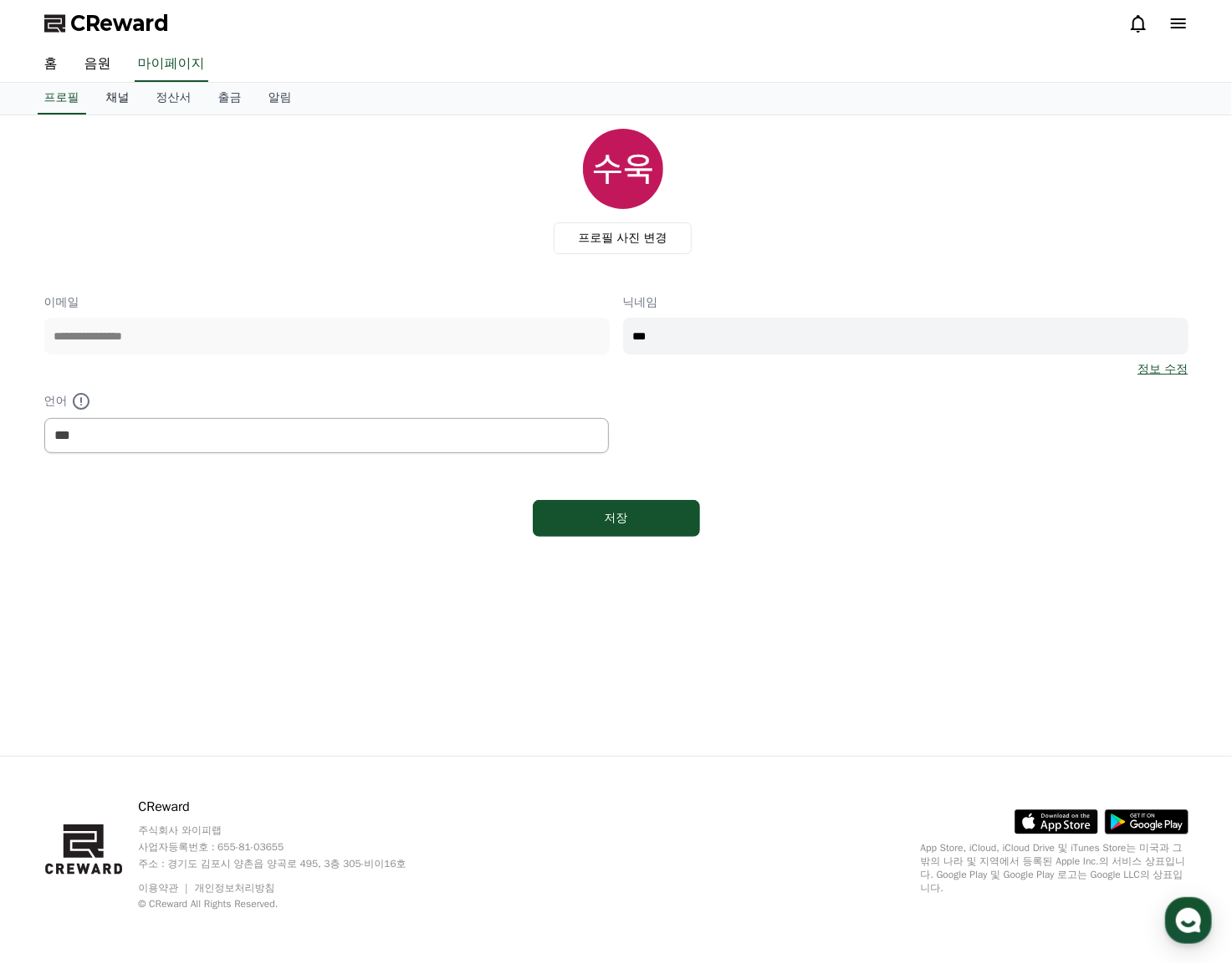 click on "채널" at bounding box center (118, 99) 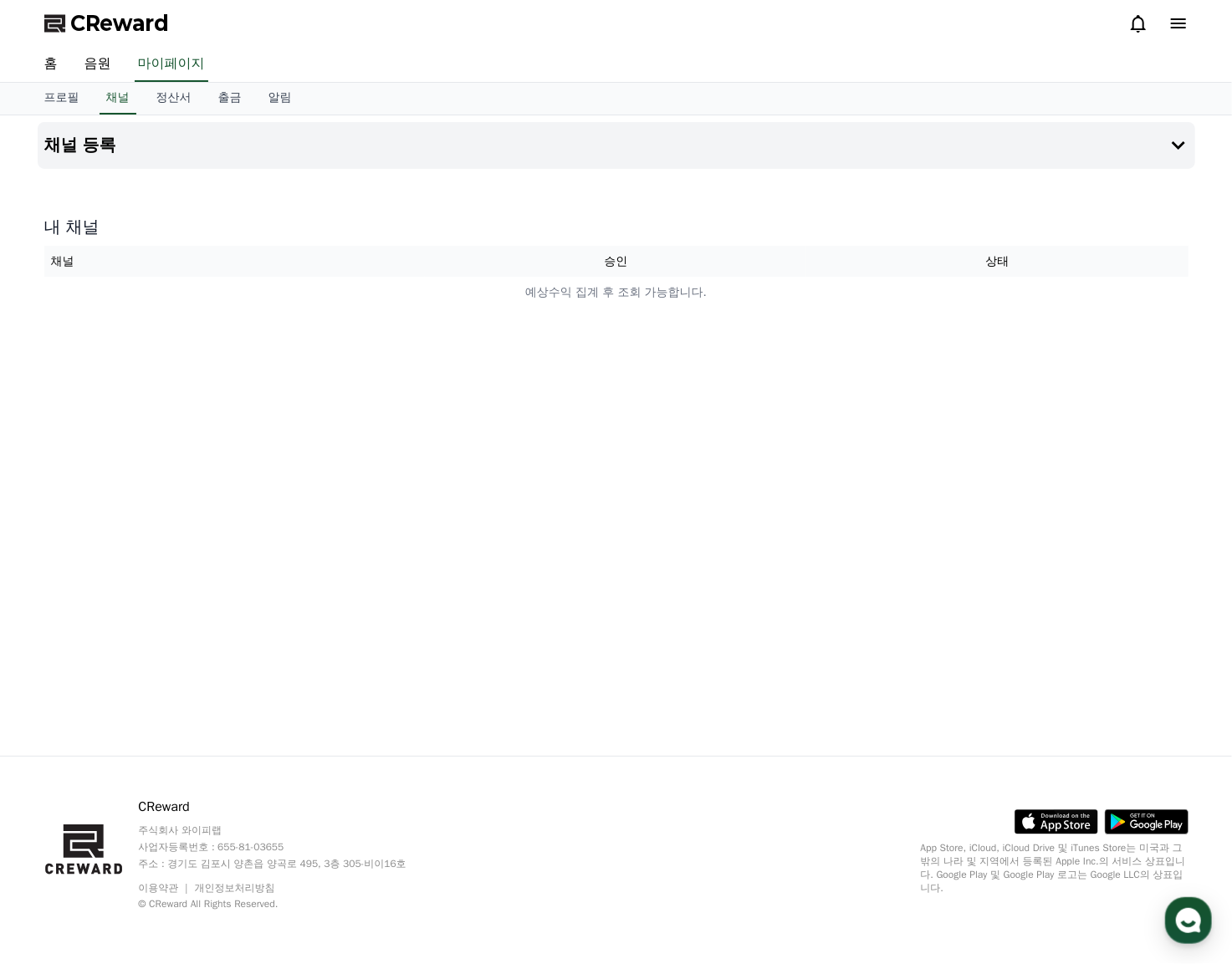 click on "승인" at bounding box center (616, 261) 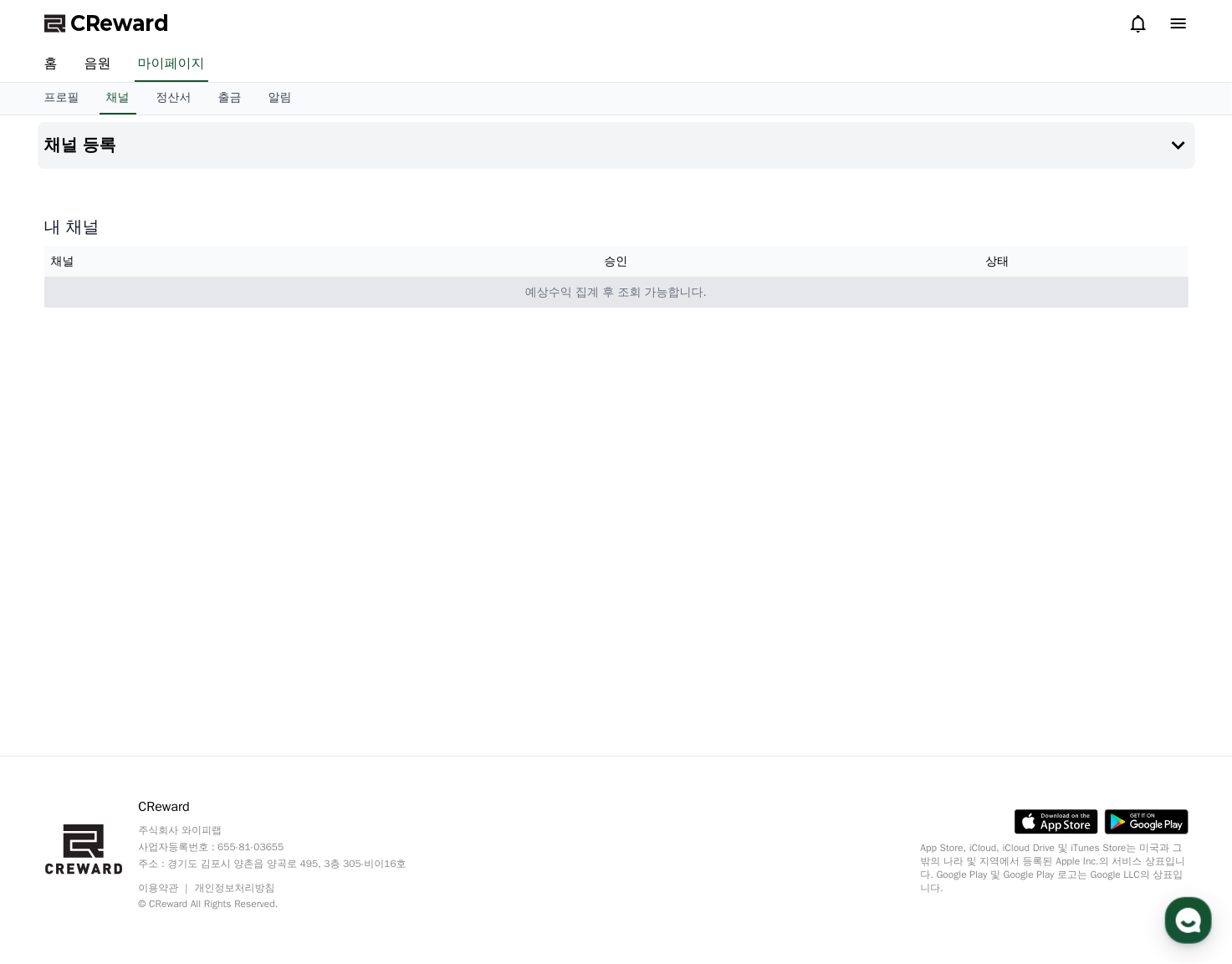 click on "예상수익 집계 후 조회 가능합니다." at bounding box center [616, 292] 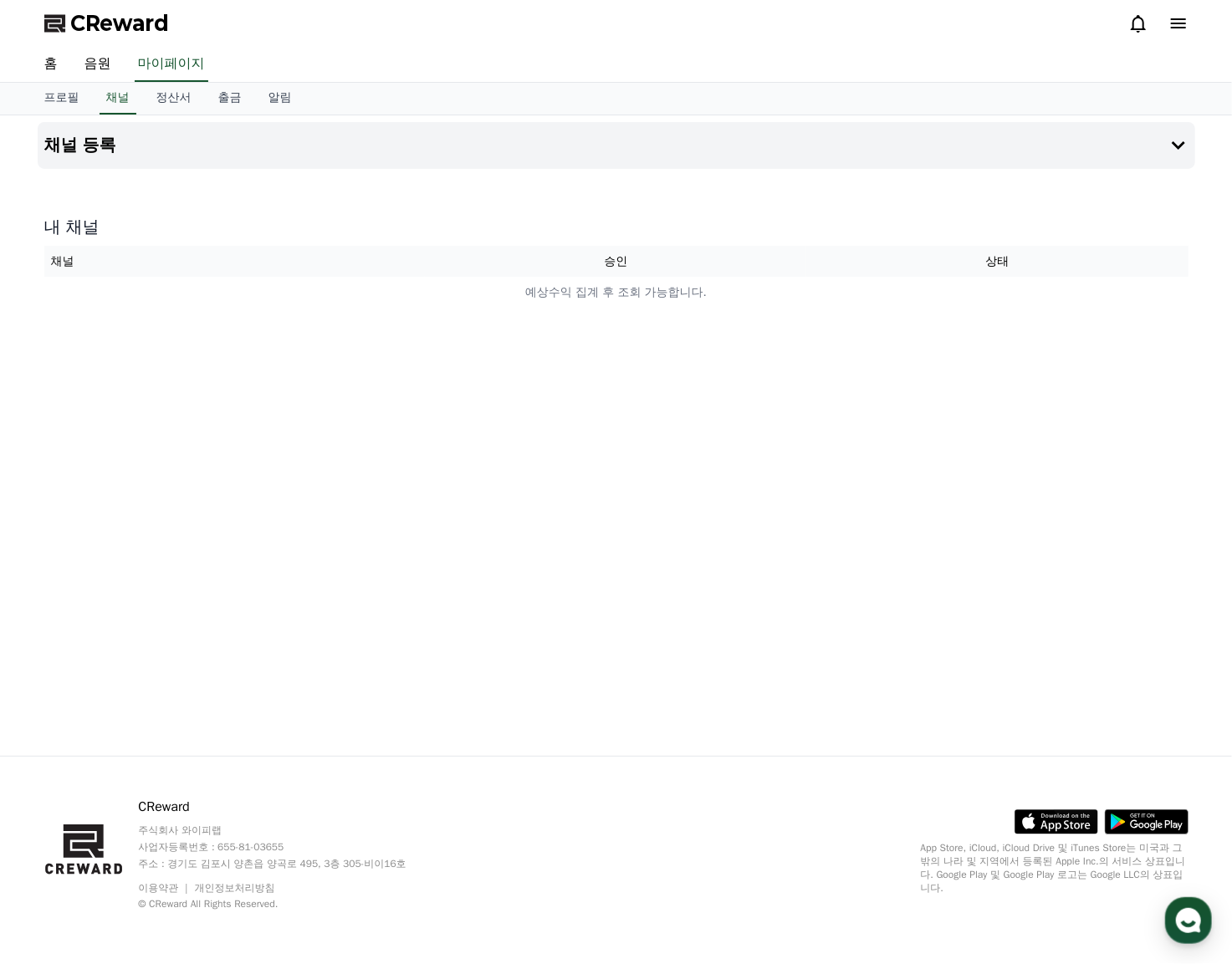 drag, startPoint x: 652, startPoint y: 298, endPoint x: 624, endPoint y: 268, distance: 41.03657 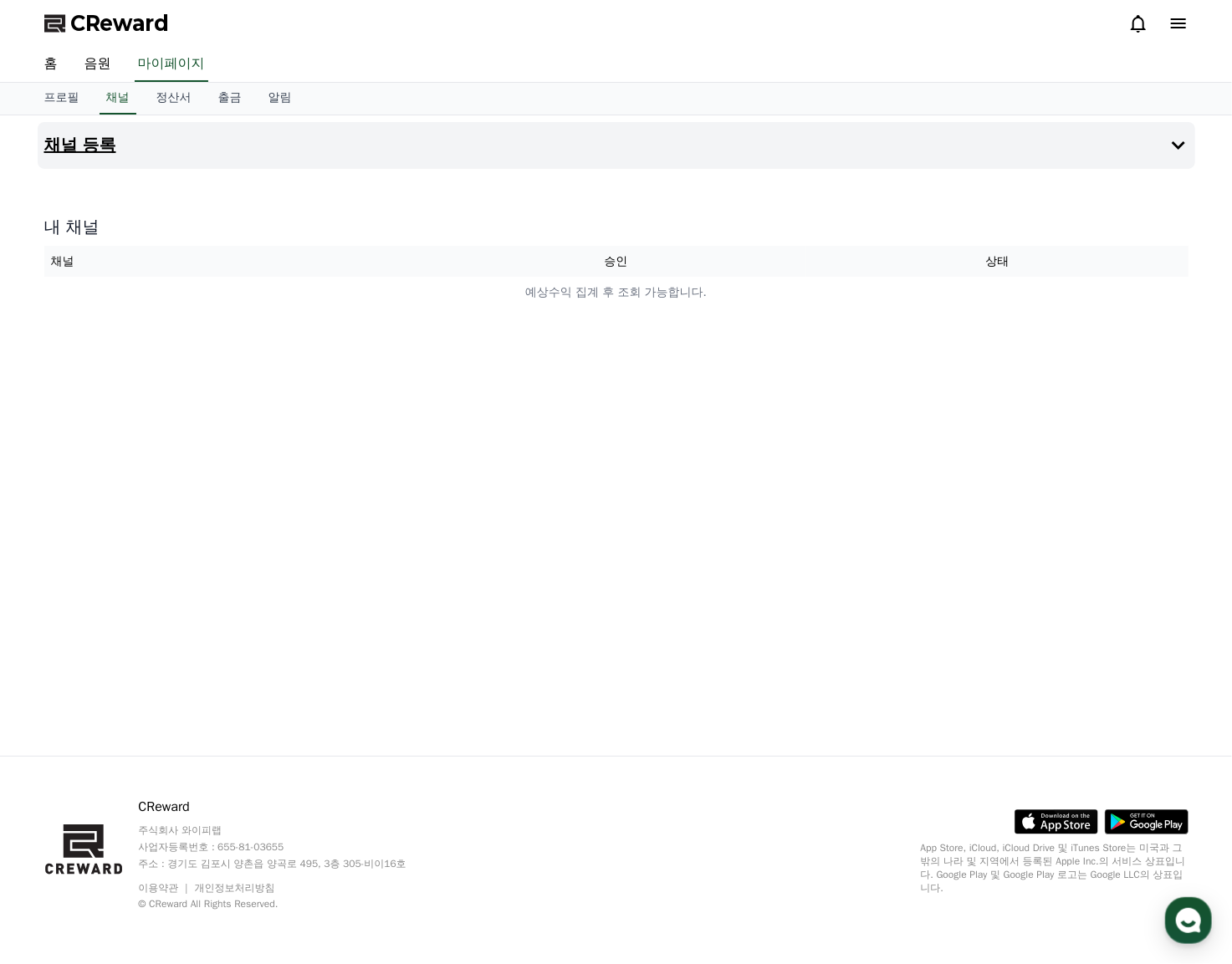click on "채널 등록" at bounding box center [616, 145] 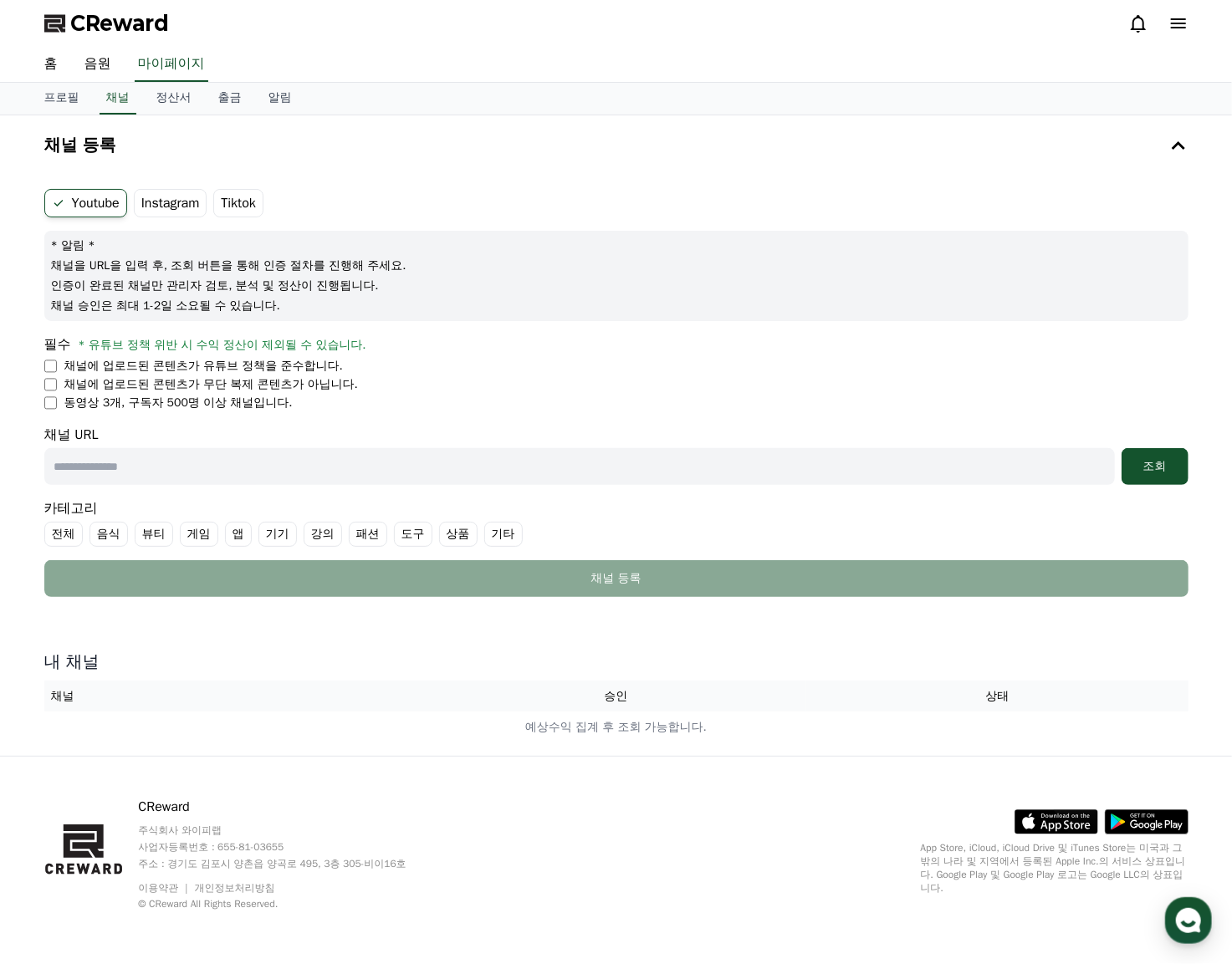 click on "채널에 업로드된 콘텐츠가 유튜브 정책을 준수합니다." at bounding box center [202, 366] 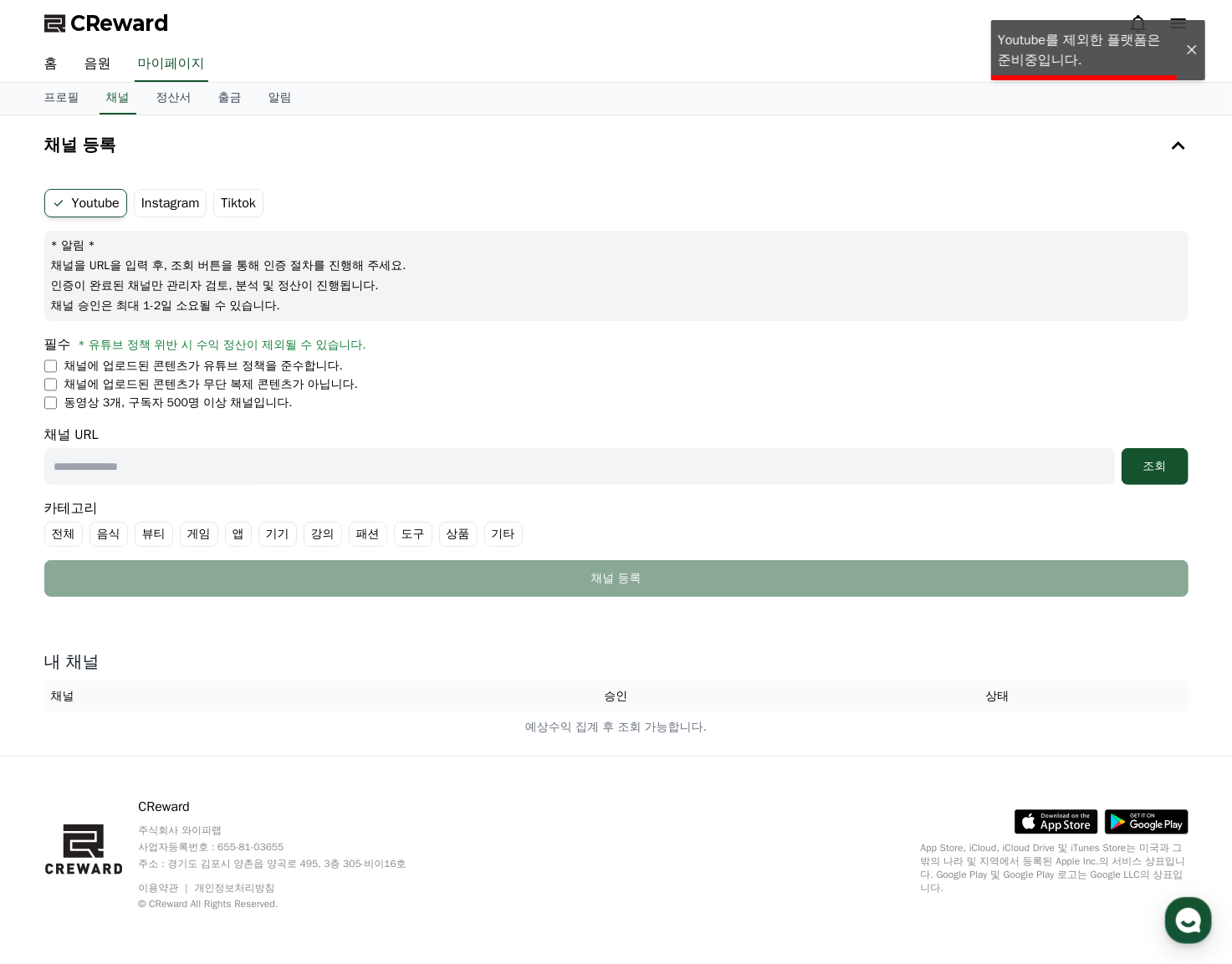 click on "Instagram" at bounding box center [171, 203] 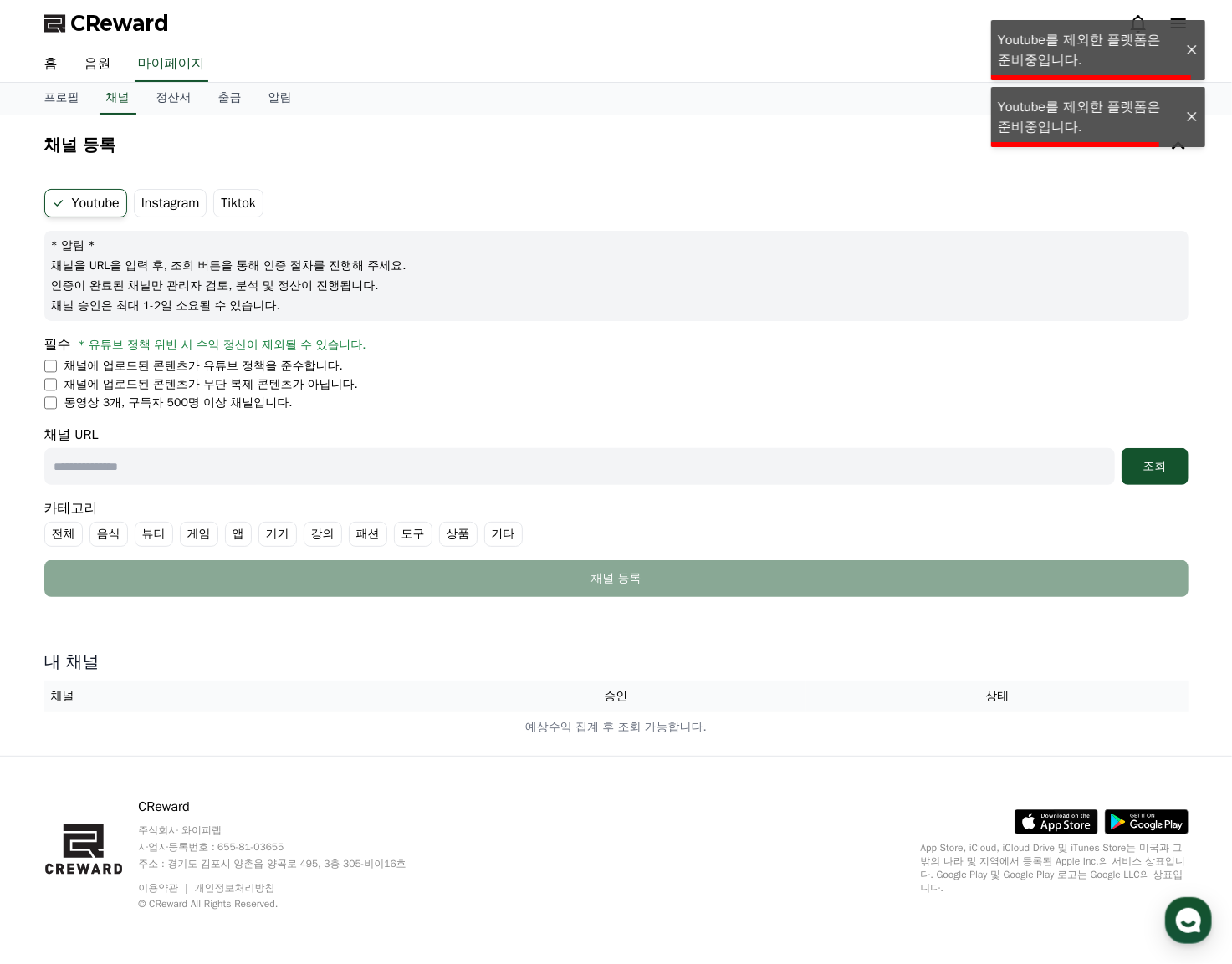 click on "Instagram" at bounding box center (171, 203) 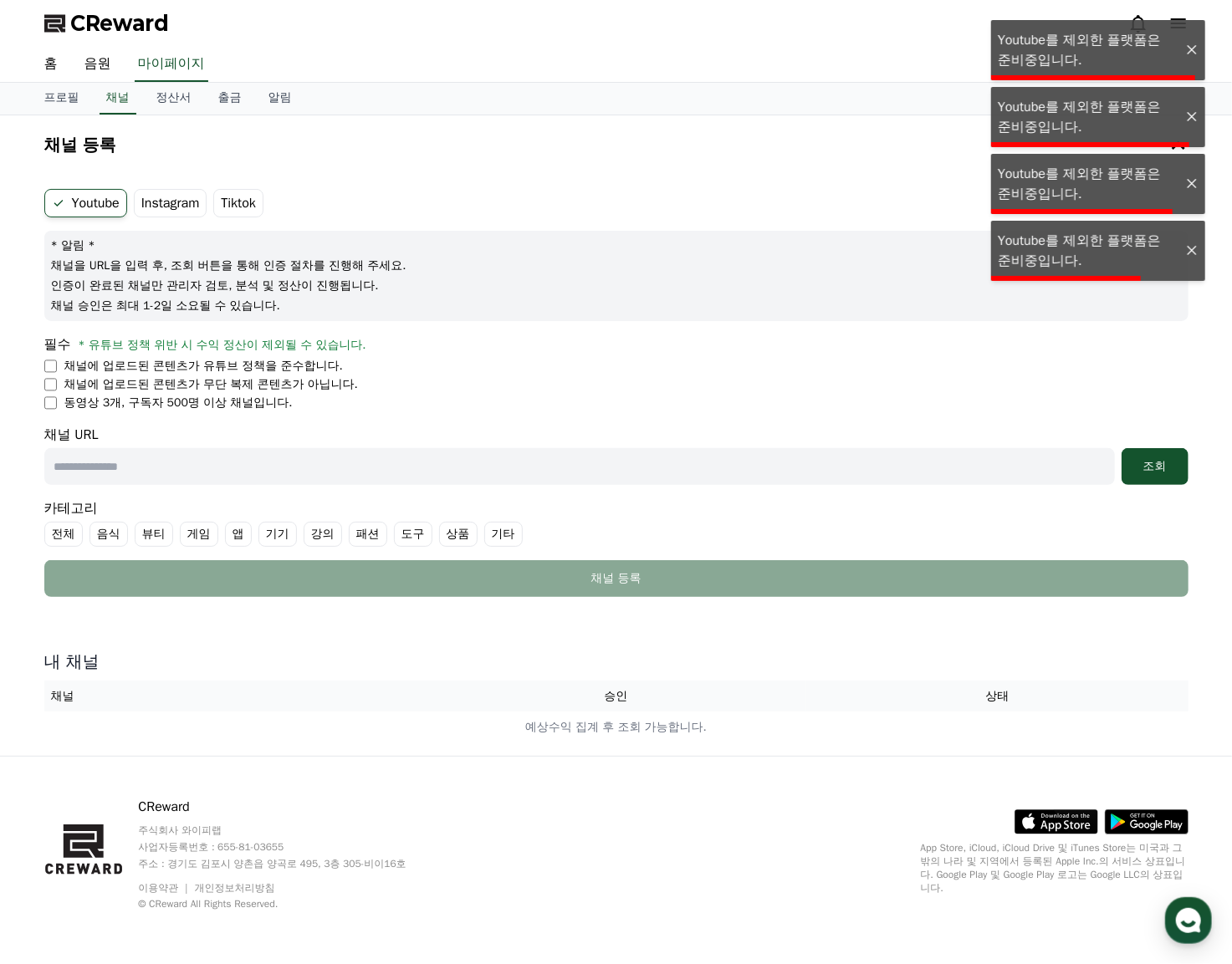 click on "Instagram" at bounding box center [171, 203] 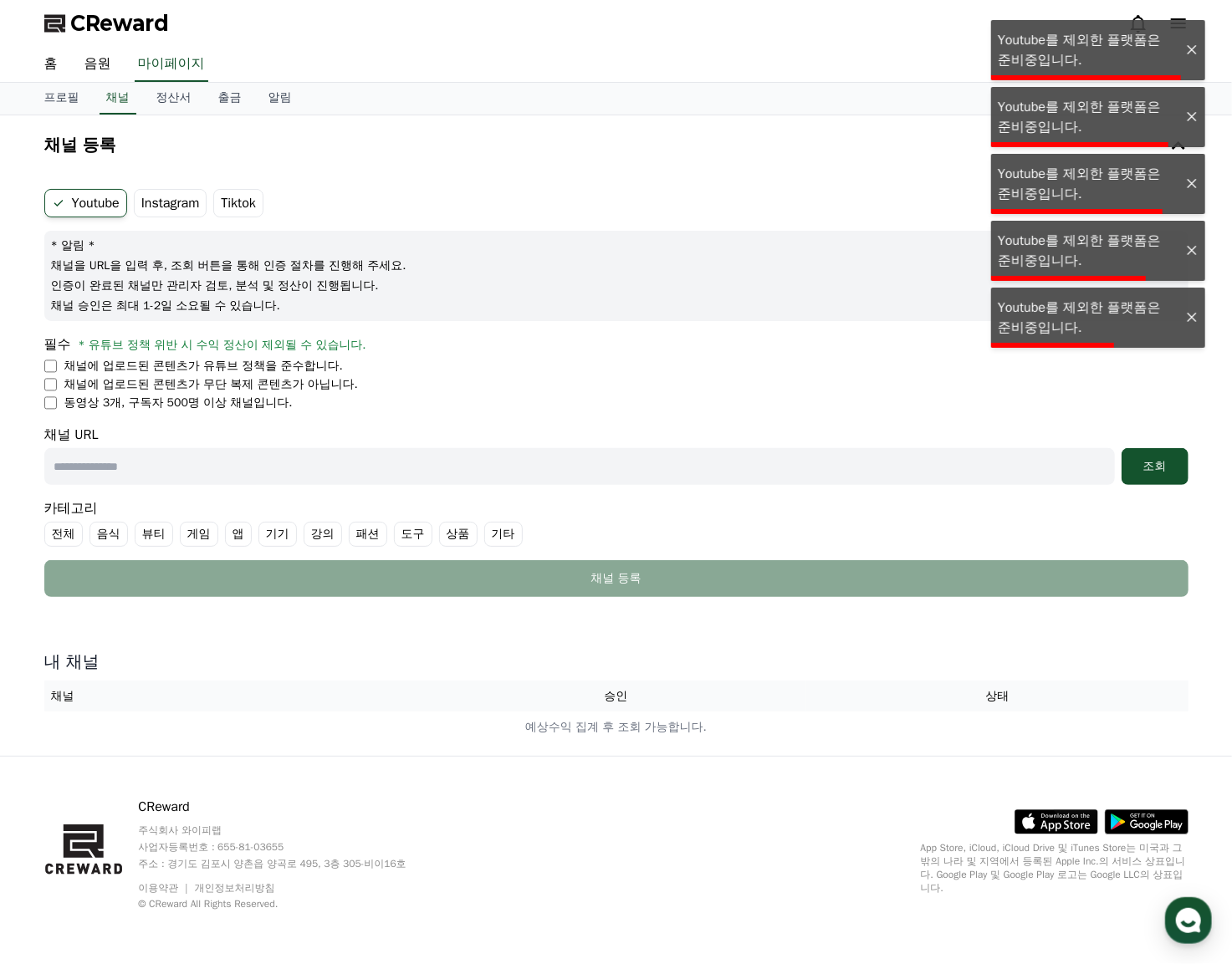 click on "Instagram" at bounding box center [171, 203] 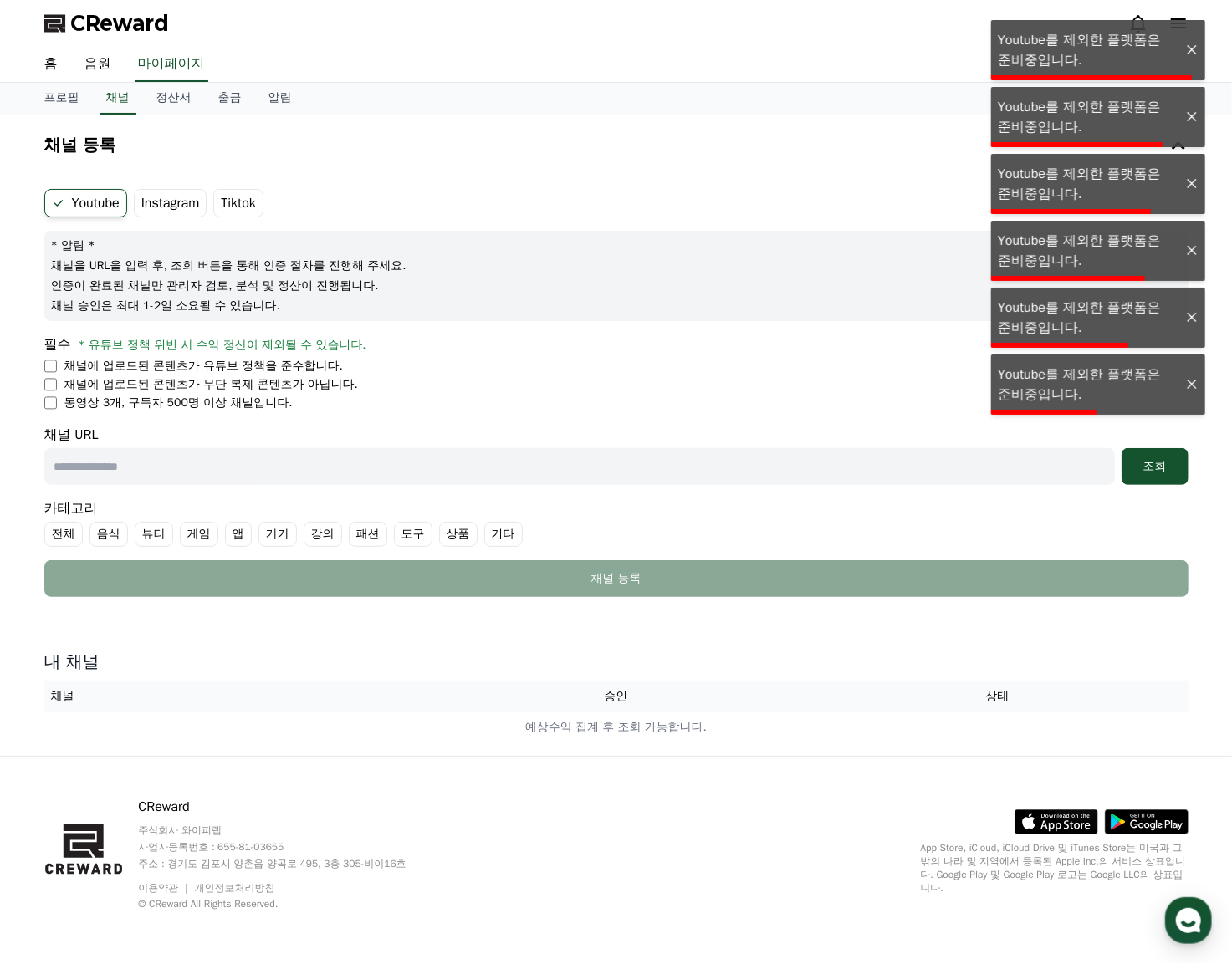 click on "Tiktok" at bounding box center (238, 203) 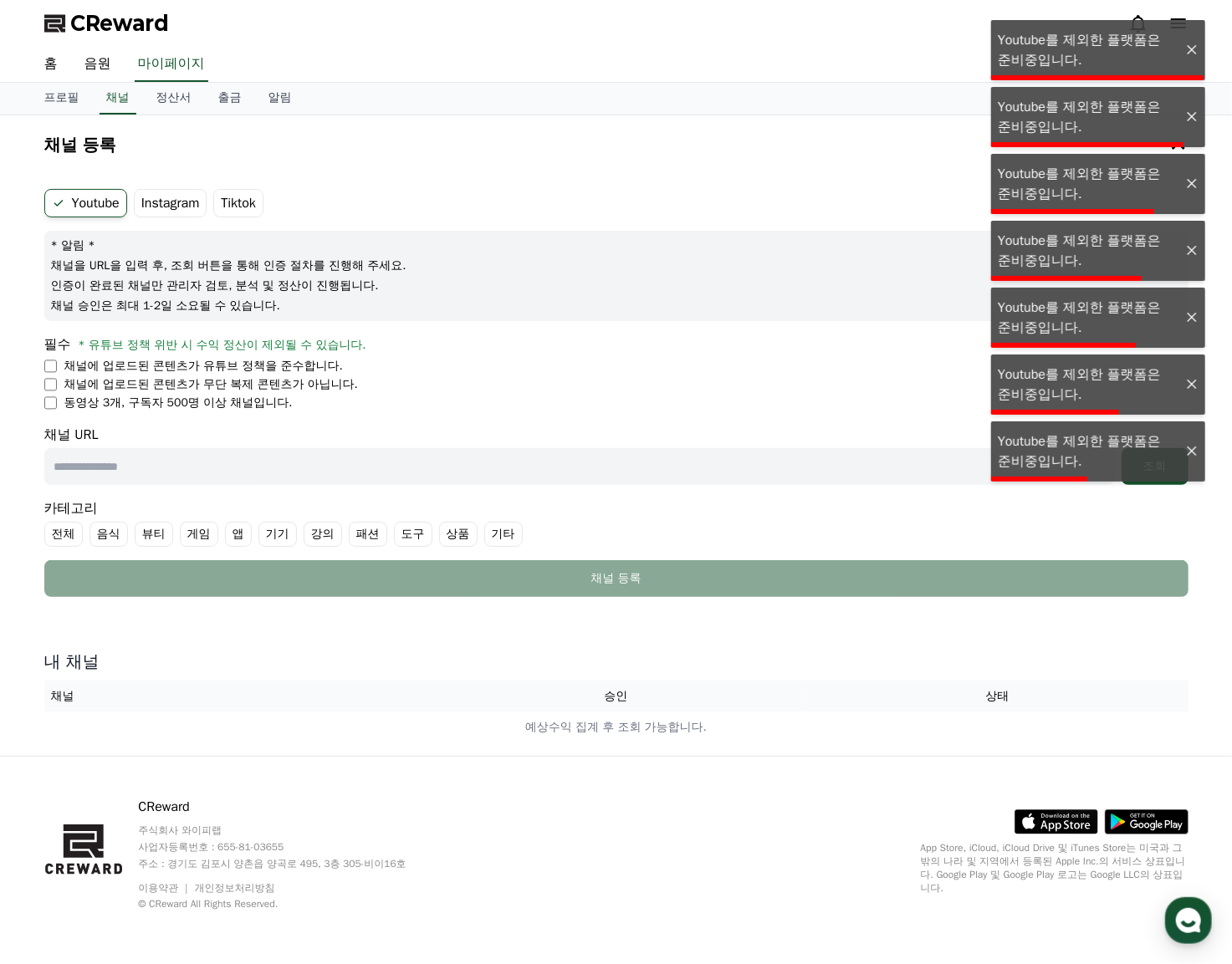 click on "Tiktok" at bounding box center [238, 203] 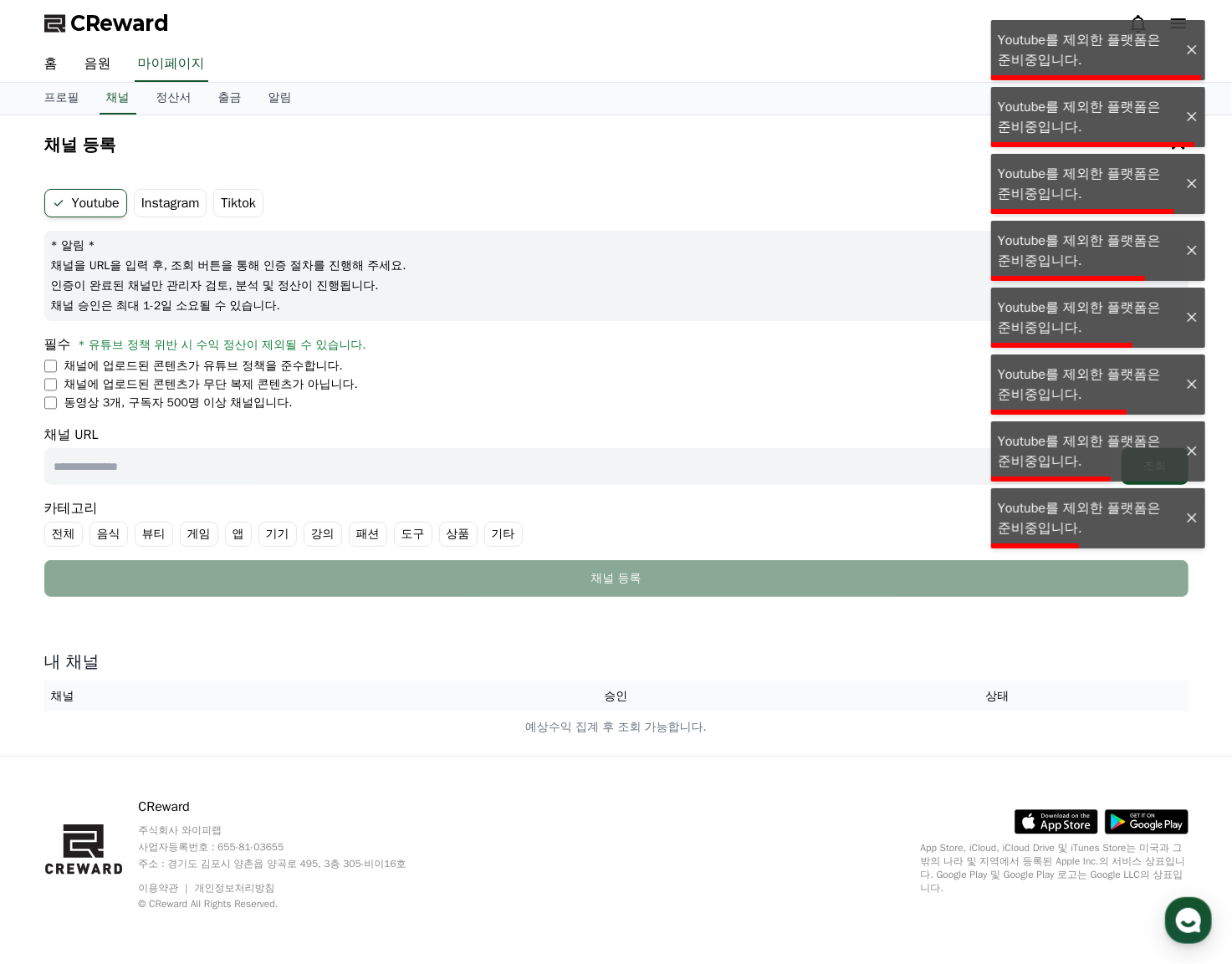 click on "Tiktok" at bounding box center [238, 203] 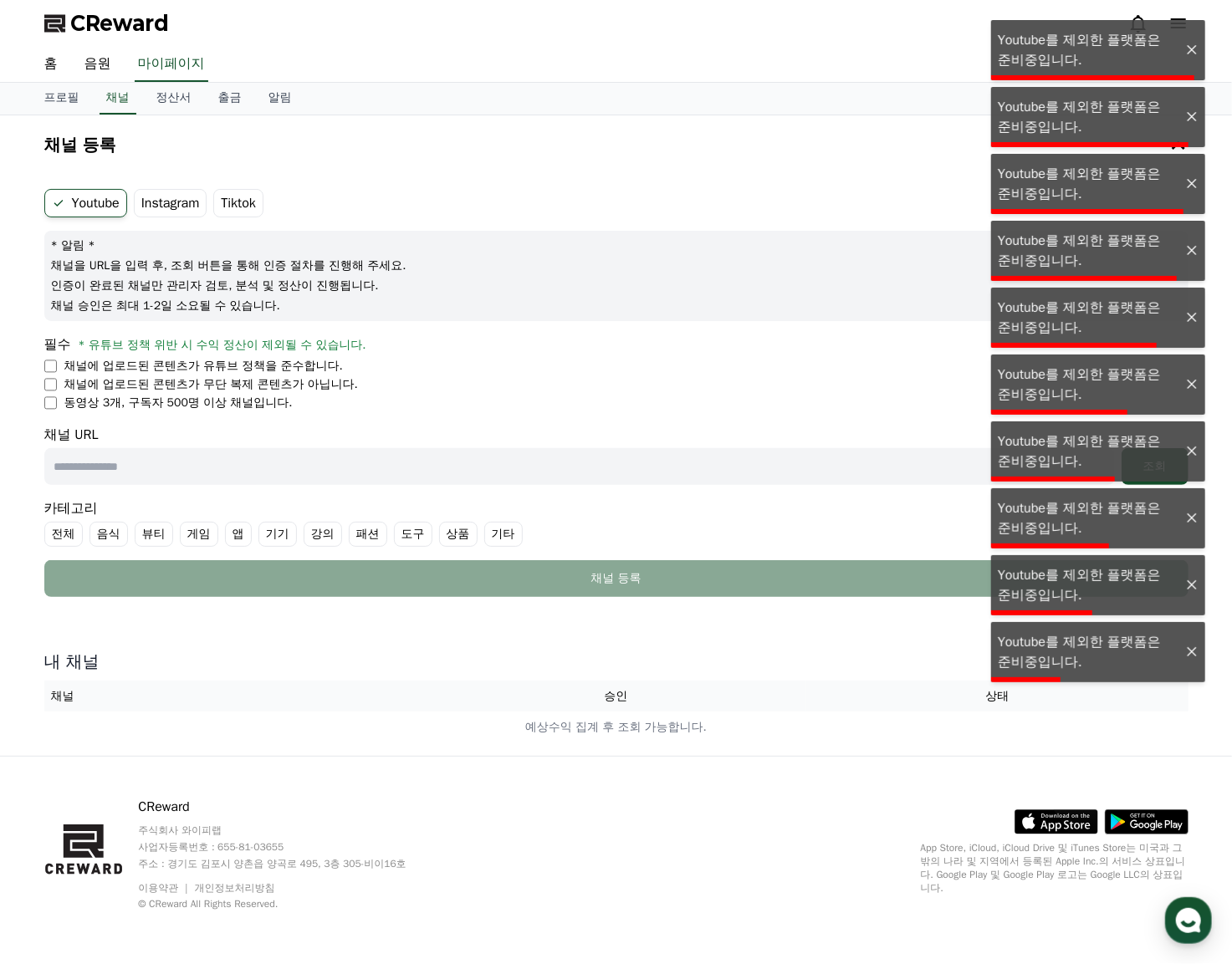 click on "Tiktok" at bounding box center [238, 203] 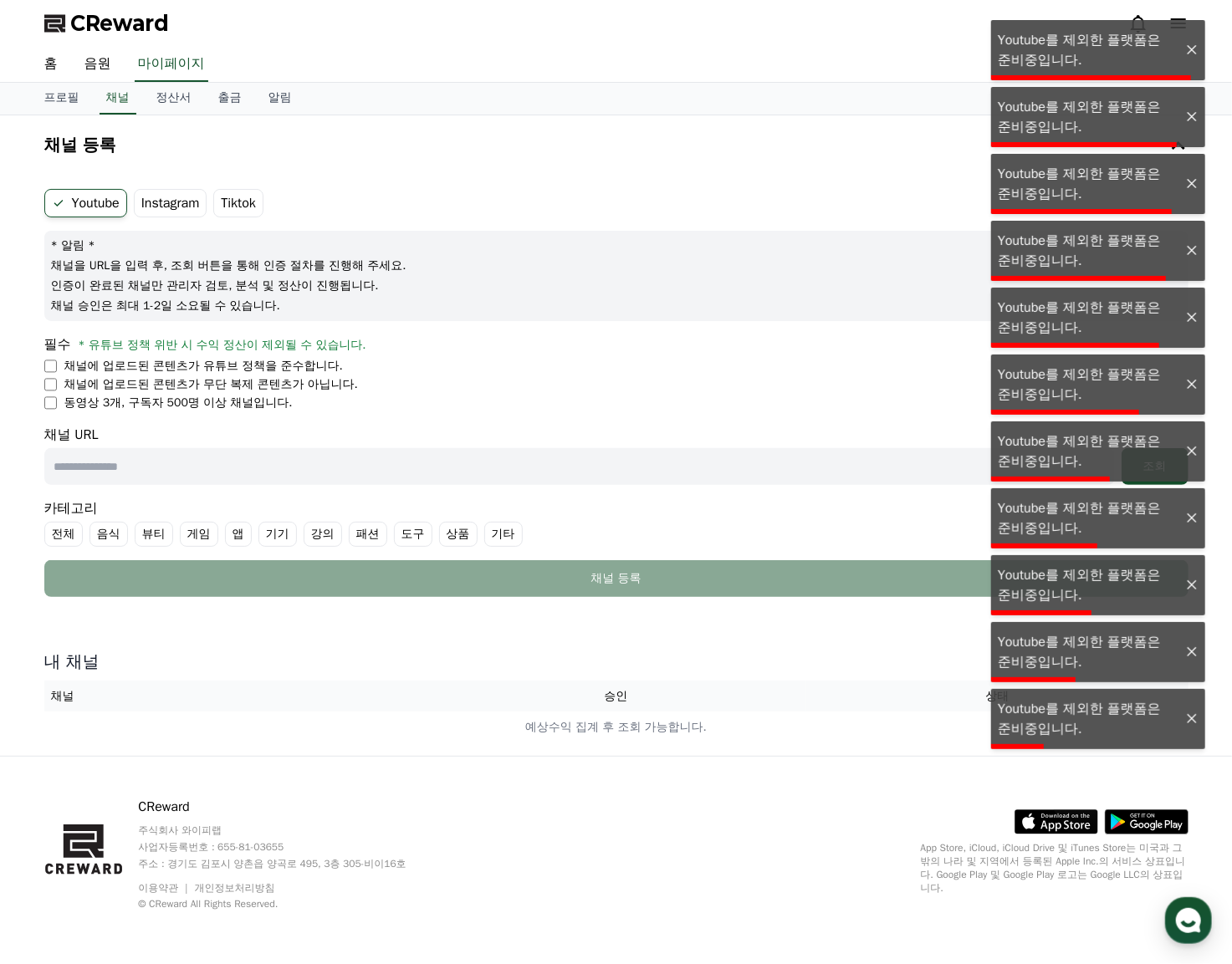 click on "Tiktok" at bounding box center [238, 203] 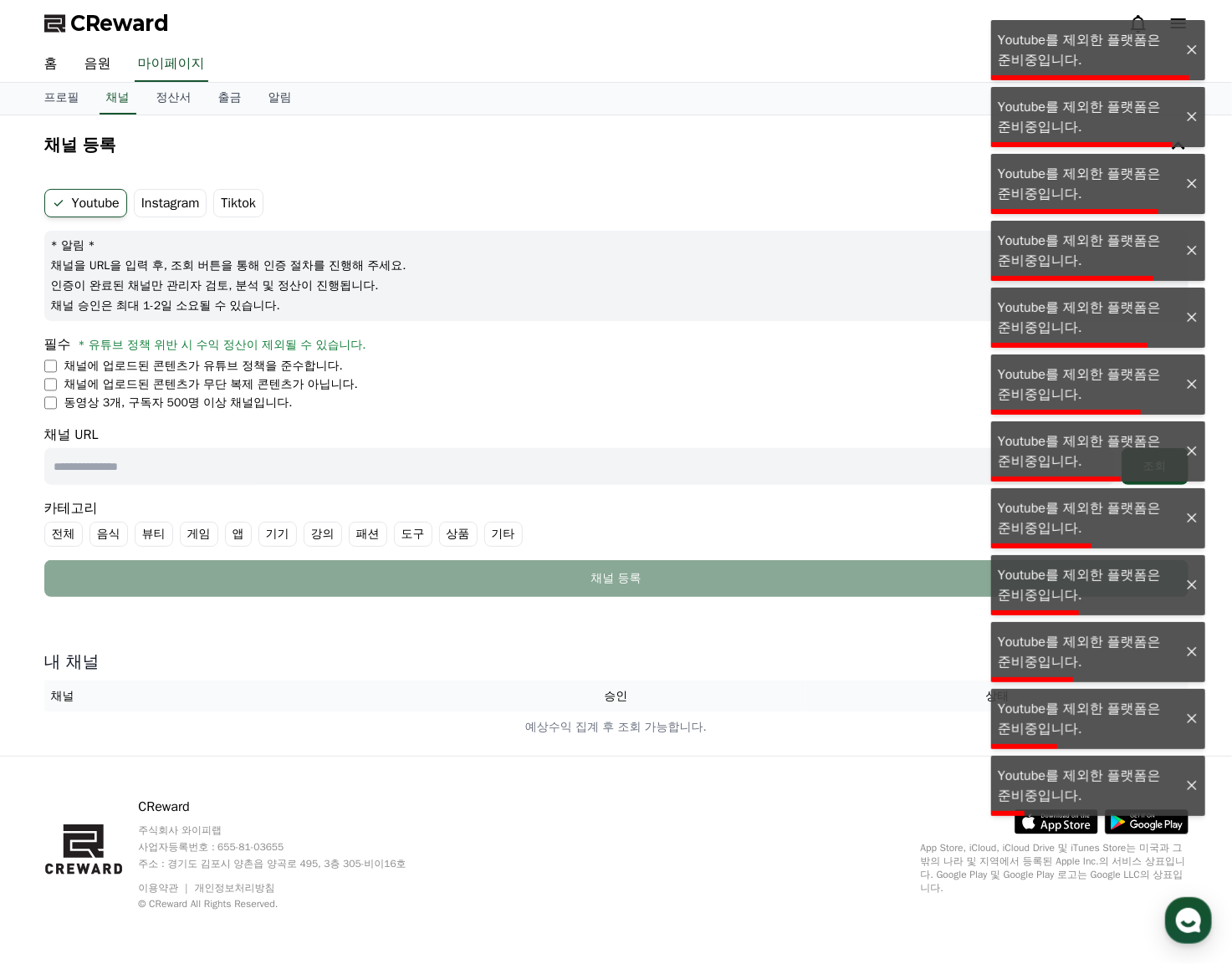 click on "Tiktok" at bounding box center (238, 203) 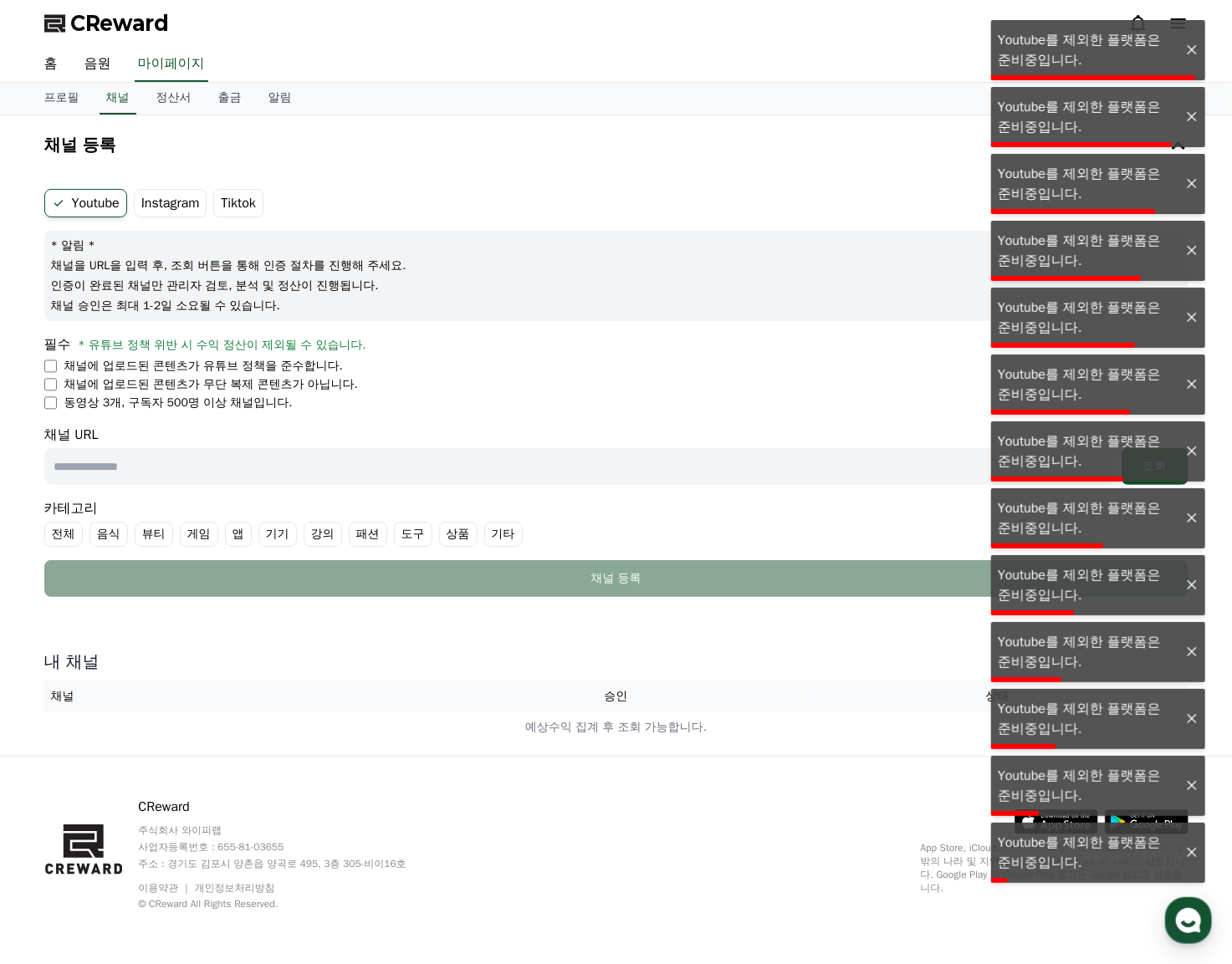 click on "Youtube    Instagram    Tiktok   * 알림 *   채널을 URL을 입력 후, 조회 버튼을 통해 인증 절차를 진행해 주세요.   인증이 완료된 채널만 관리자 검토, 분석 및 정산이 진행됩니다.   채널 승인은 최대 1-2일 소요될 수 있습니다.   필수     * 유튜브 정책 위반 시 수익 정산이 제외될 수 있습니다.     채널에 업로드된 콘텐츠가 유튜브 정책을 준수합니다.   채널에 업로드된 콘텐츠가 무단 복제 콘텐츠가 아닙니다.   동영상 3개, 구독자 500명 이상 채널입니다.   채널 URL      조회     카테고리     전체    음식    뷰티    게임    앱    기기    강의    패션    도구    상품    기타     채널 등록" at bounding box center (616, 393) 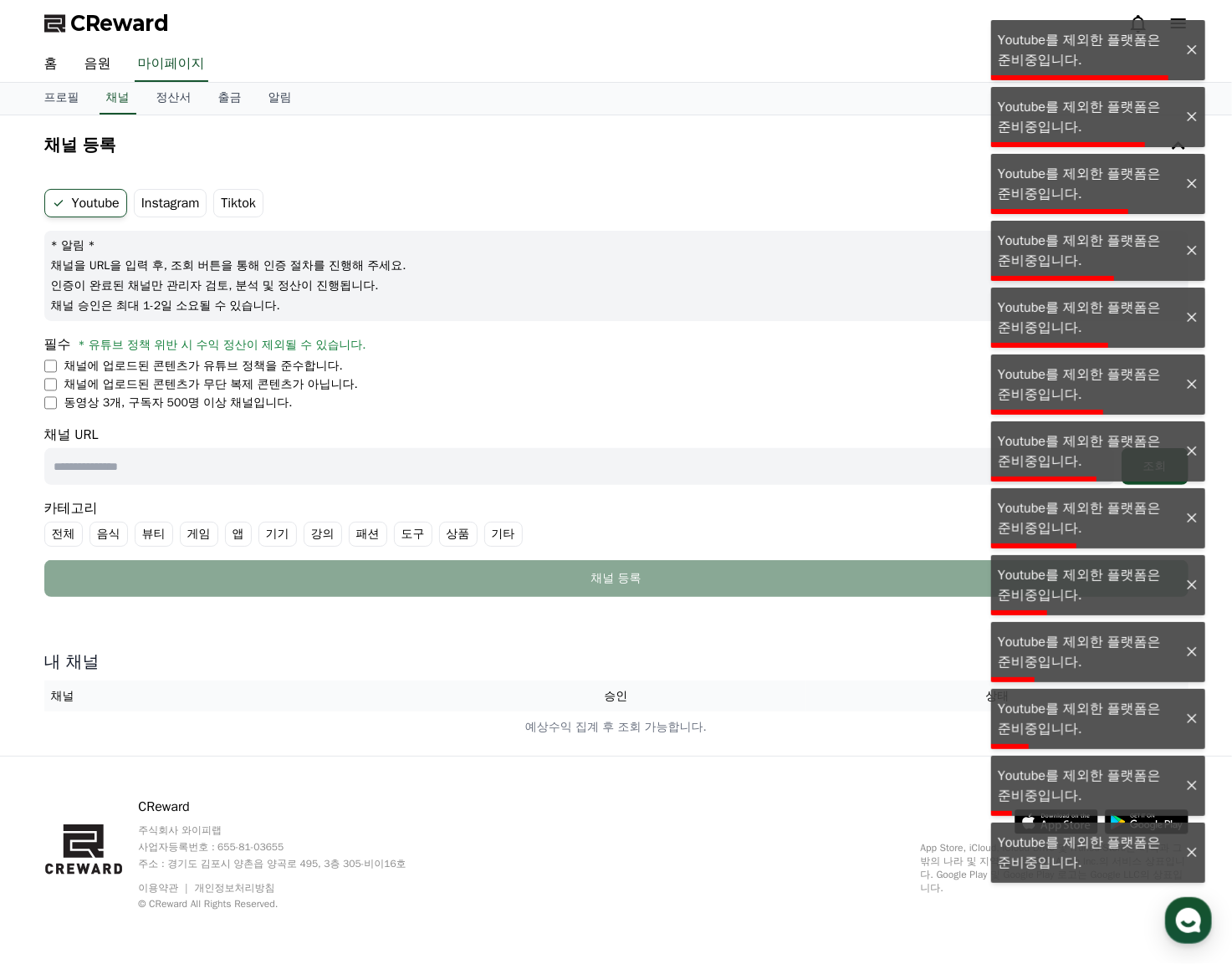 click on "채널 등록        Youtube    Instagram    Tiktok   * 알림 *   채널을 URL을 입력 후, 조회 버튼을 통해 인증 절차를 진행해 주세요.   인증이 완료된 채널만 관리자 검토, 분석 및 정산이 진행됩니다.   채널 승인은 최대 1-2일 소요될 수 있습니다.   필수     * 유튜브 정책 위반 시 수익 정산이 제외될 수 있습니다.     채널에 업로드된 콘텐츠가 유튜브 정책을 준수합니다.   채널에 업로드된 콘텐츠가 무단 복제 콘텐츠가 아닙니다.   동영상 3개, 구독자 500명 이상 채널입니다.   채널 URL      조회     카테고리     전체    음식    뷰티    게임    앱    기기    강의    패션    도구    상품    기타     채널 등록" at bounding box center (616, 363) 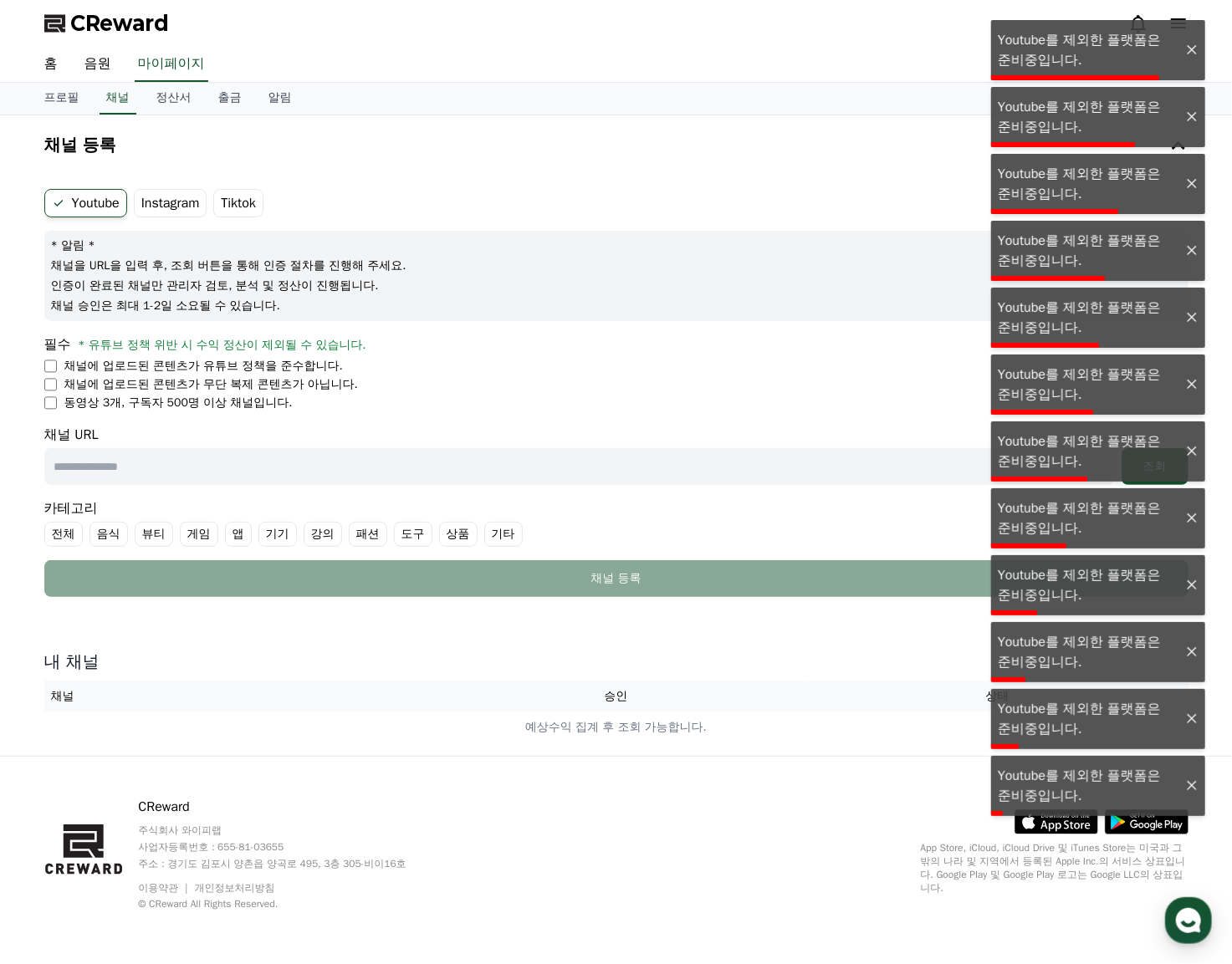click on "채널 등록        Youtube    Instagram    Tiktok   * 알림 *   채널을 URL을 입력 후, 조회 버튼을 통해 인증 절차를 진행해 주세요.   인증이 완료된 채널만 관리자 검토, 분석 및 정산이 진행됩니다.   채널 승인은 최대 1-2일 소요될 수 있습니다.   필수     * 유튜브 정책 위반 시 수익 정산이 제외될 수 있습니다.     채널에 업로드된 콘텐츠가 유튜브 정책을 준수합니다.   채널에 업로드된 콘텐츠가 무단 복제 콘텐츠가 아닙니다.   동영상 3개, 구독자 500명 이상 채널입니다.   채널 URL      조회     카테고리     전체    음식    뷰티    게임    앱    기기    강의    패션    도구    상품    기타     채널 등록" at bounding box center [616, 363] 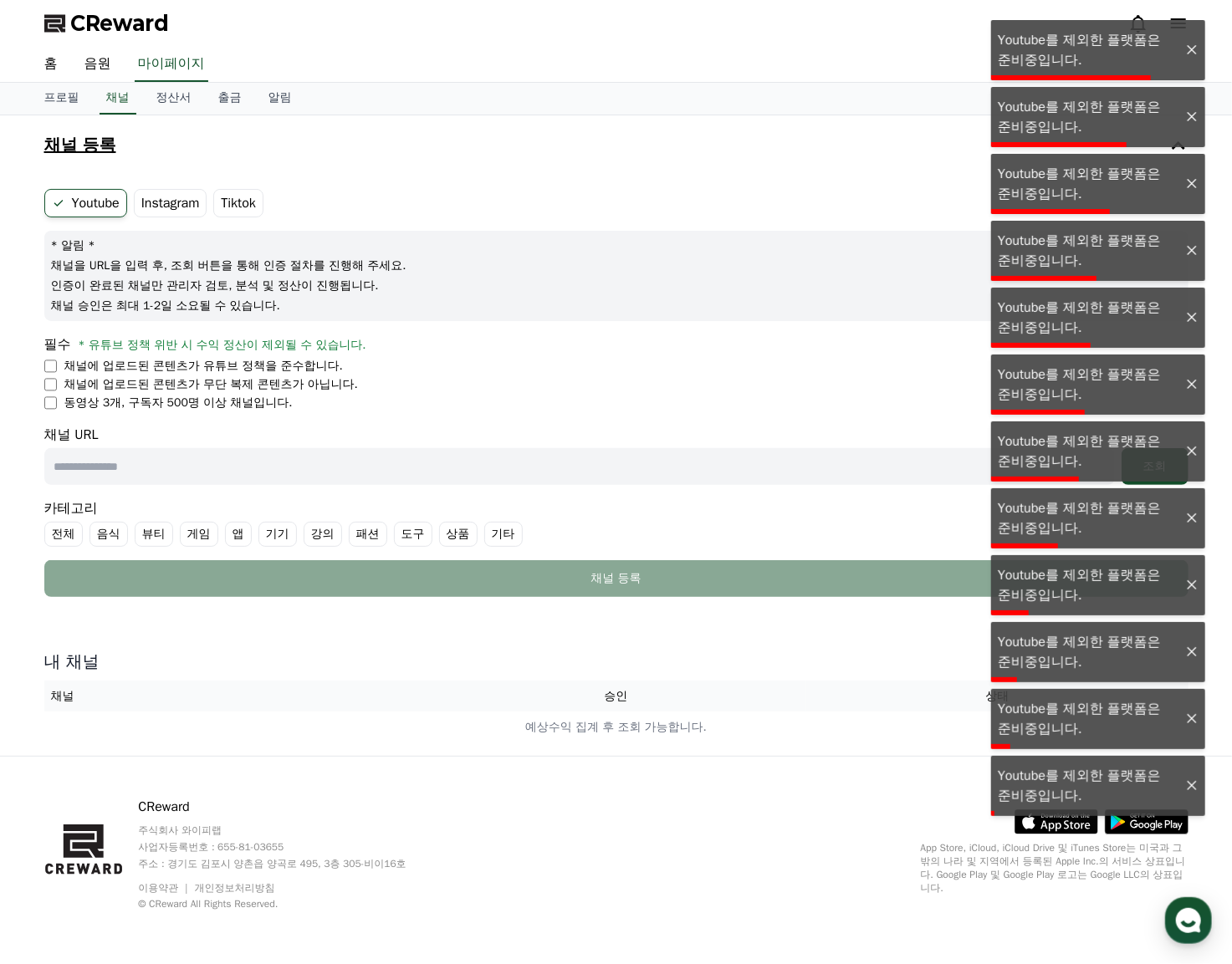 click on "채널 등록" at bounding box center [616, 145] 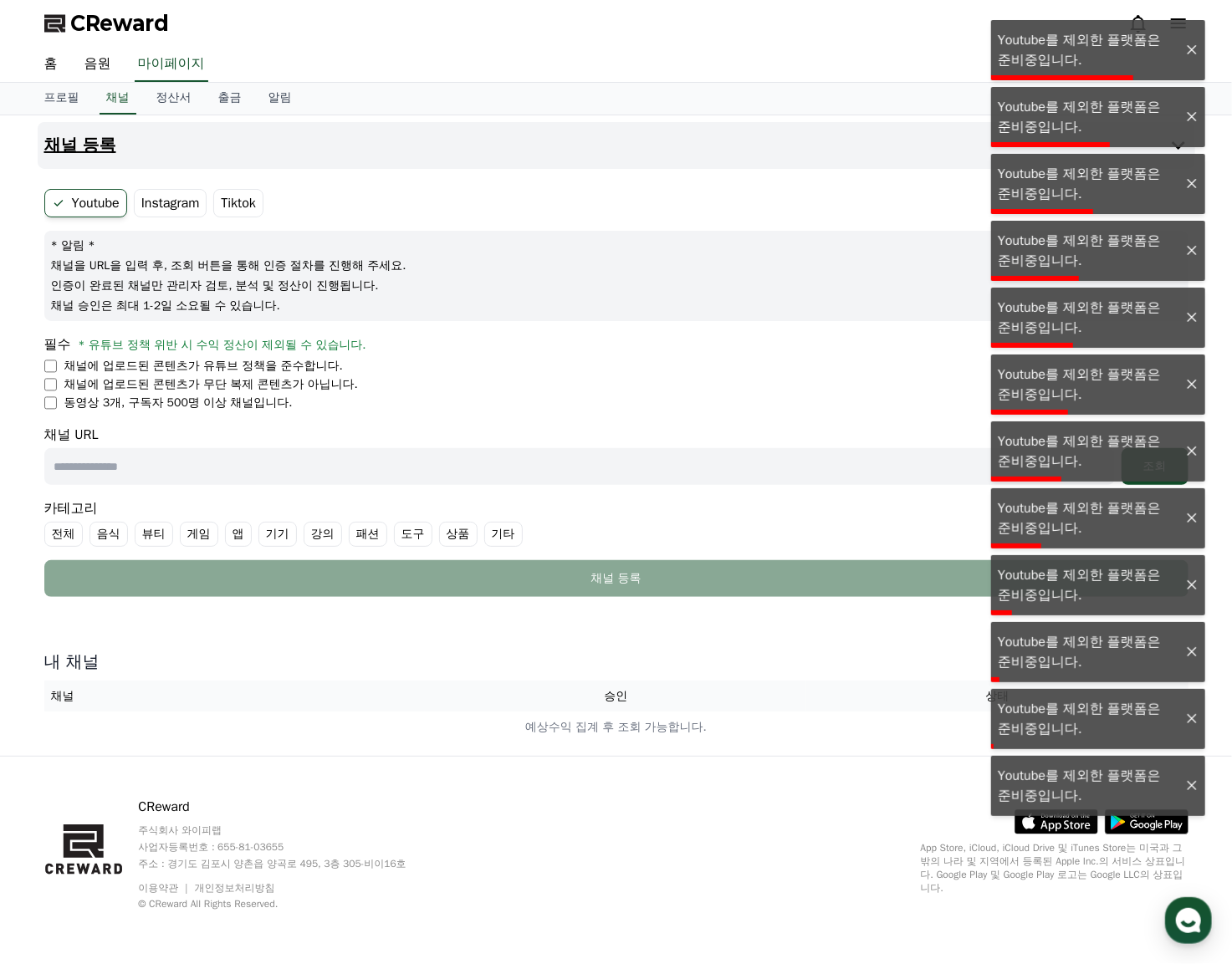 click on "채널 등록" at bounding box center [616, 145] 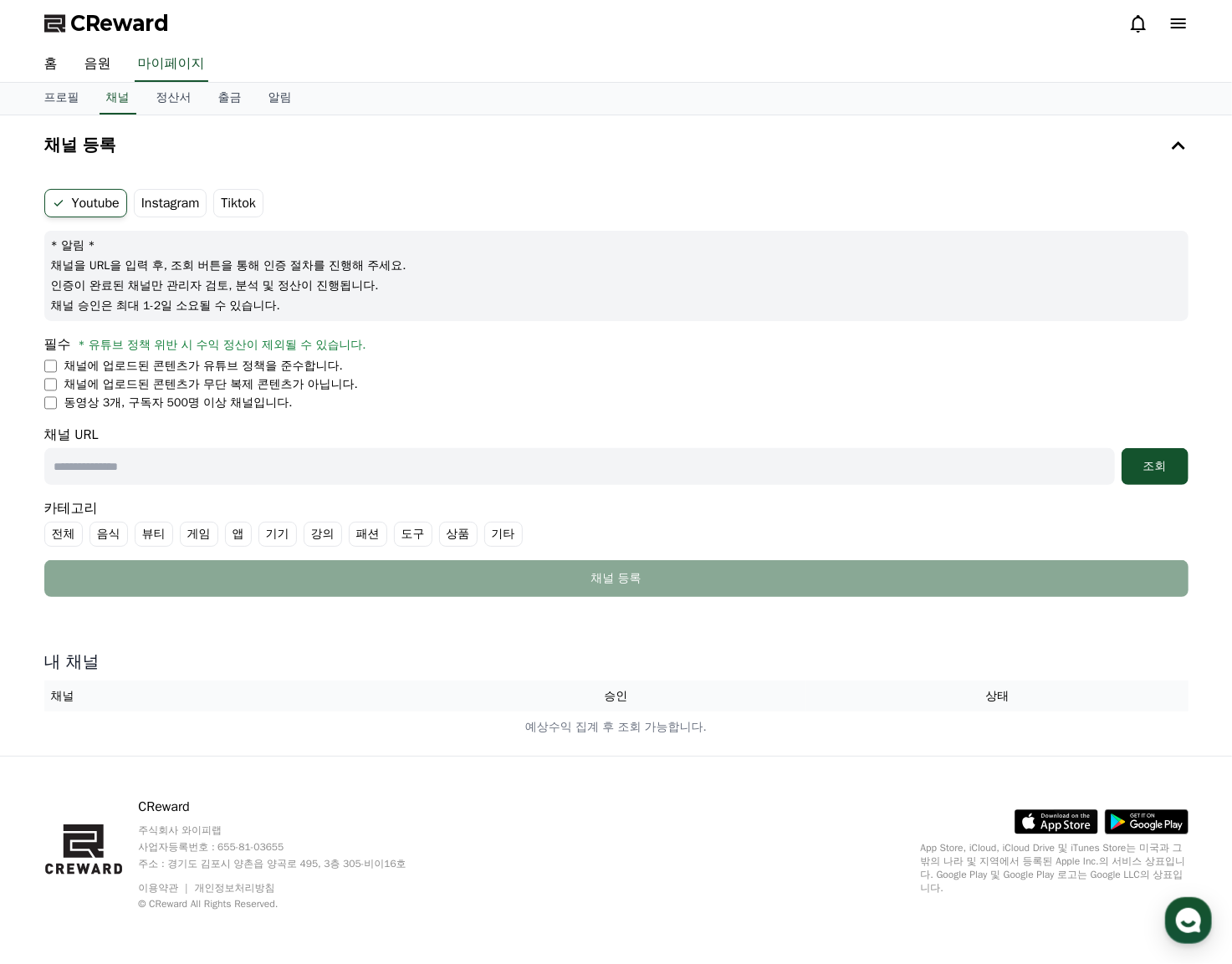 click at bounding box center [580, 467] 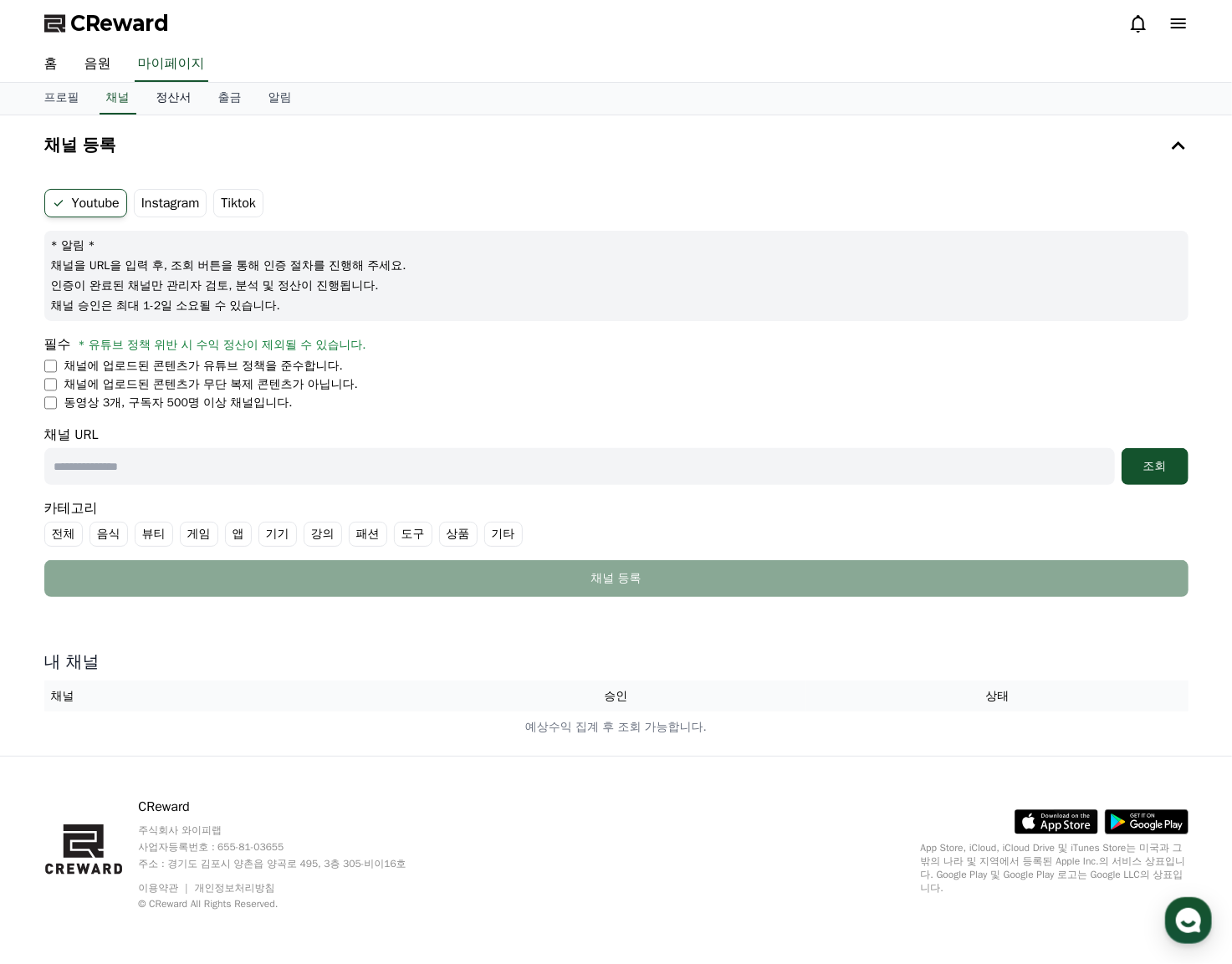 click on "정산서" at bounding box center (174, 99) 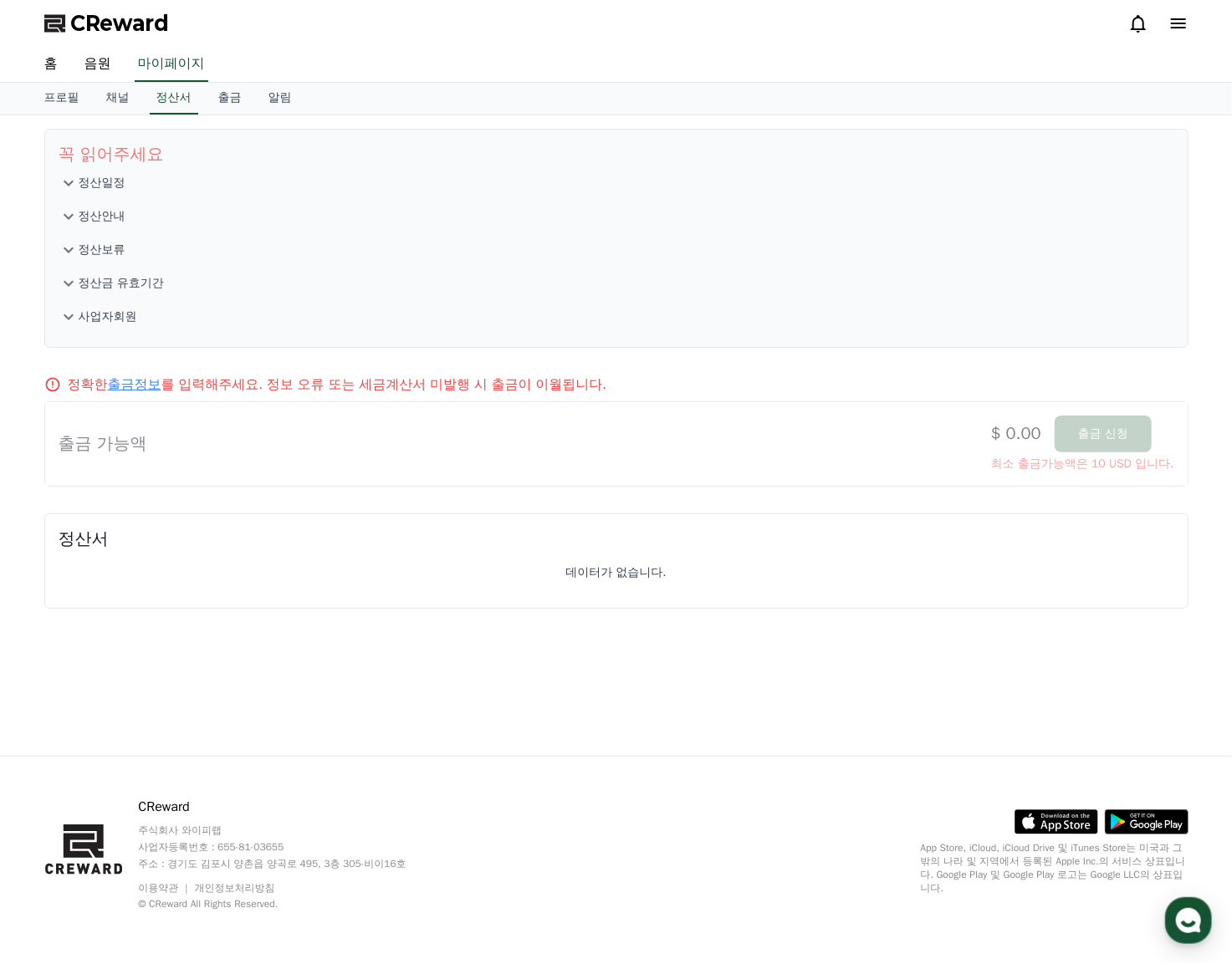 click on "데이터가 없습니다." at bounding box center (616, 573) 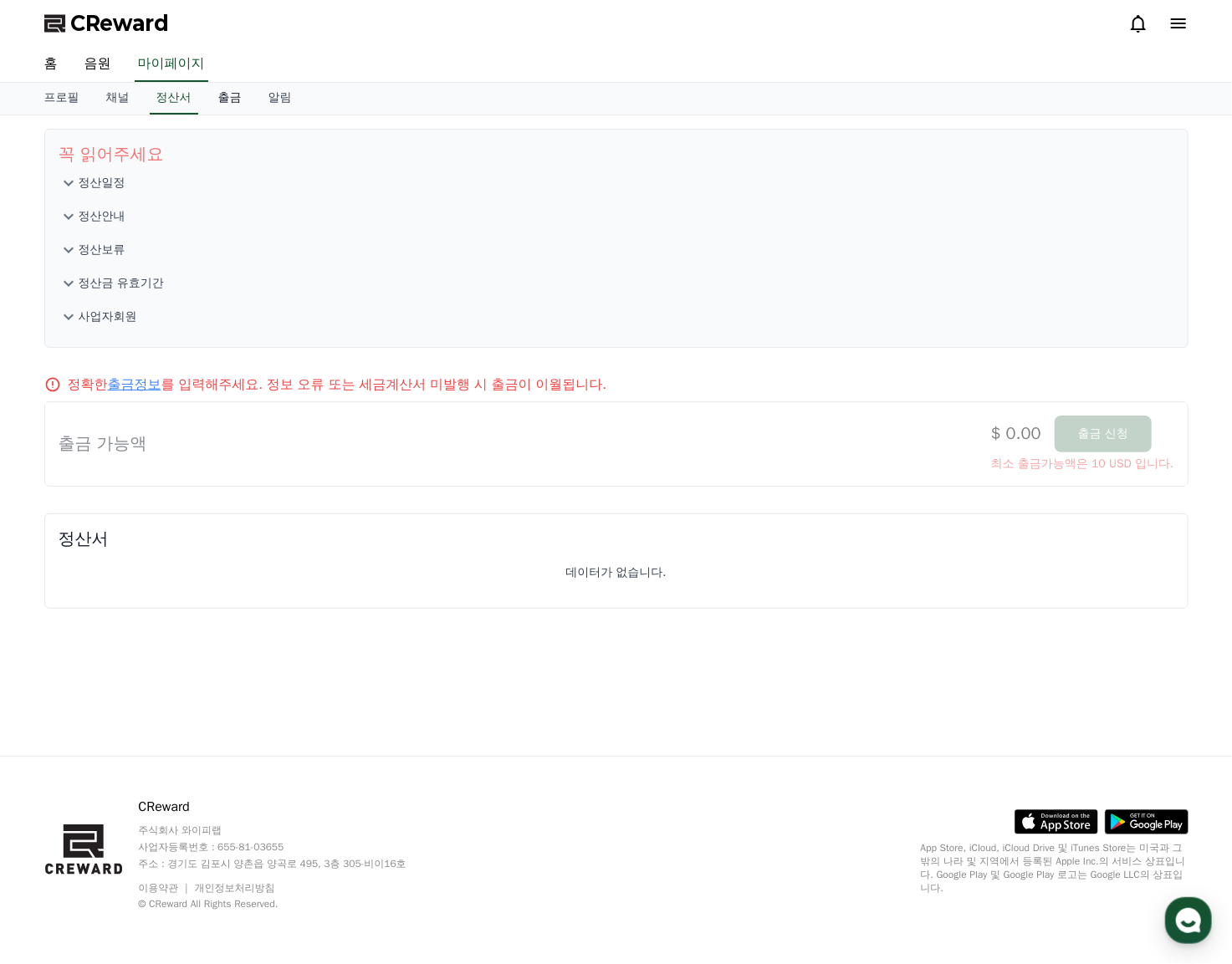 click on "출금" at bounding box center (230, 99) 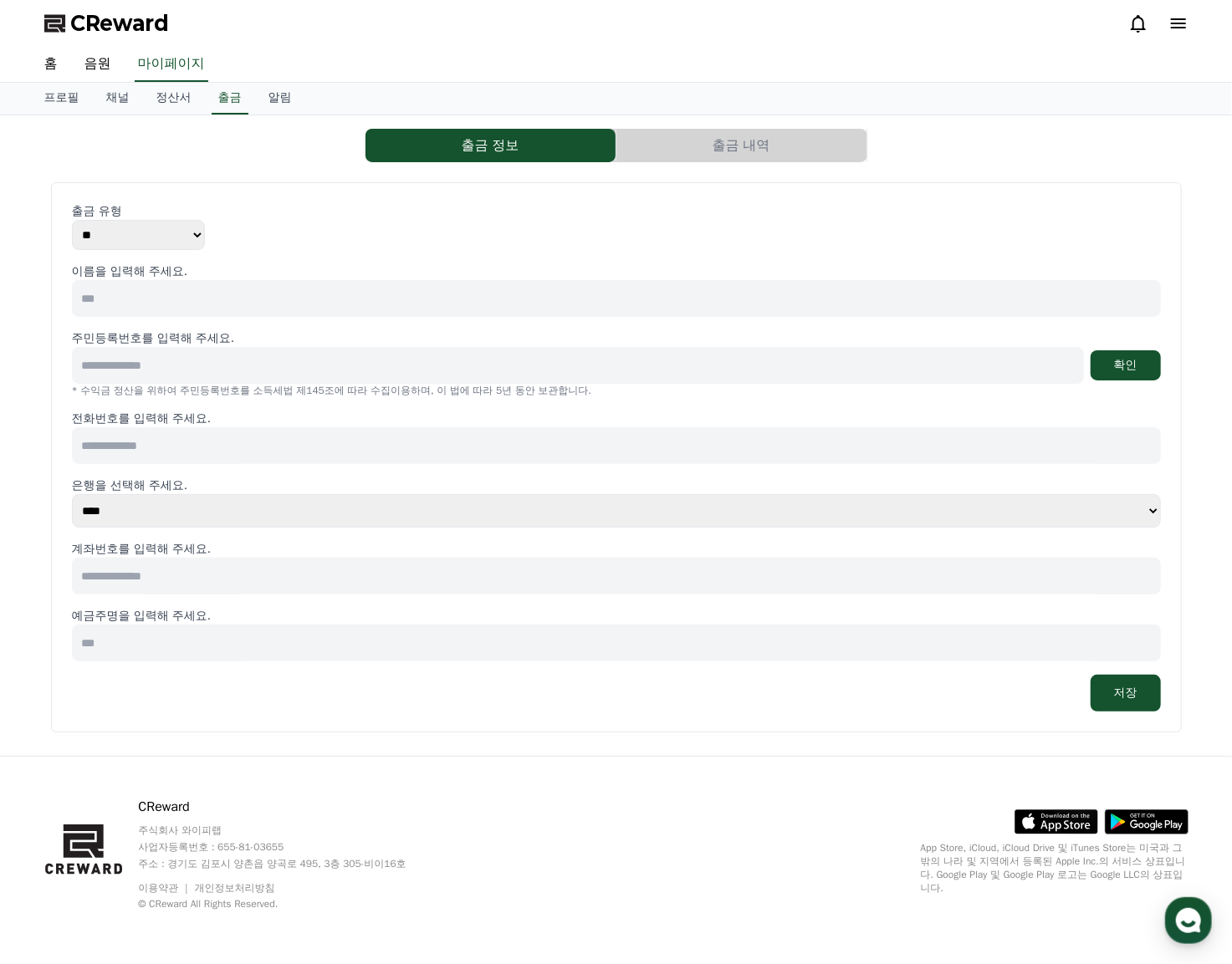click on "** ***" at bounding box center (139, 235) 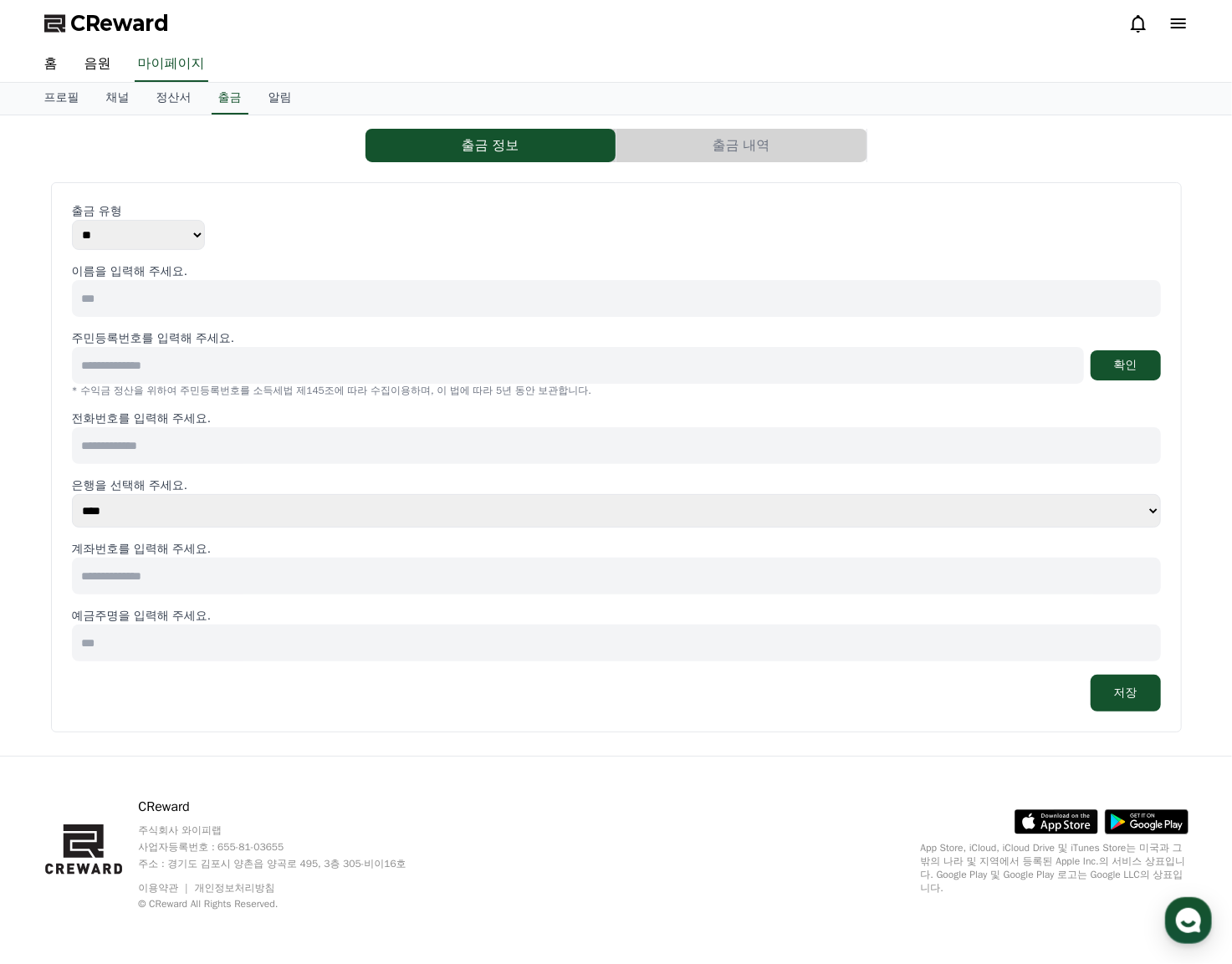 click at bounding box center [616, 298] 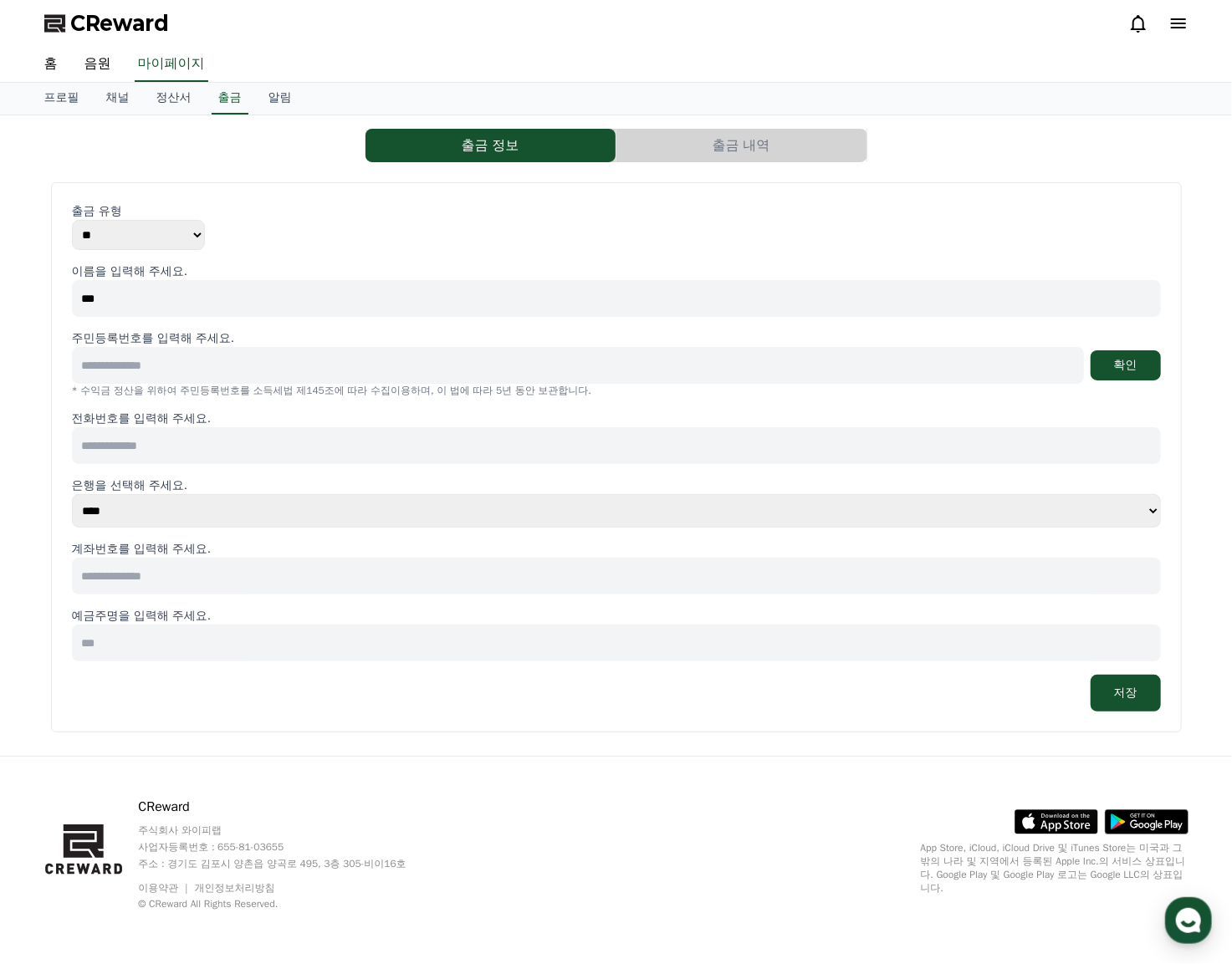 type on "***" 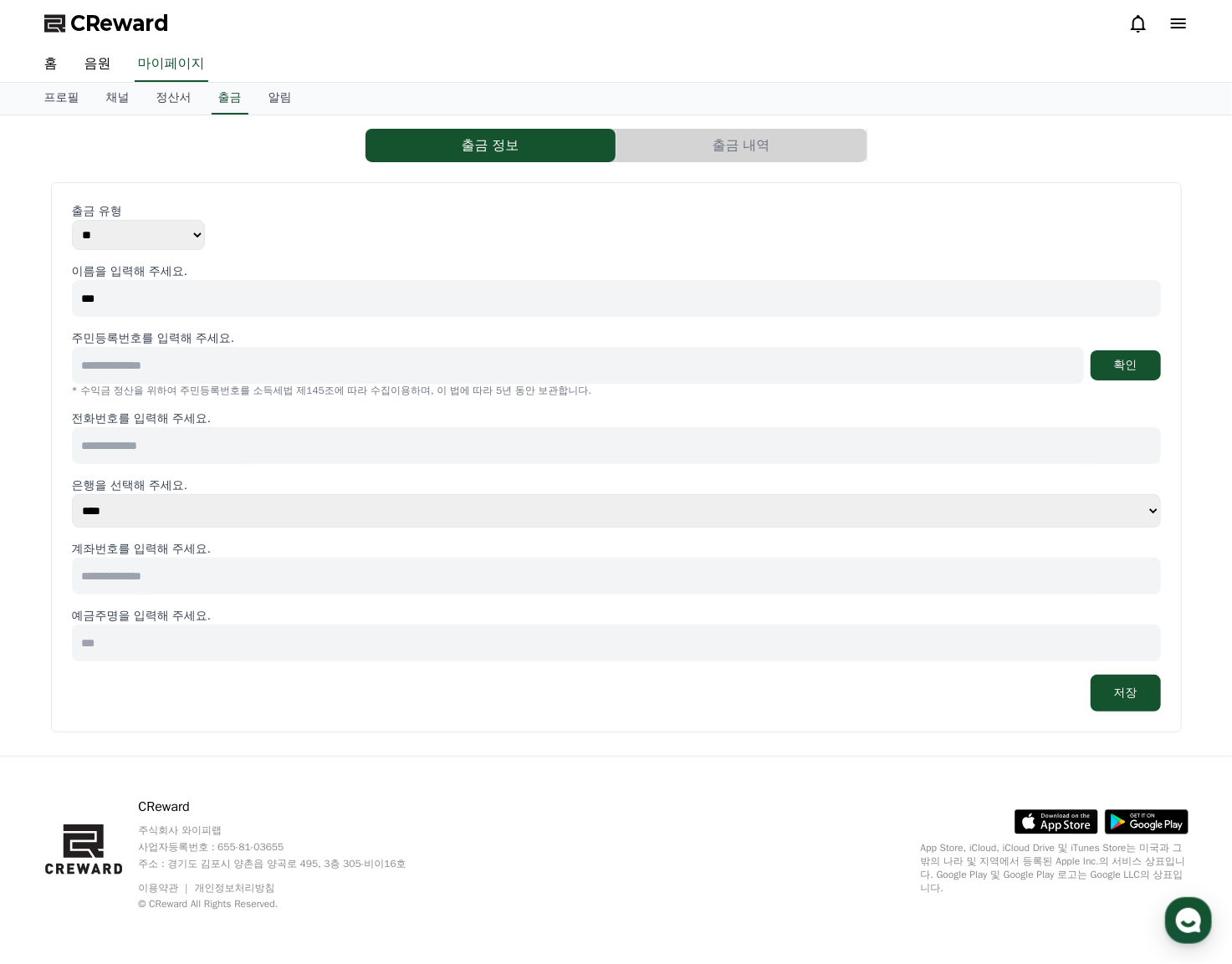 click on "** ***" at bounding box center [139, 235] 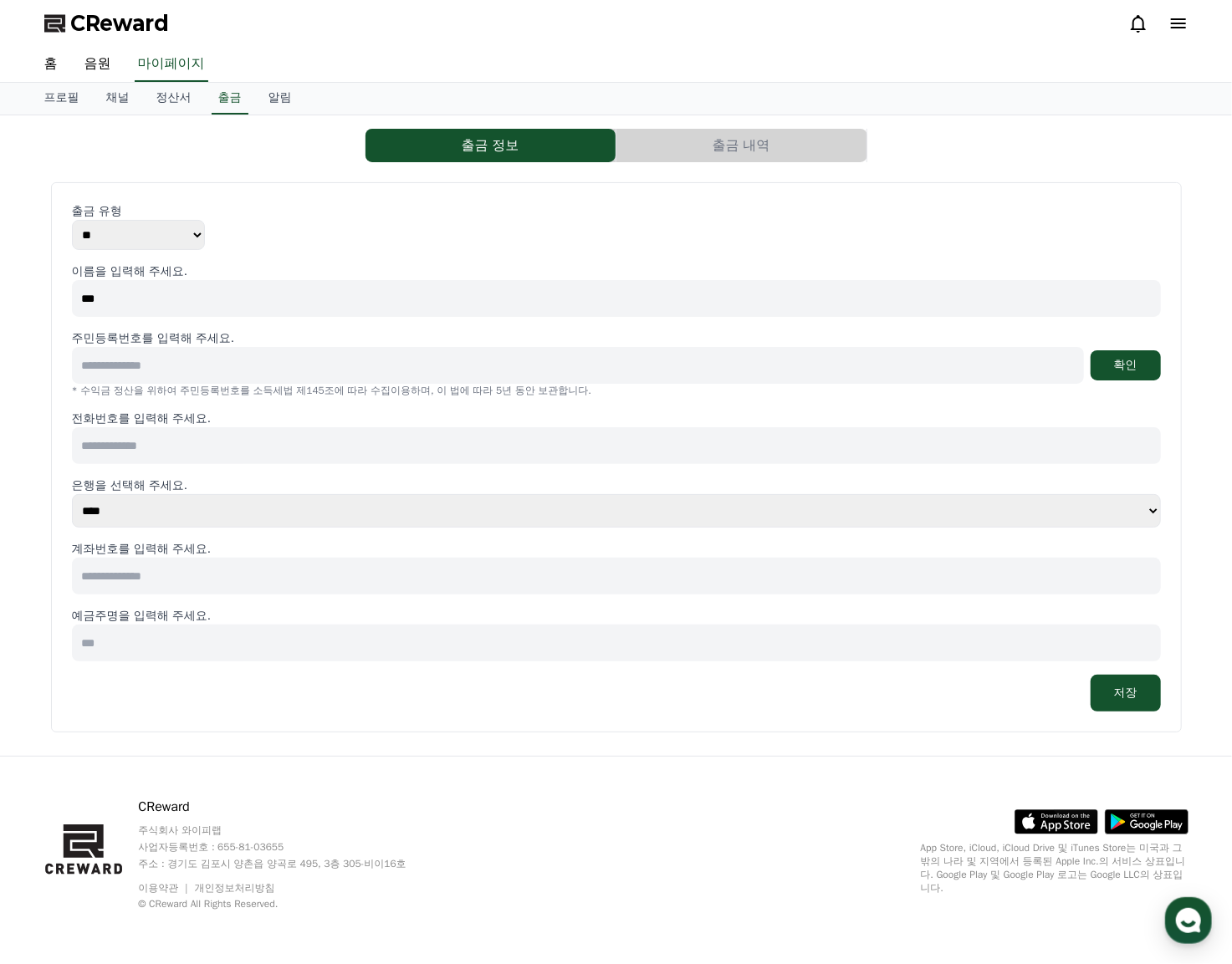 click on "** ***" at bounding box center (139, 235) 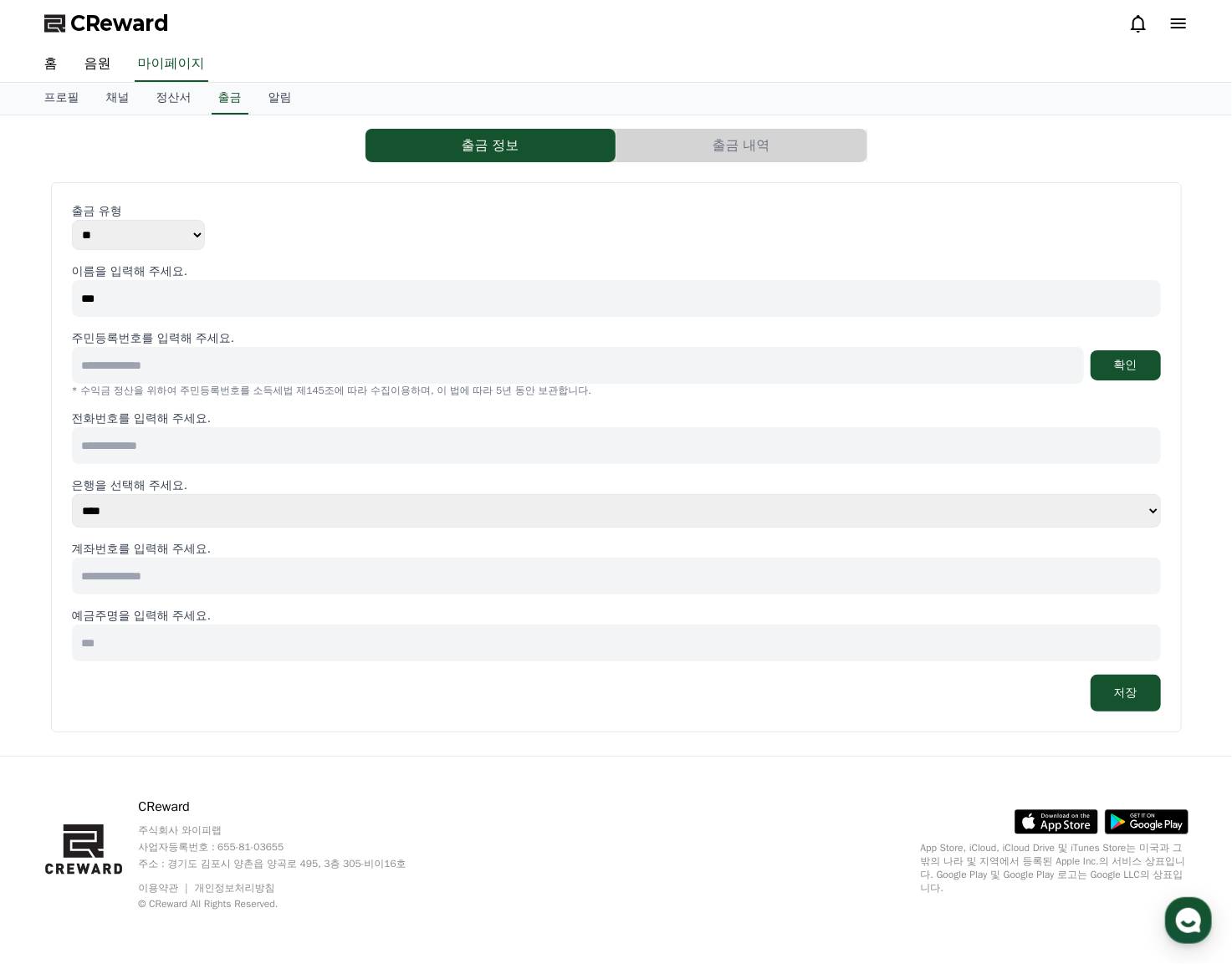 click at bounding box center (578, 365) 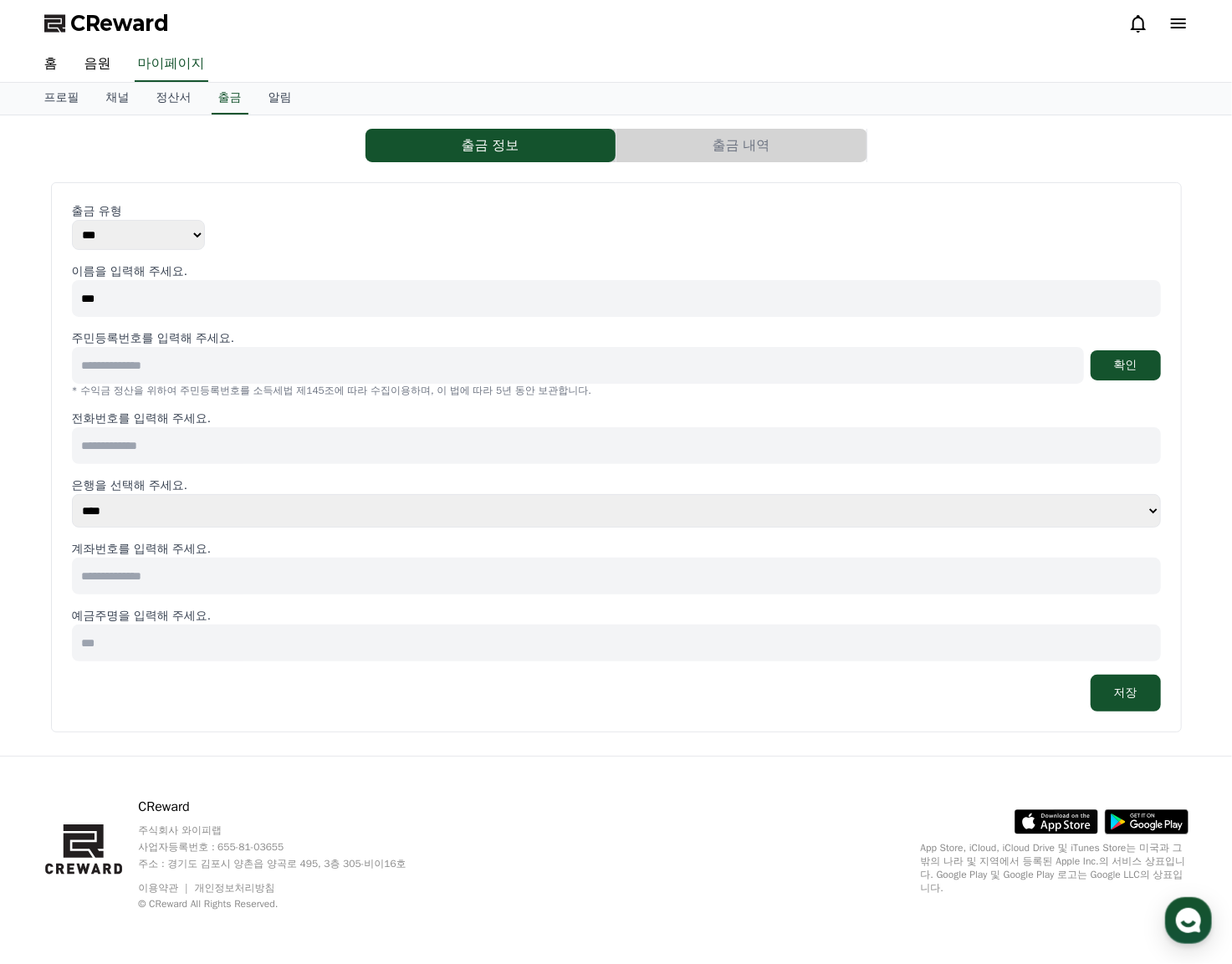 click on "** ***" at bounding box center (139, 235) 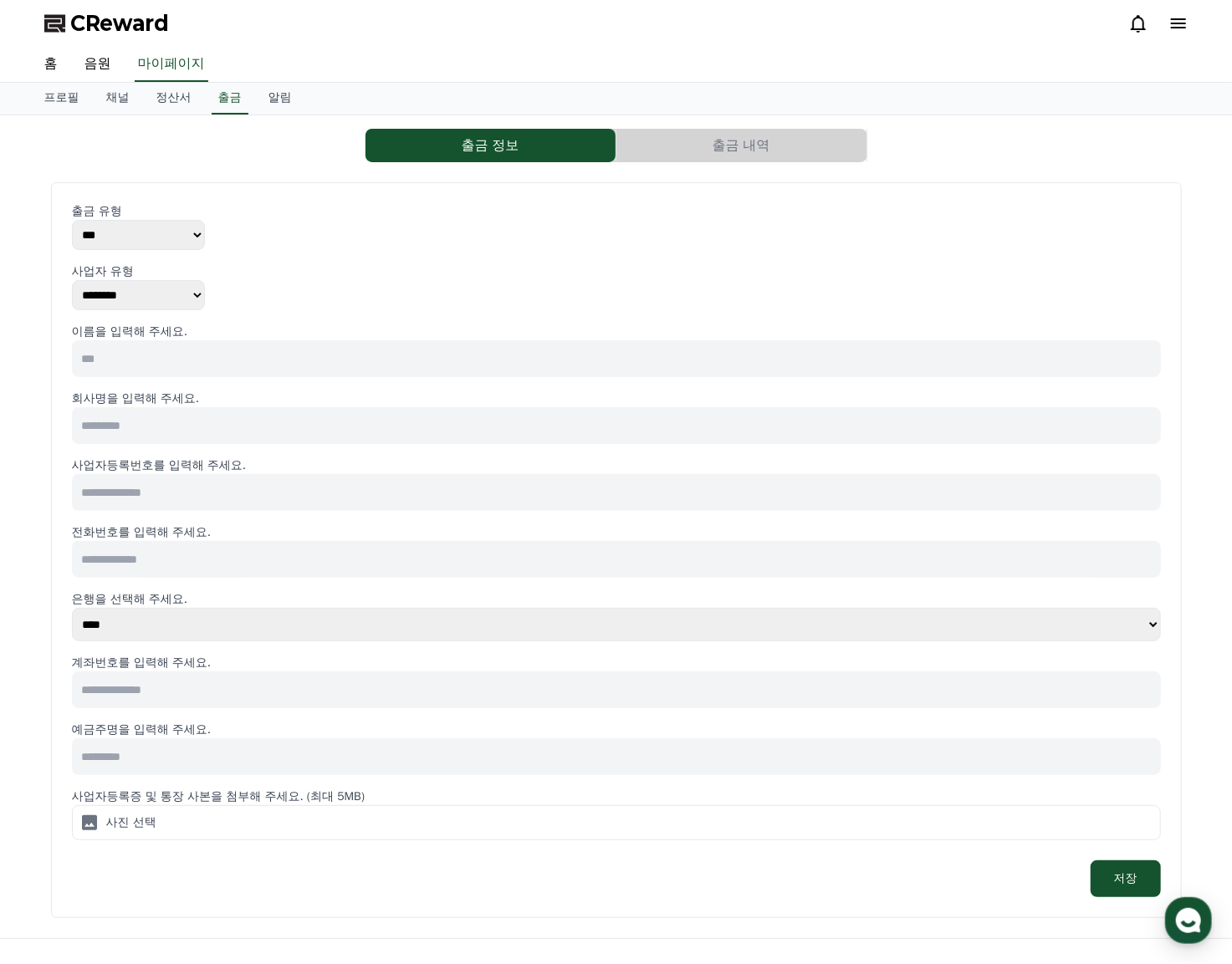 click at bounding box center [616, 359] 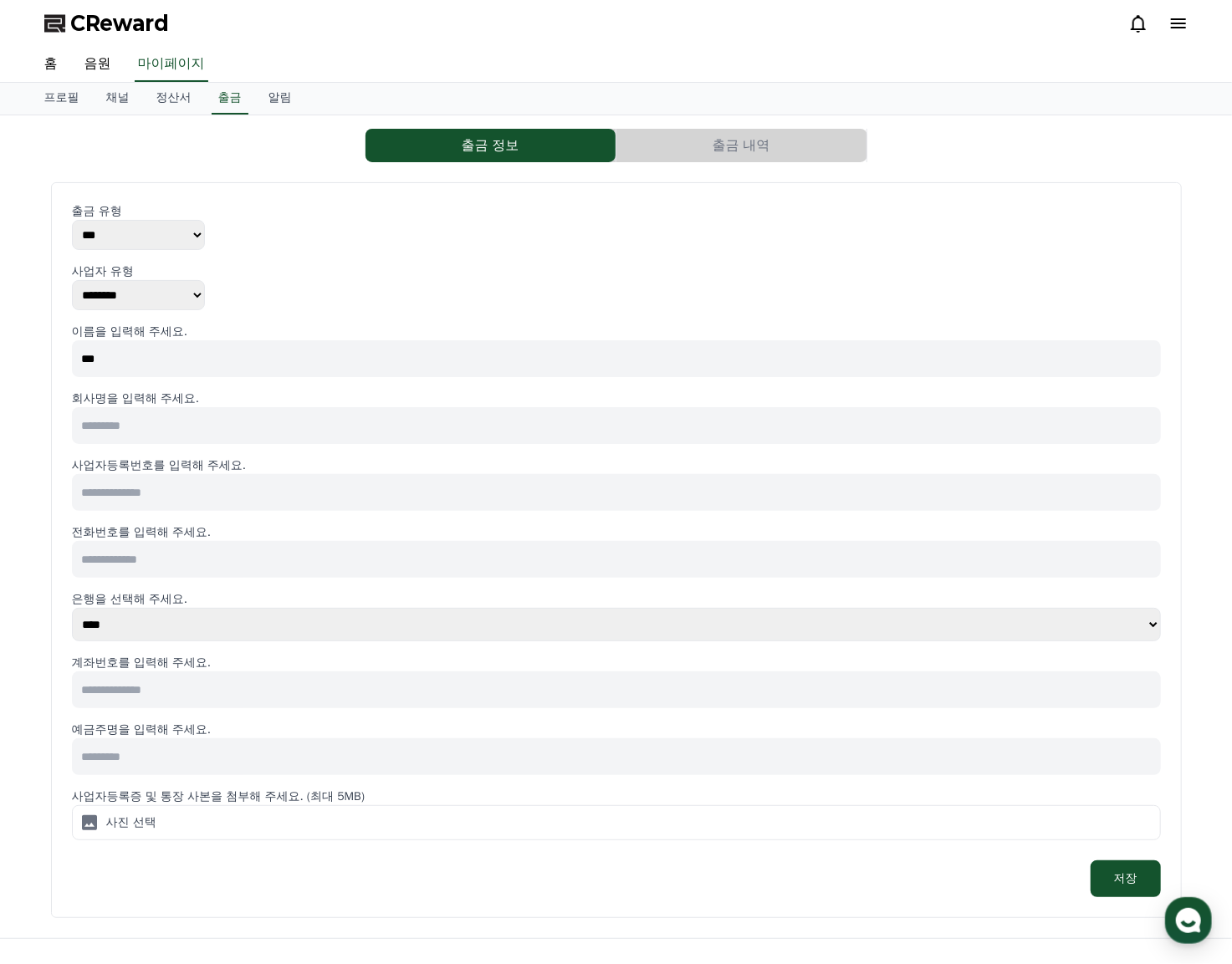 type on "***" 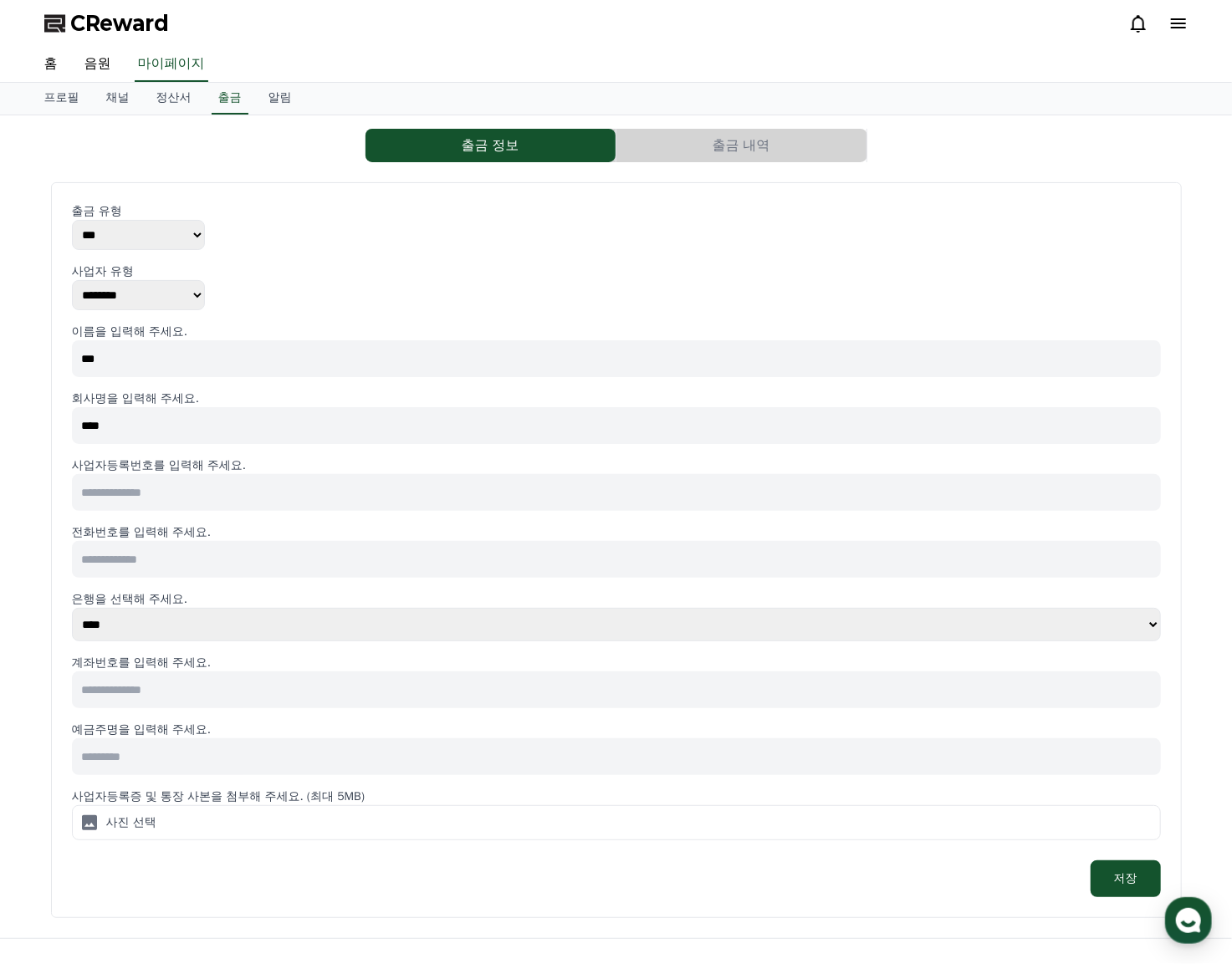 type on "****" 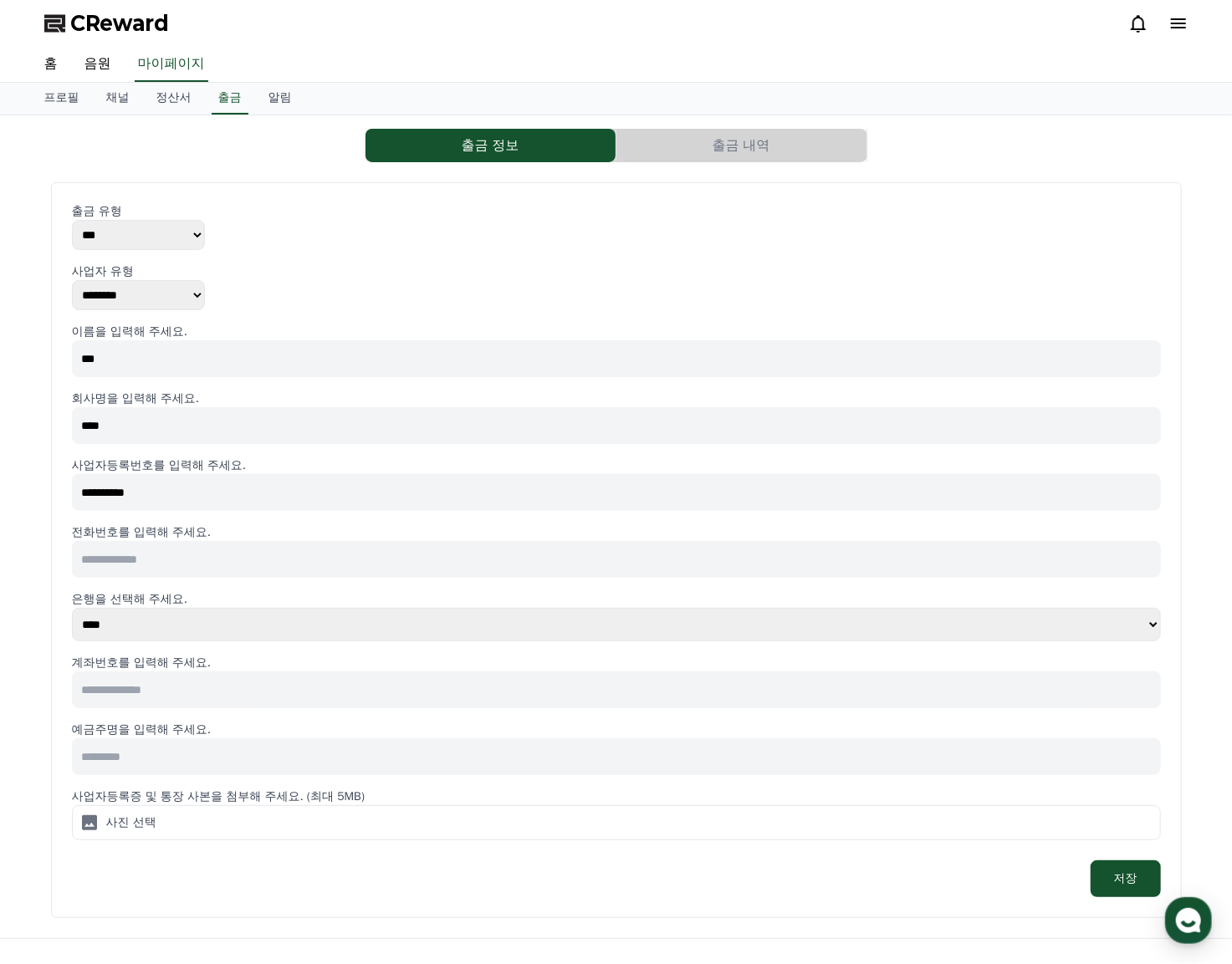 type on "**********" 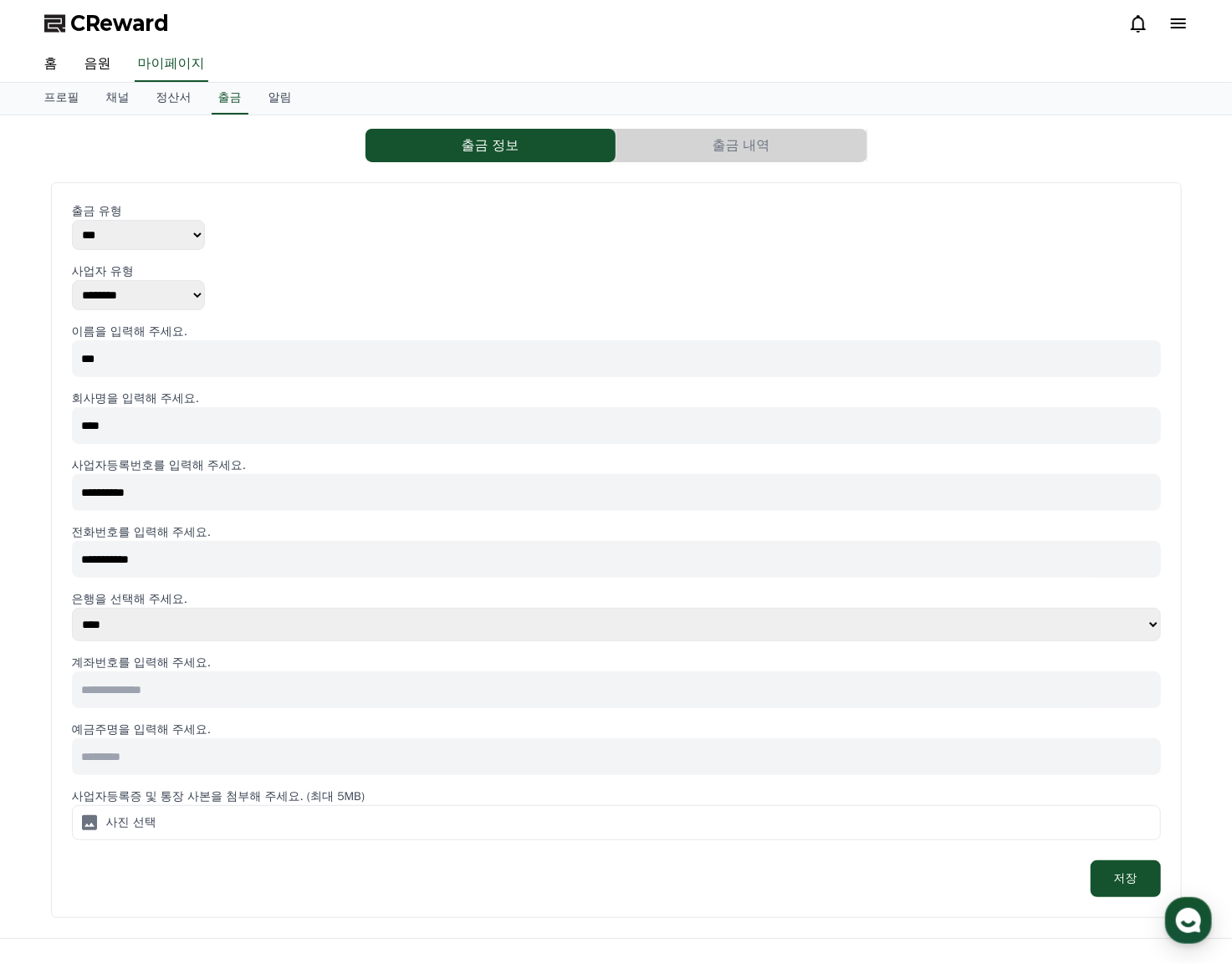 type on "**********" 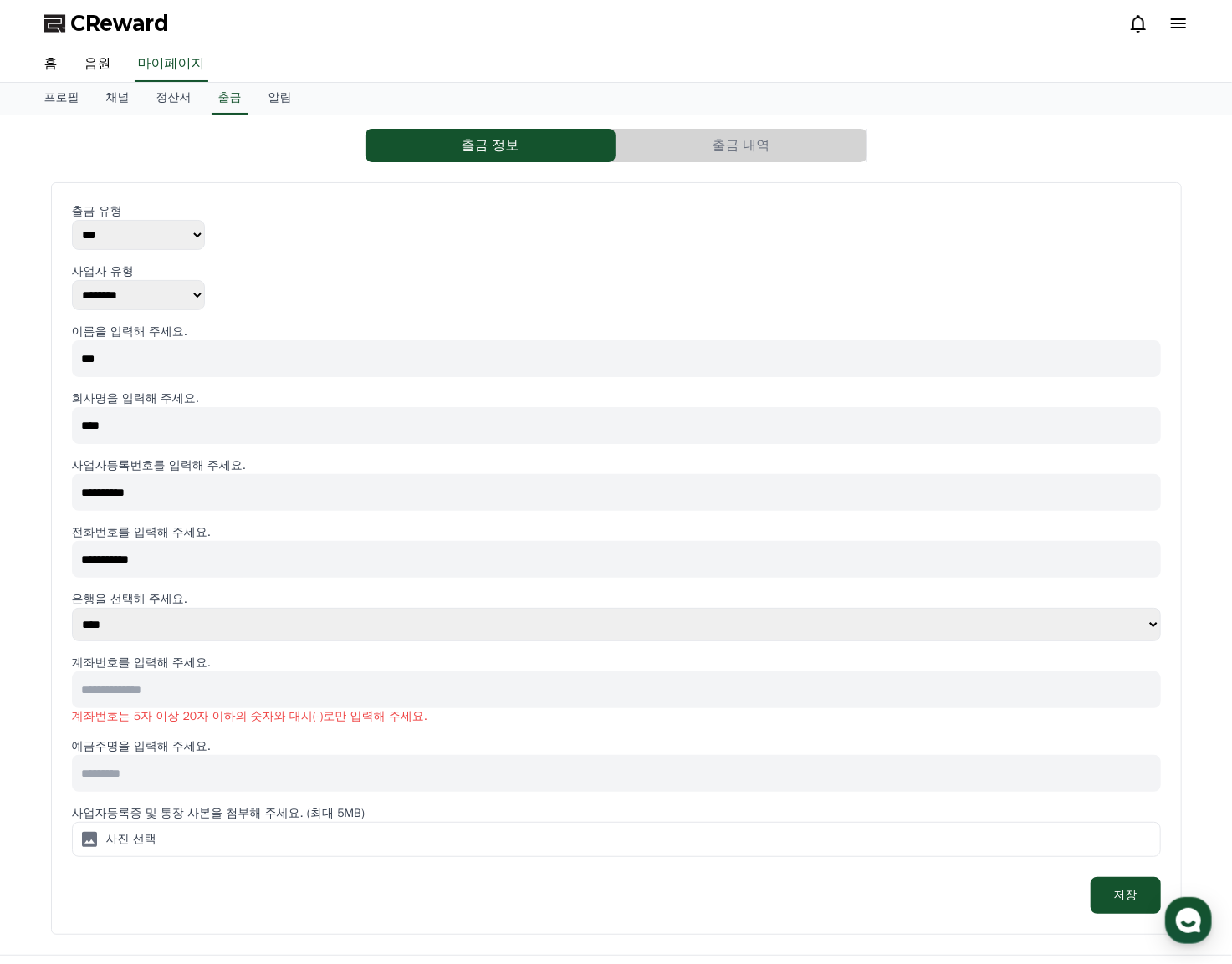 click on "**** **** **** **** **** **** **** ** ** ** ** **** *** **** **** *****" at bounding box center [616, 625] 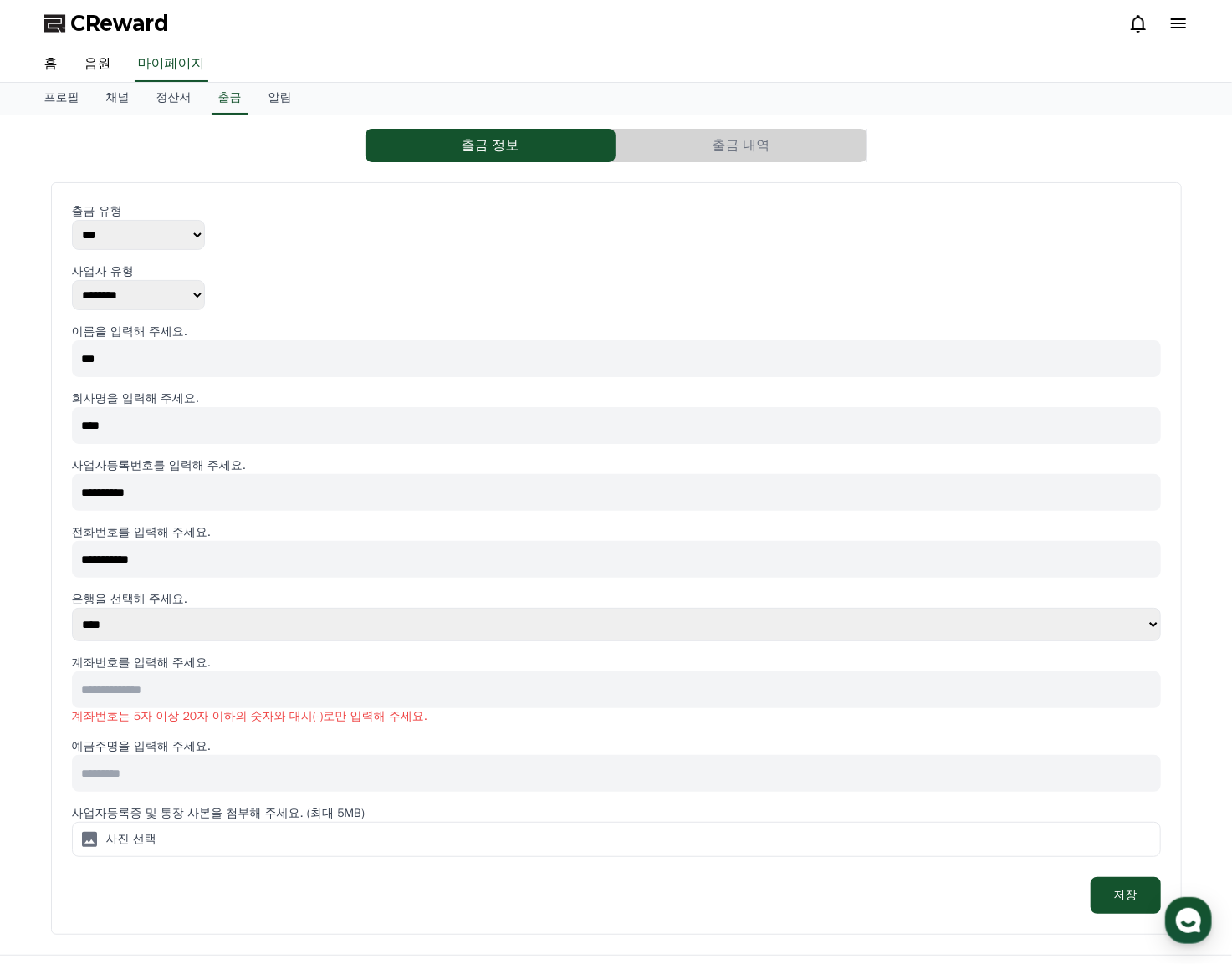 click on "**** **** **** **** **** **** **** ** ** ** ** **** *** **** **** *****" at bounding box center (616, 625) 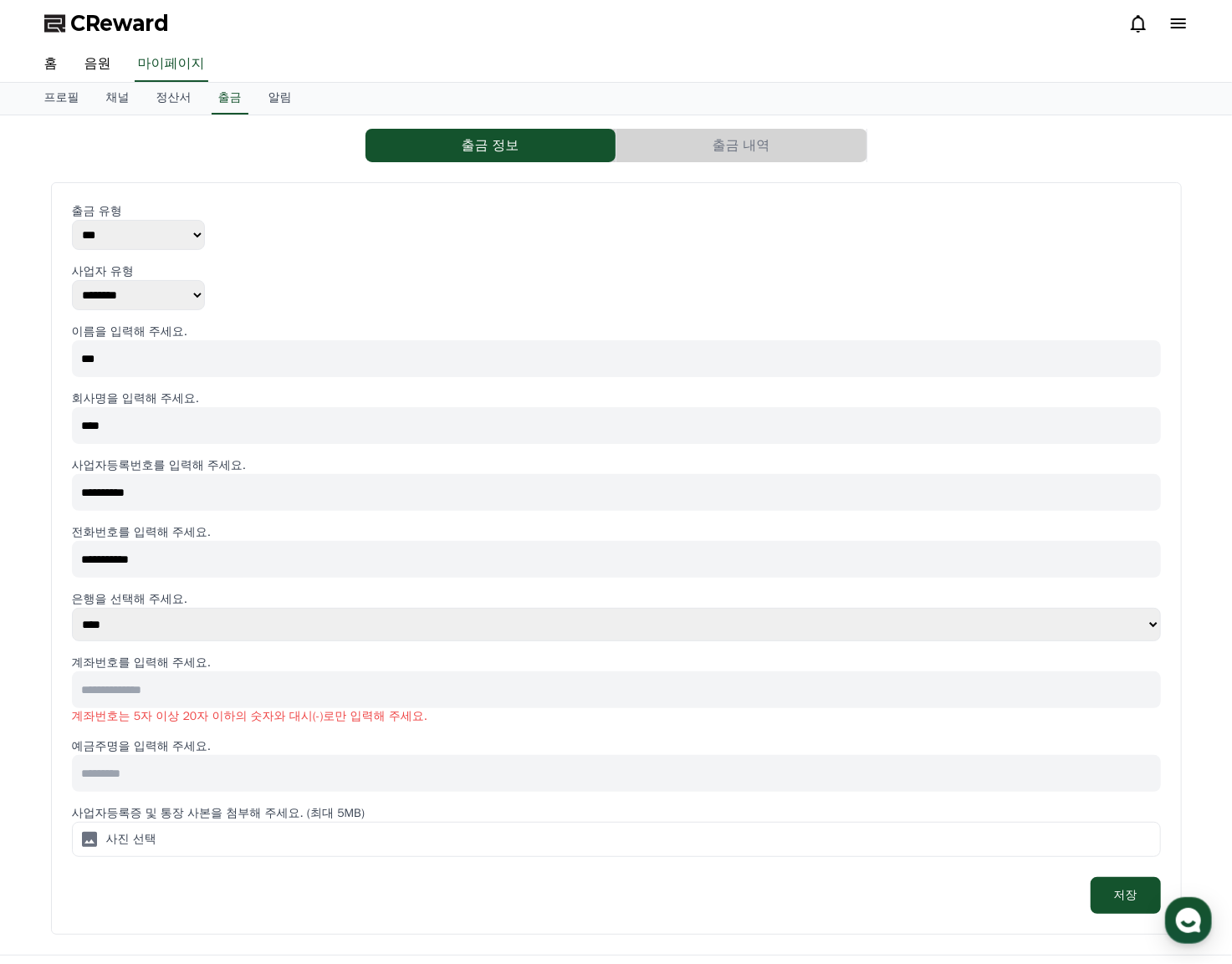 click at bounding box center (616, 690) 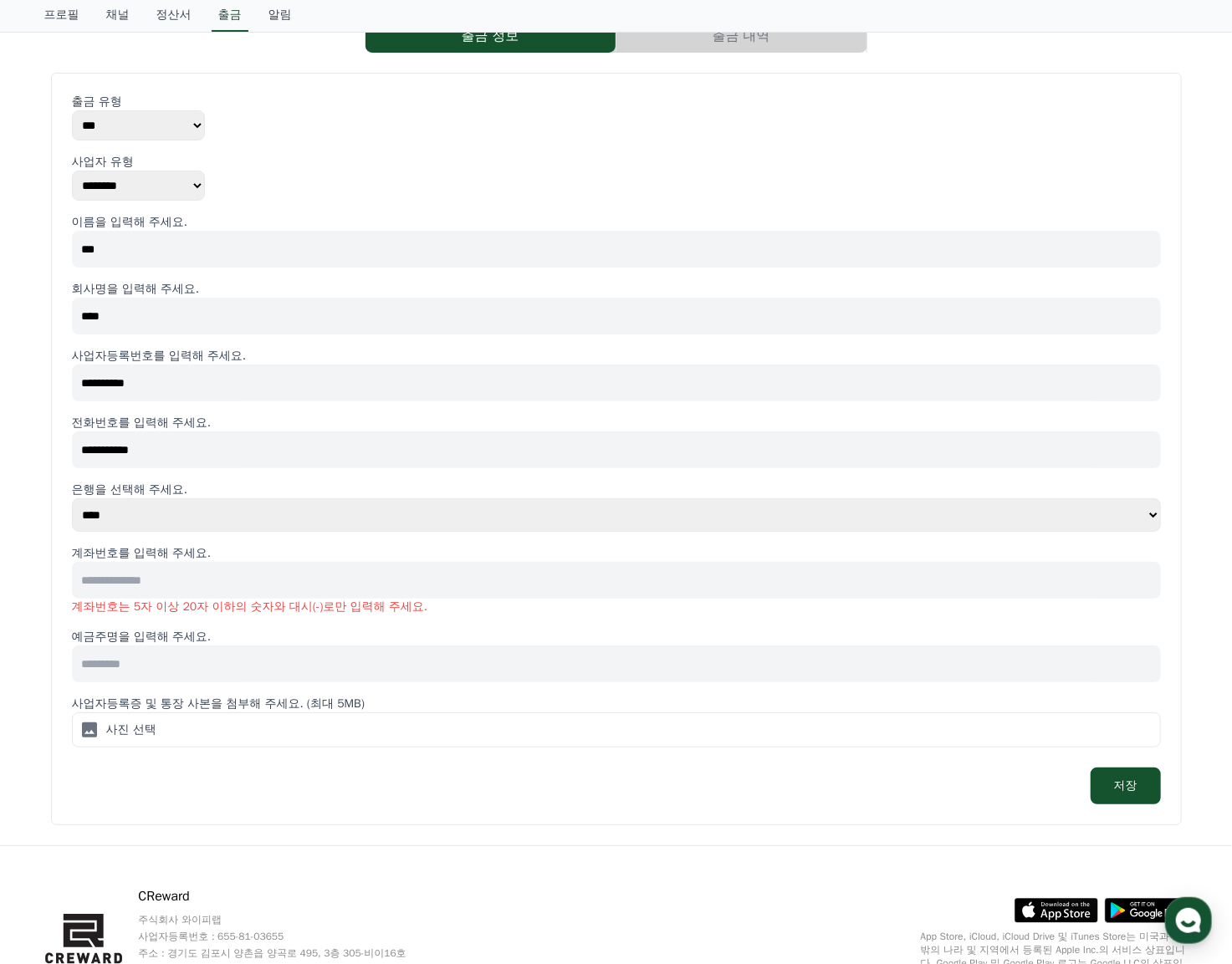 scroll, scrollTop: 59, scrollLeft: 0, axis: vertical 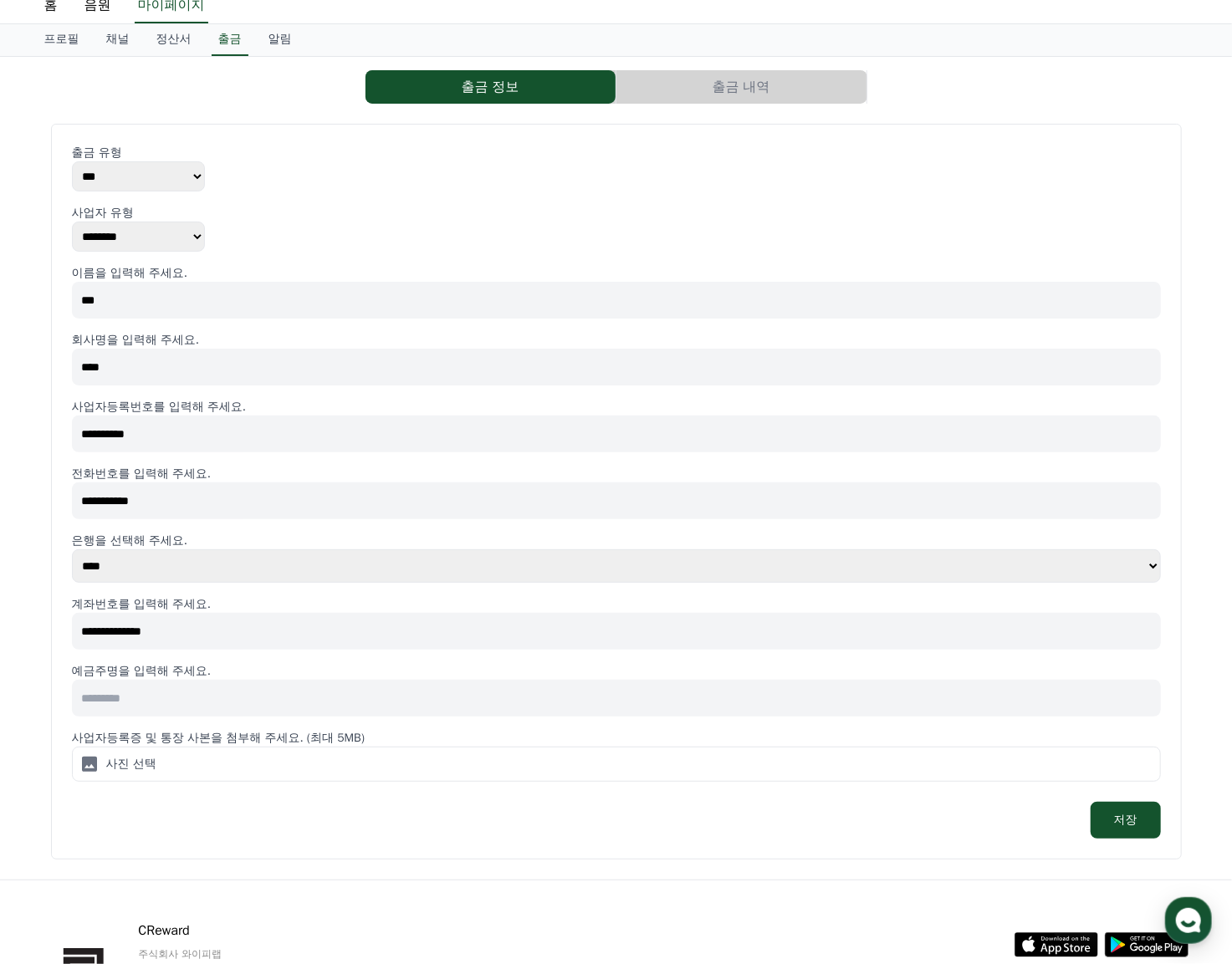 type on "**********" 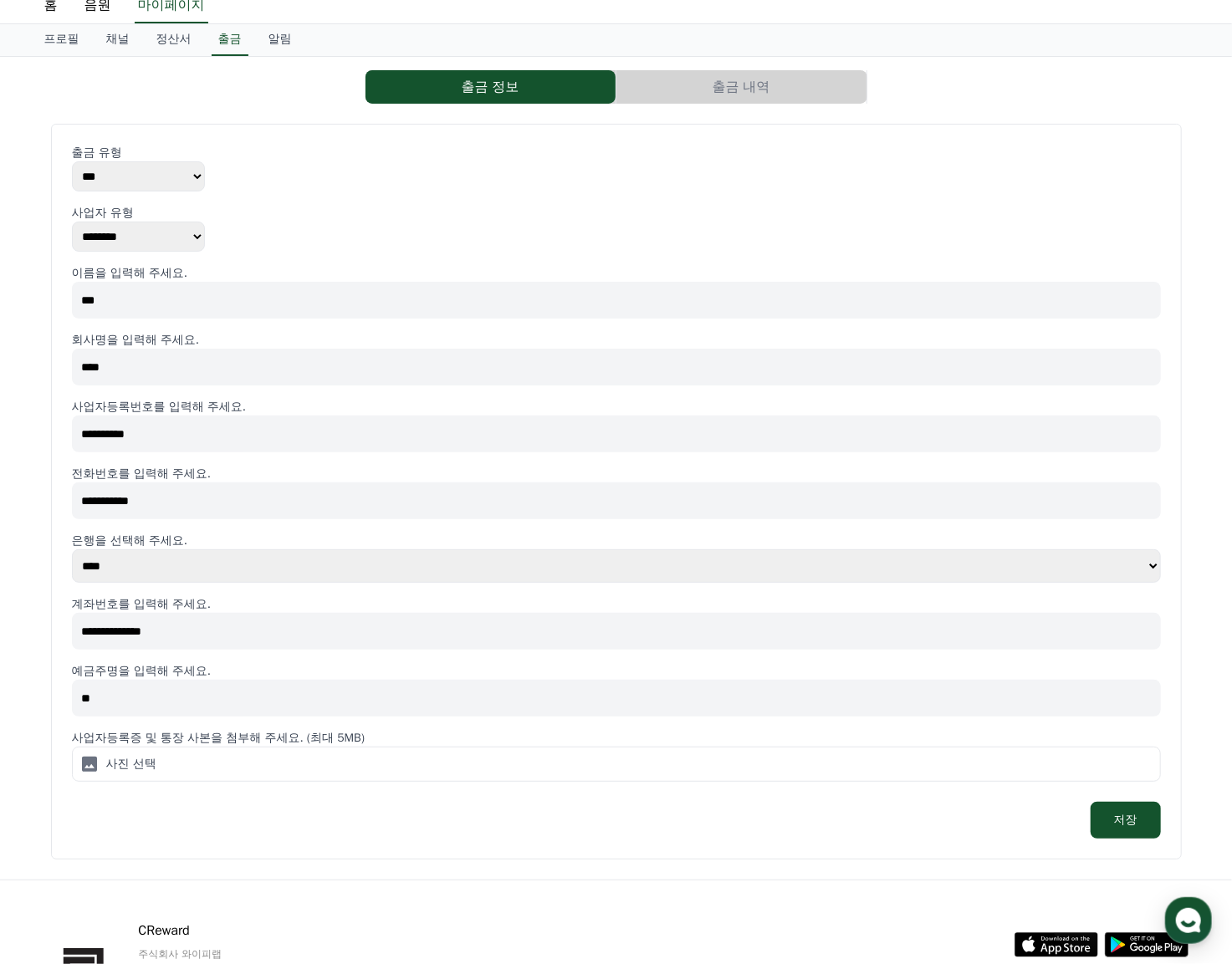 type on "*" 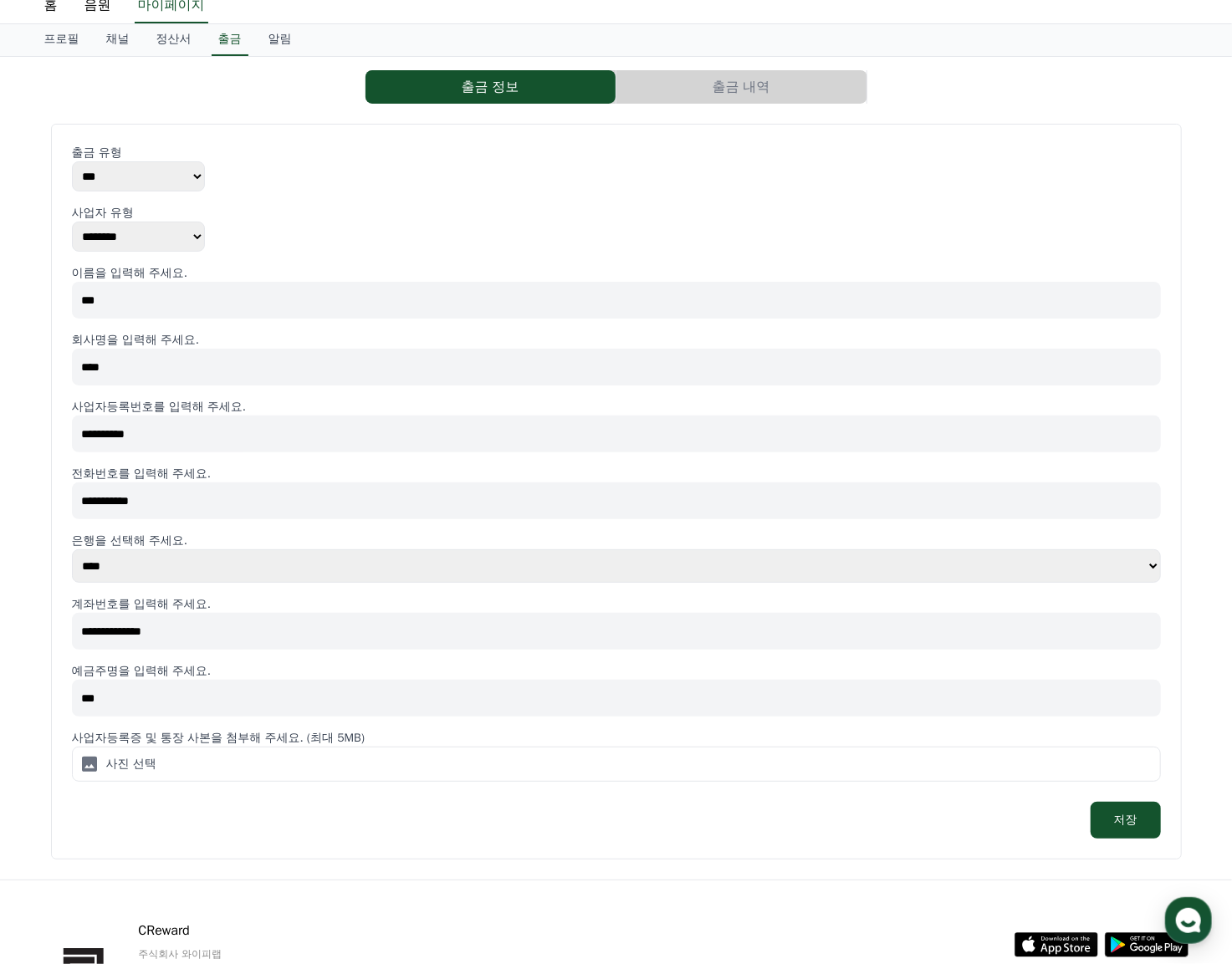 type on "***" 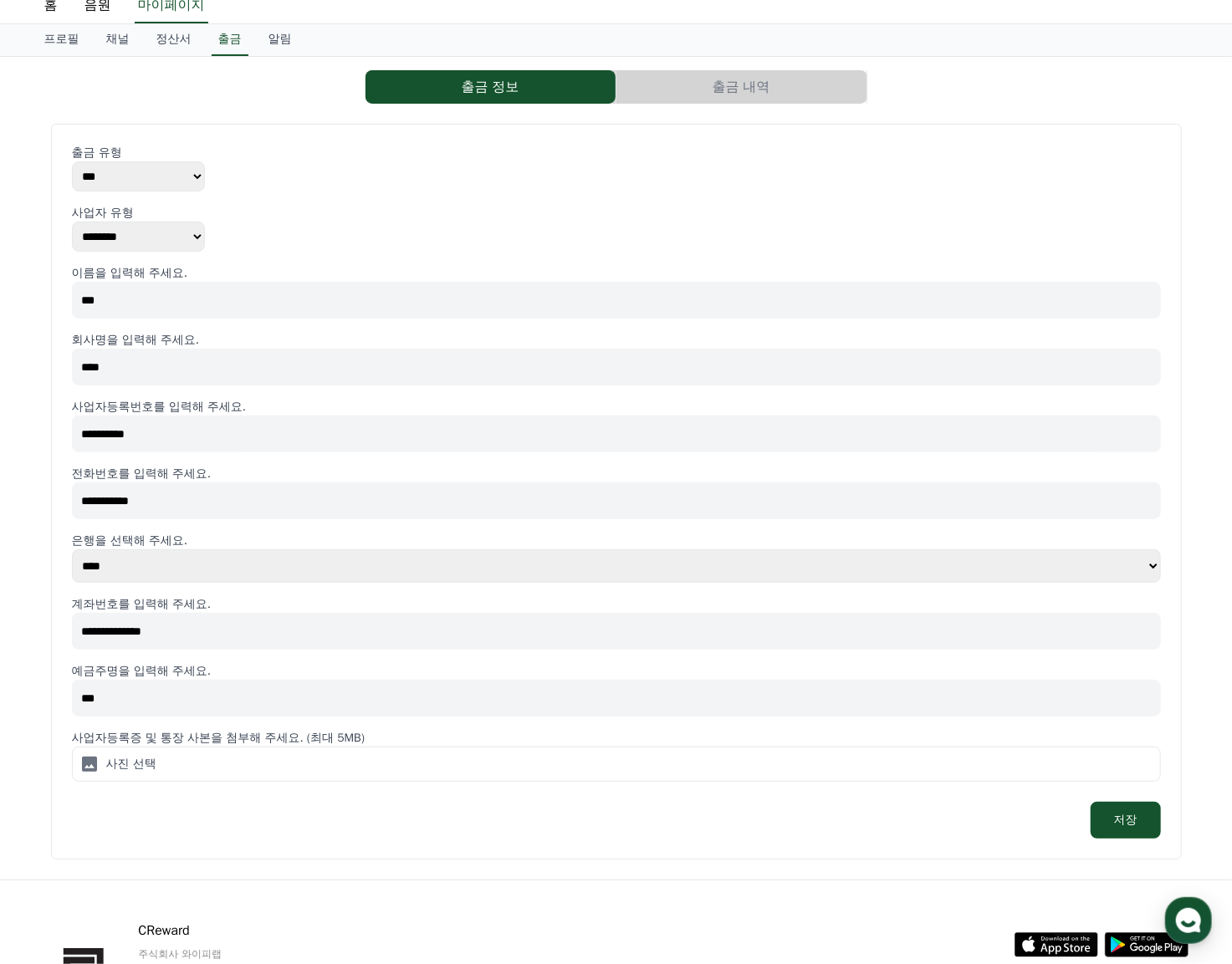 type 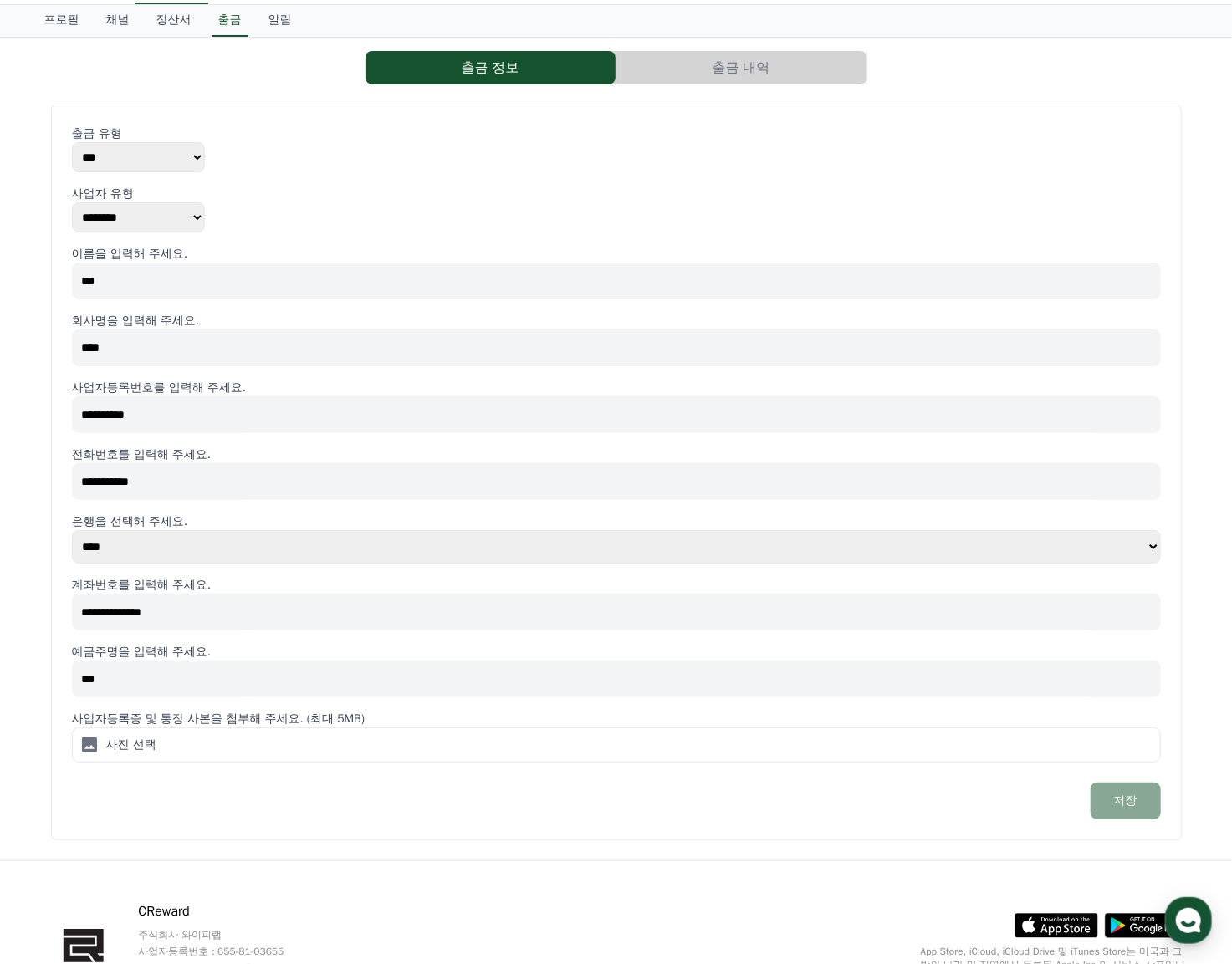scroll, scrollTop: 181, scrollLeft: 0, axis: vertical 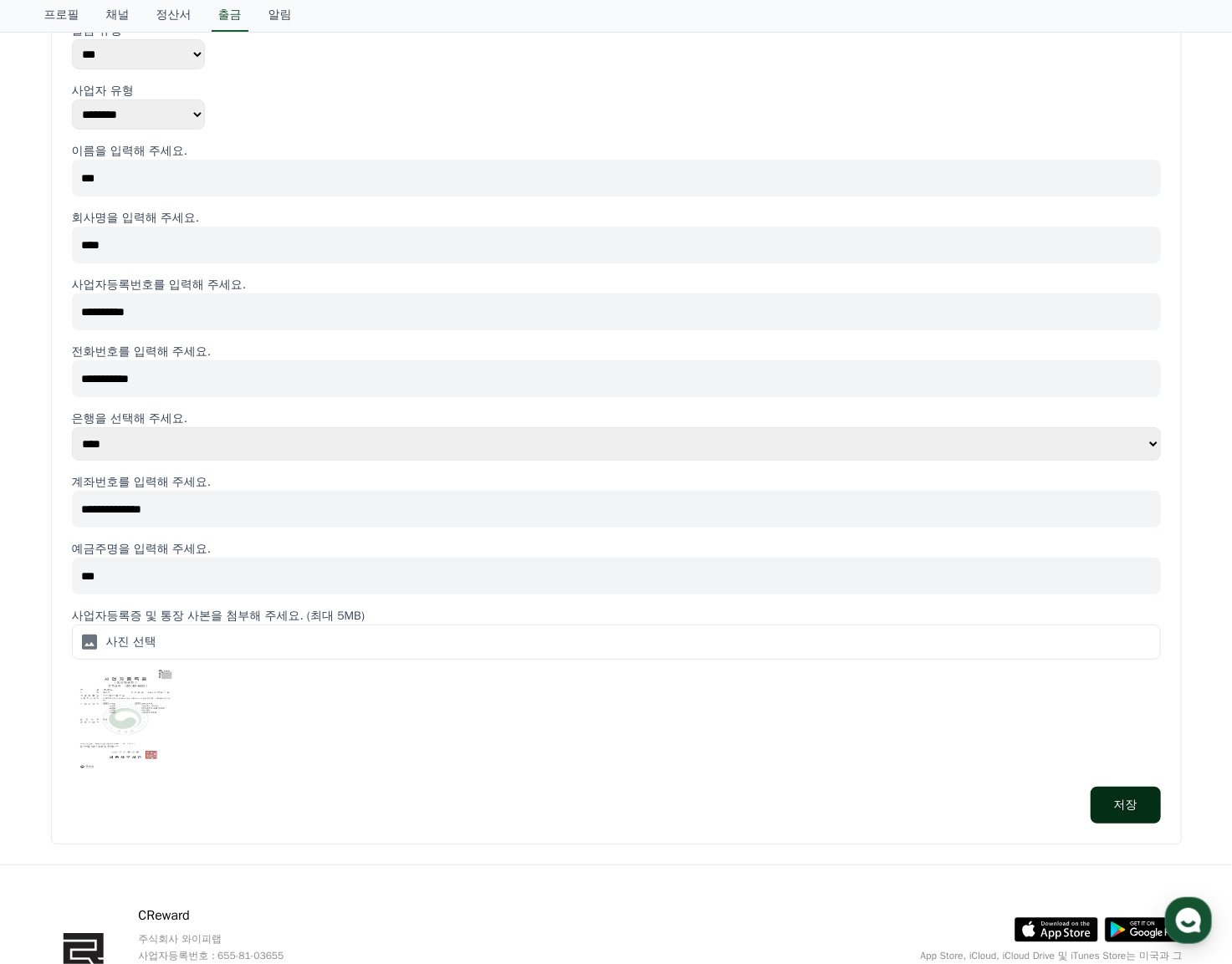 click on "저장" at bounding box center [1126, 805] 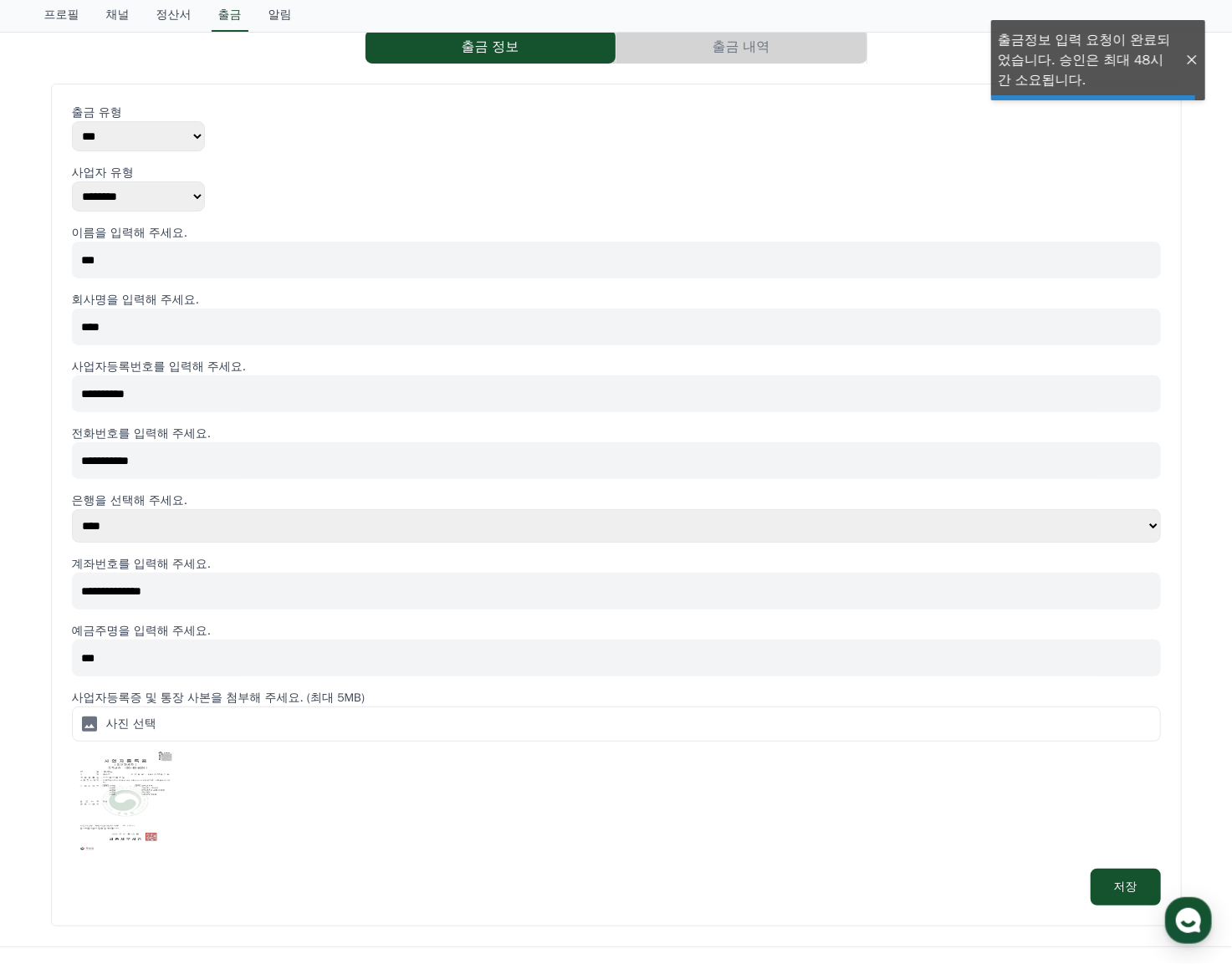 scroll, scrollTop: 0, scrollLeft: 0, axis: both 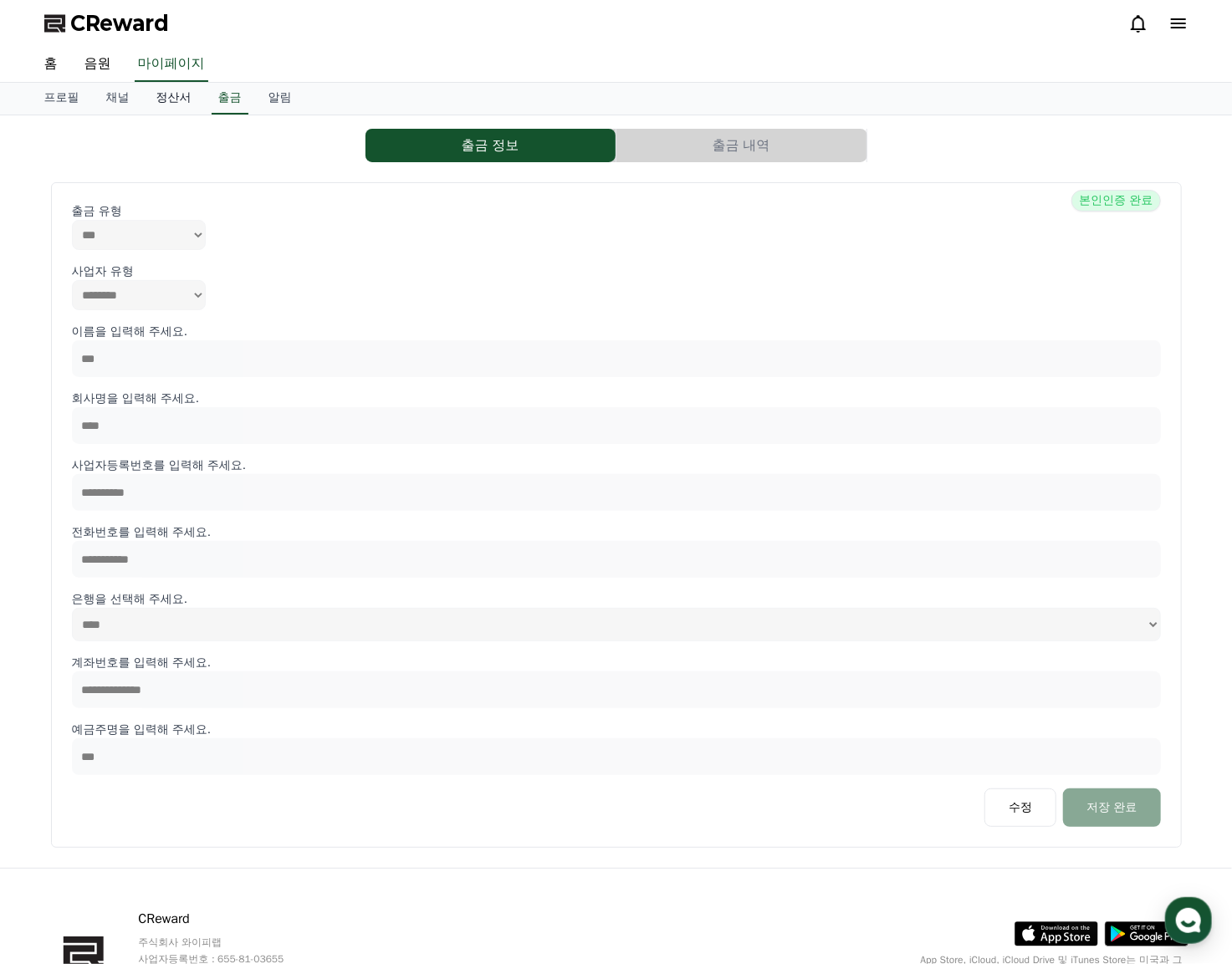 click on "정산서" at bounding box center (174, 99) 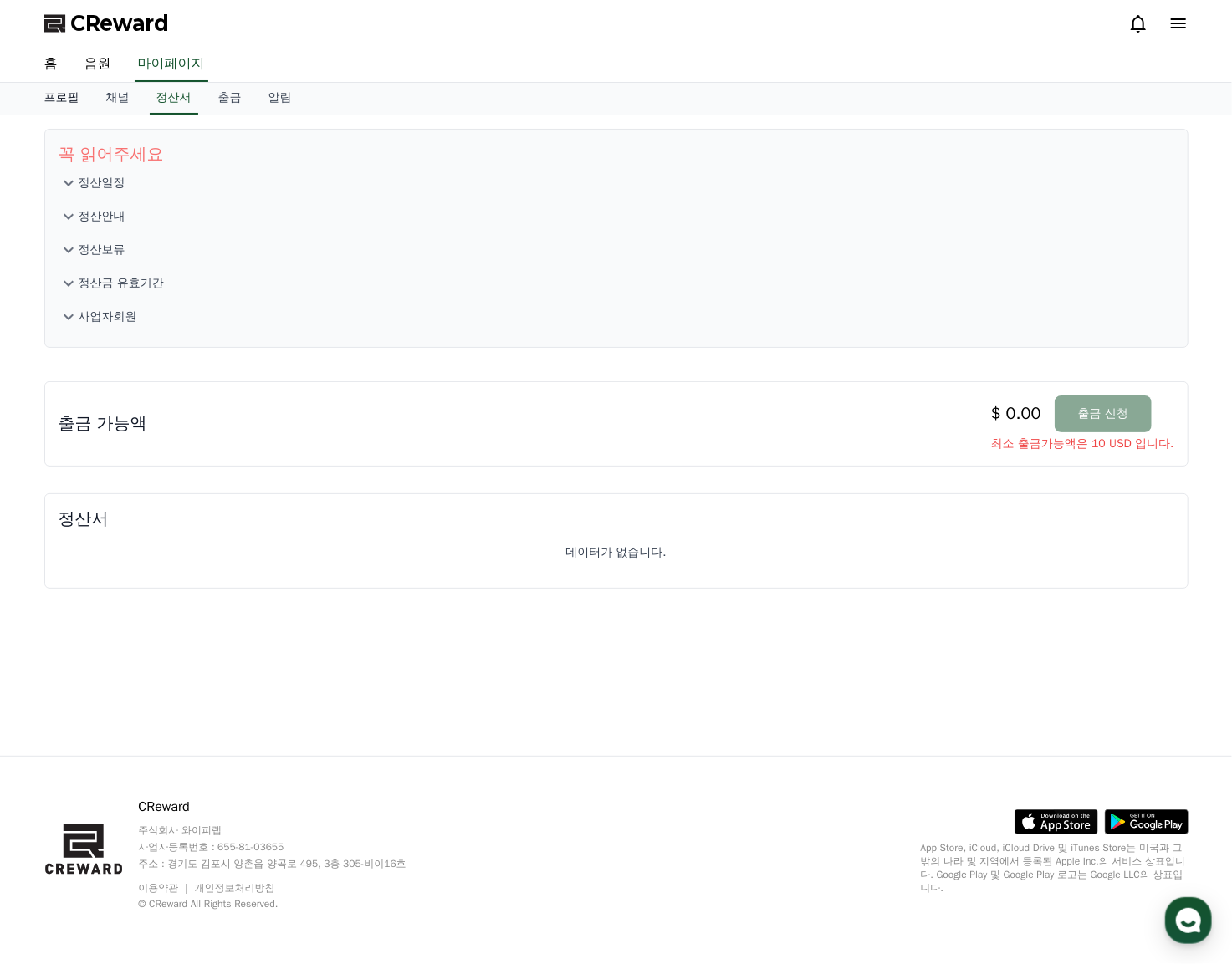 click on "프로필" at bounding box center [62, 99] 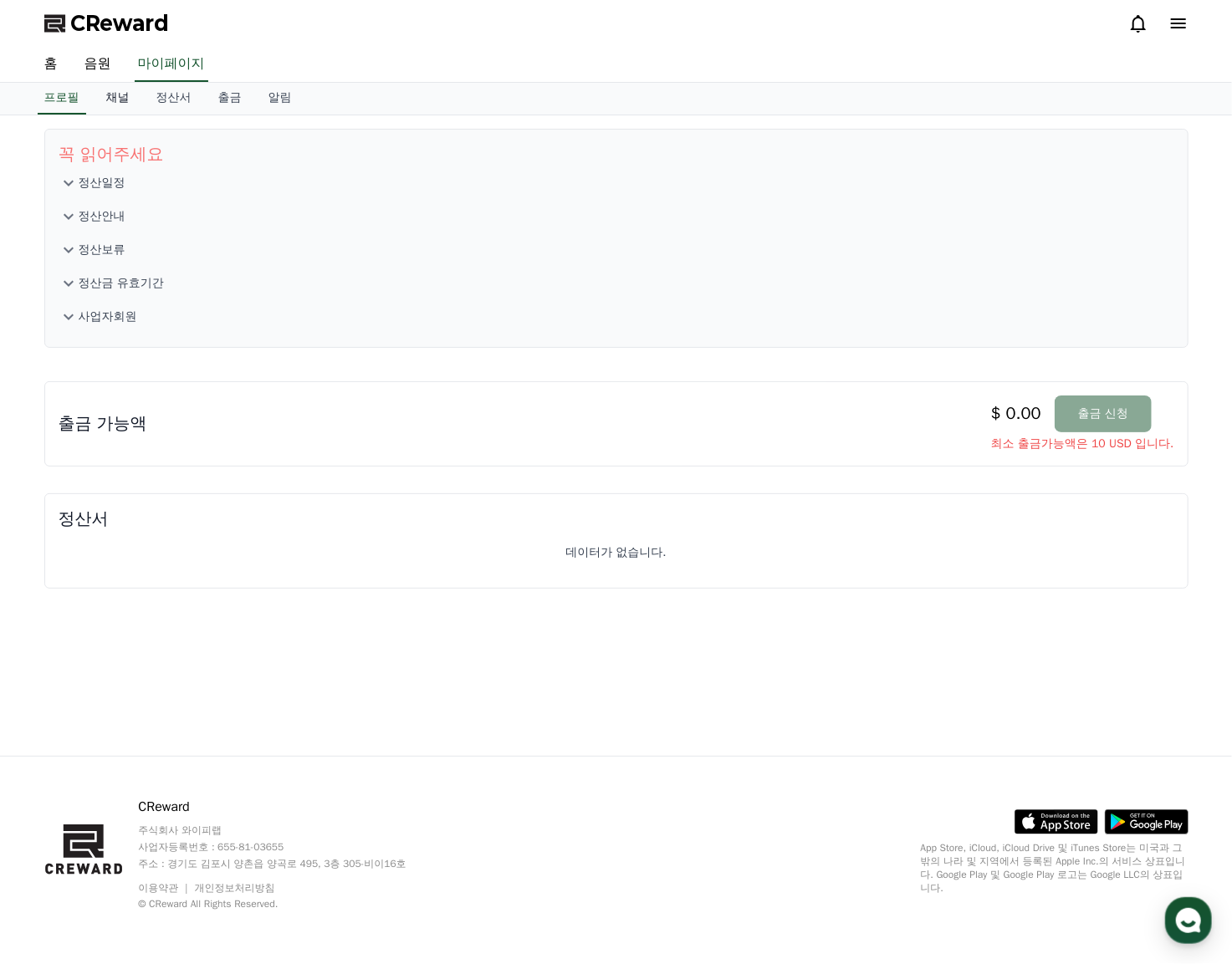 click on "채널" at bounding box center (118, 99) 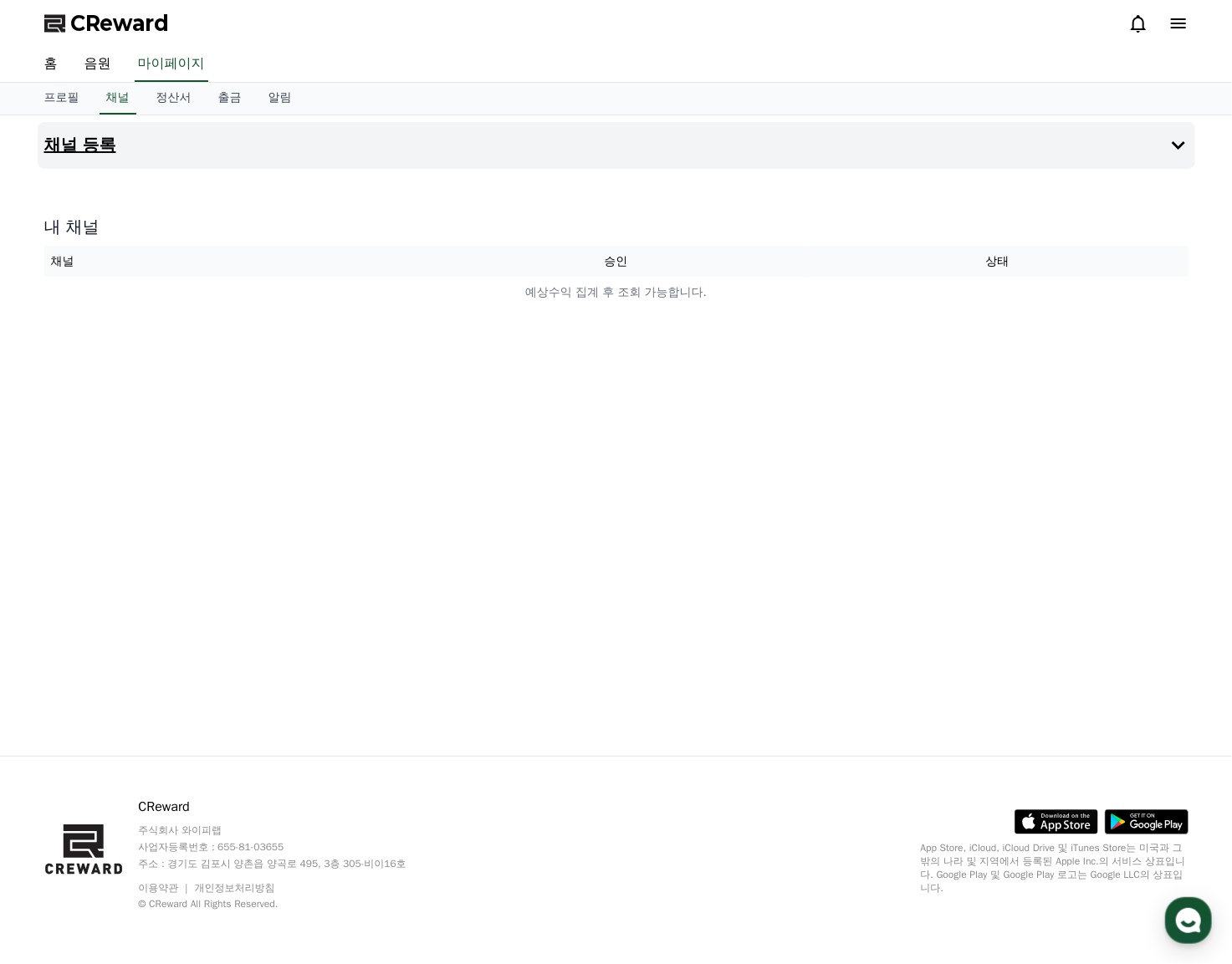 click on "채널 등록" at bounding box center [80, 145] 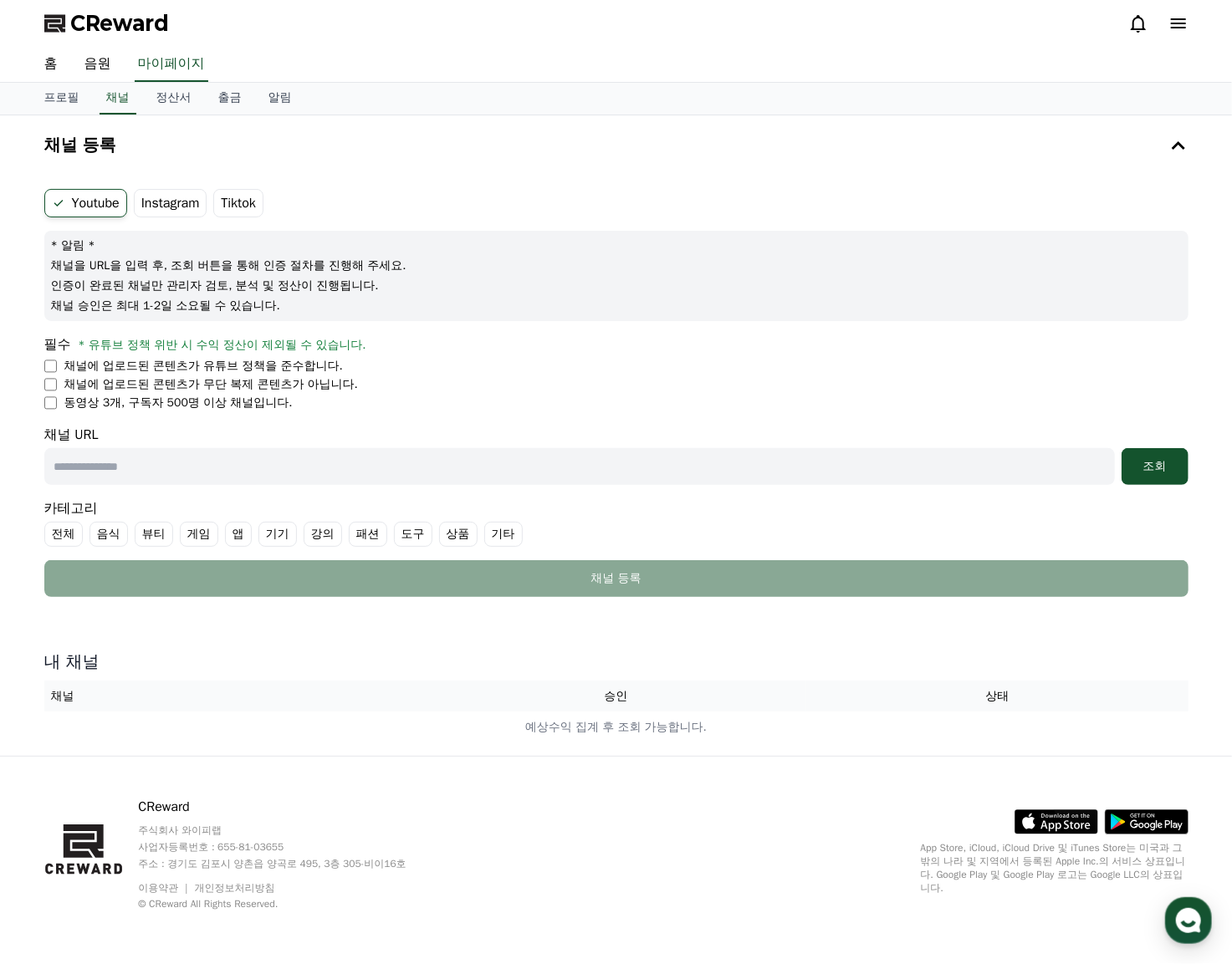 click at bounding box center (580, 467) 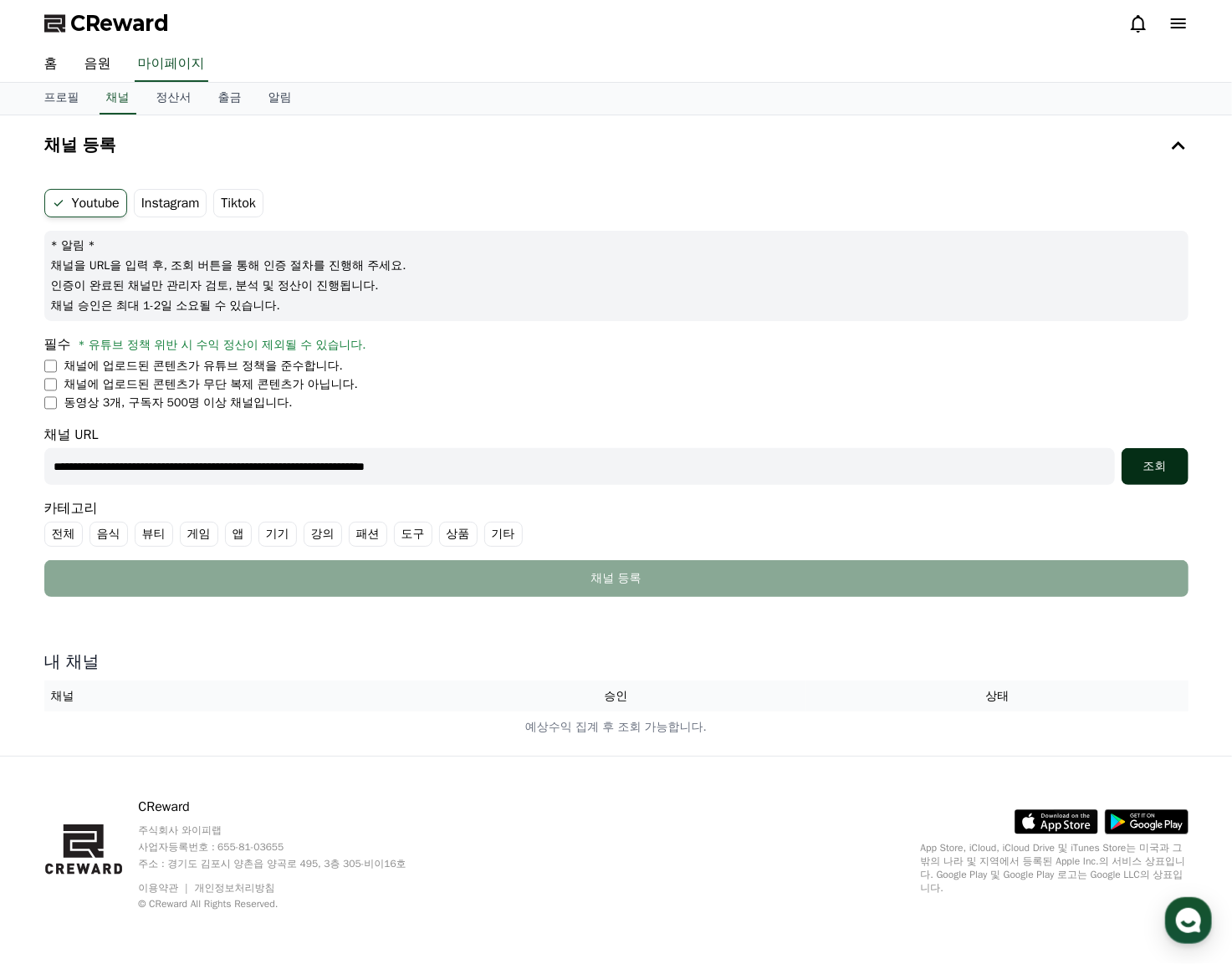 type on "**********" 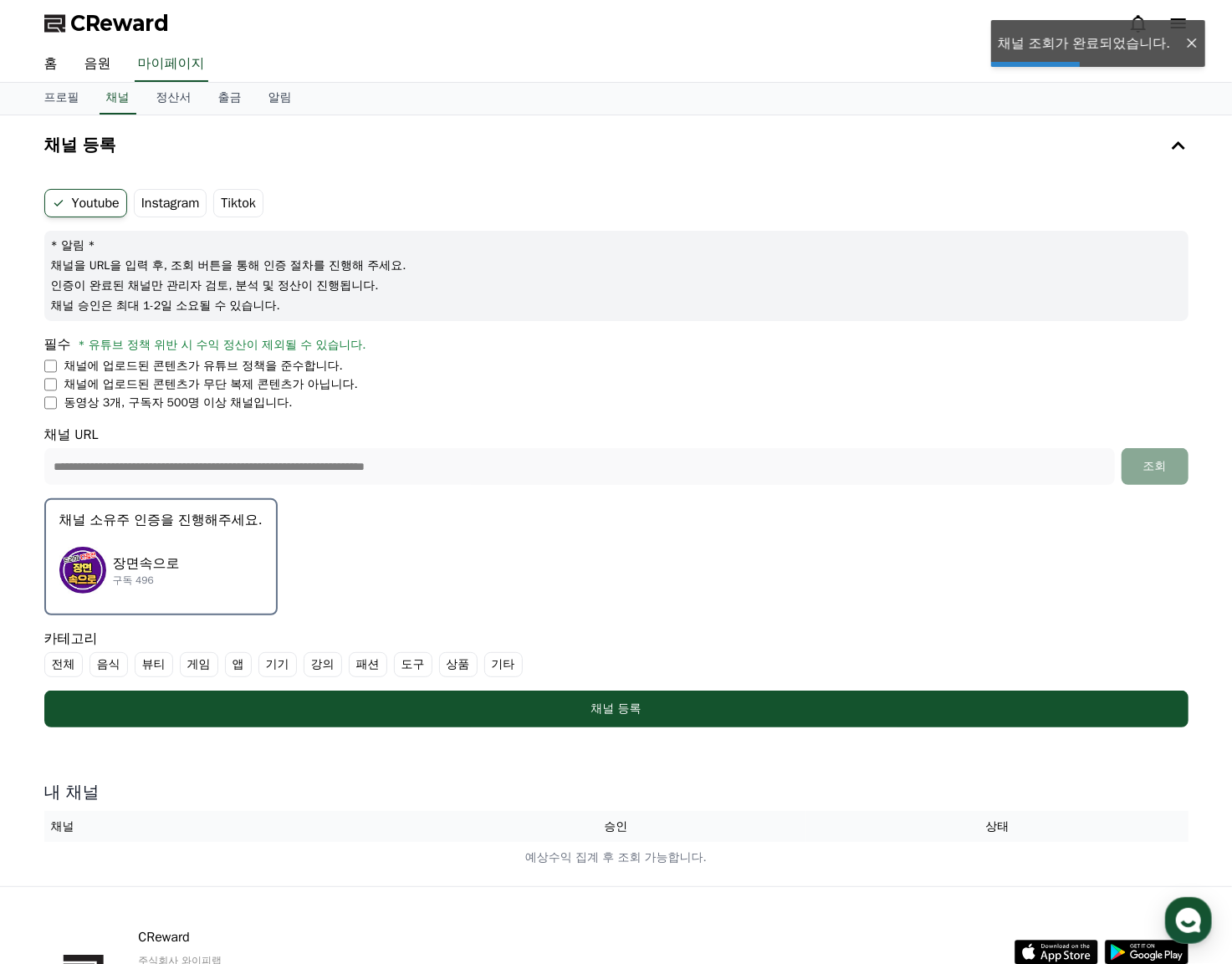 click on "장면속으로" at bounding box center (146, 564) 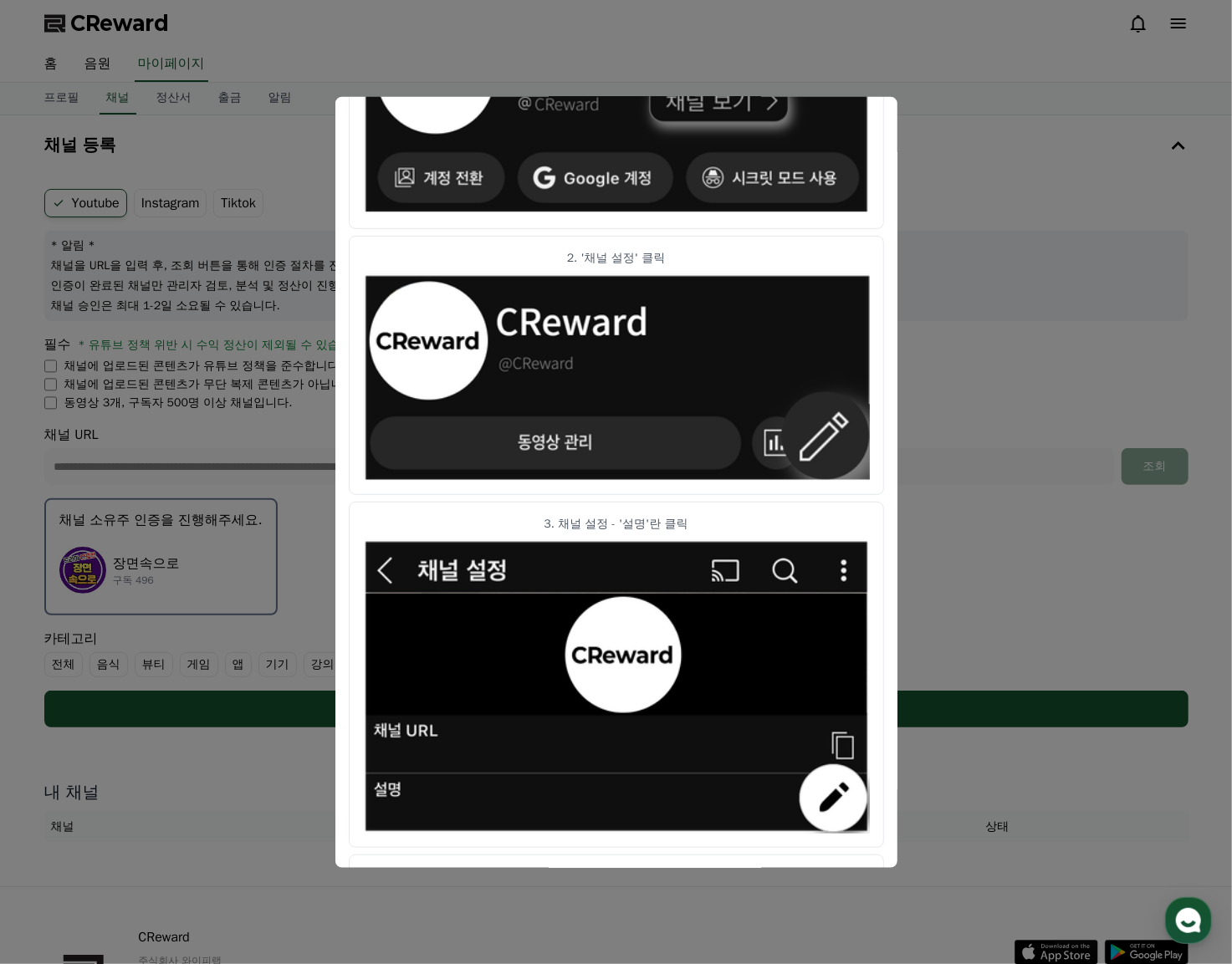 scroll, scrollTop: 671, scrollLeft: 0, axis: vertical 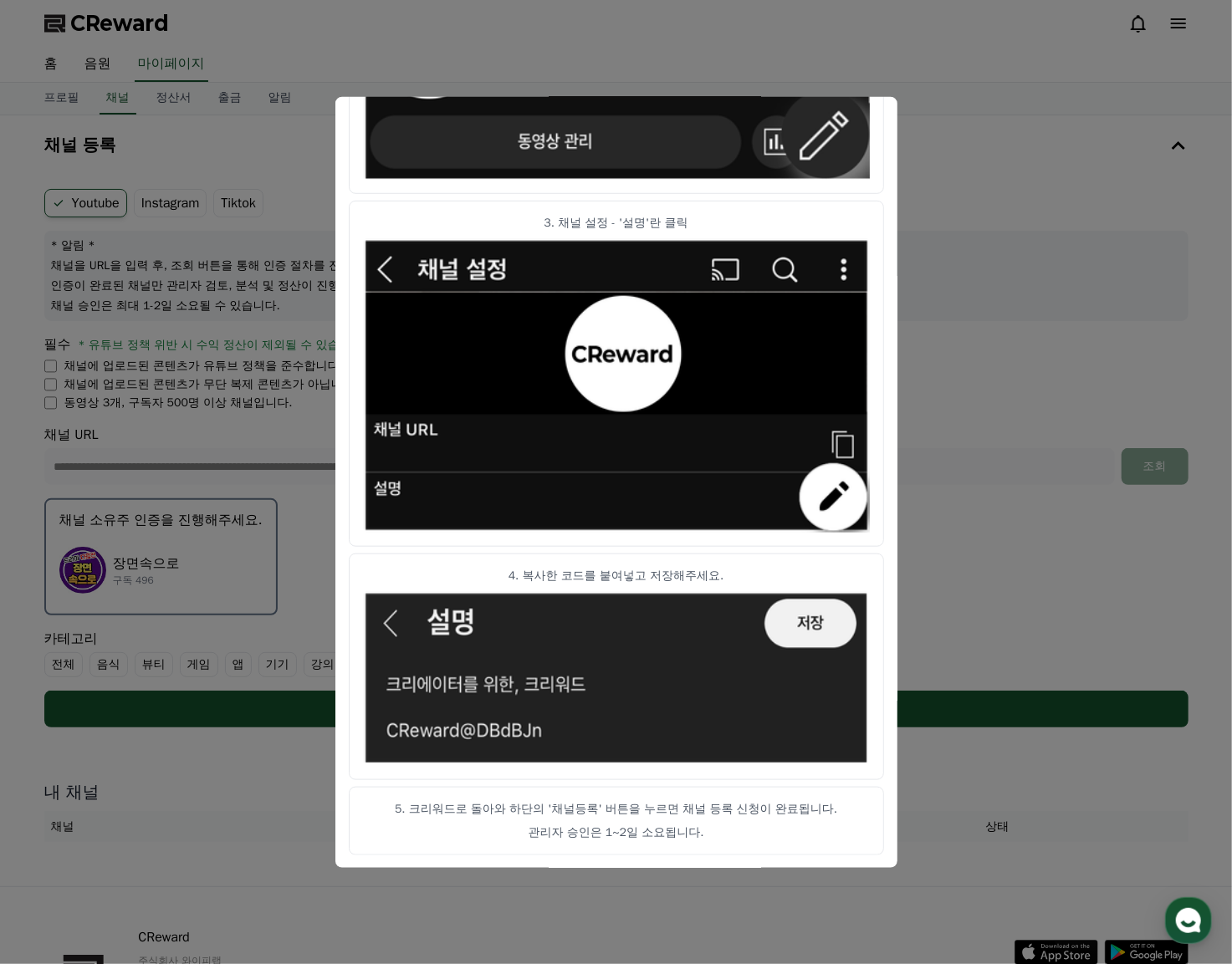 click at bounding box center (616, 482) 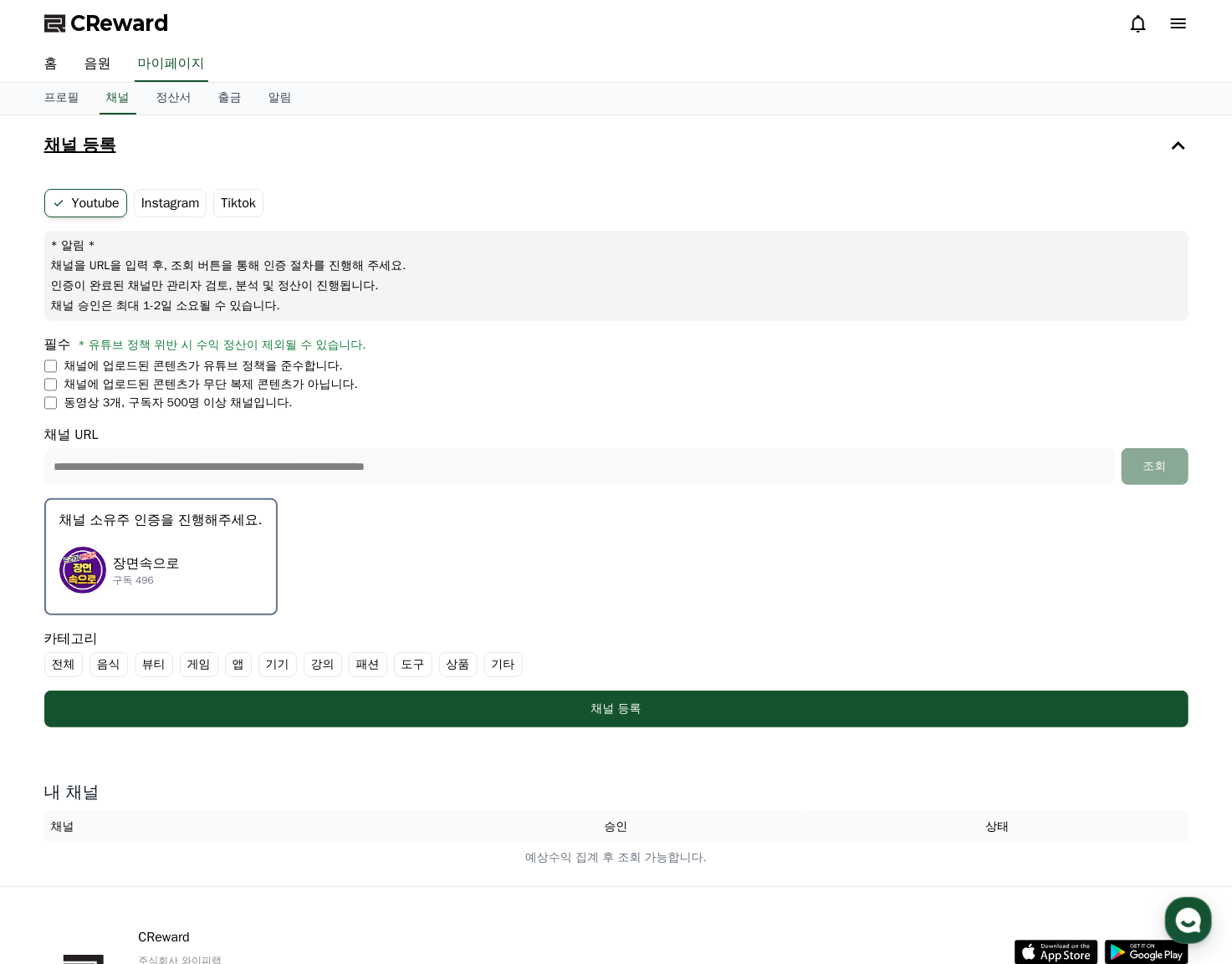 click on "채널 등록" at bounding box center [616, 145] 